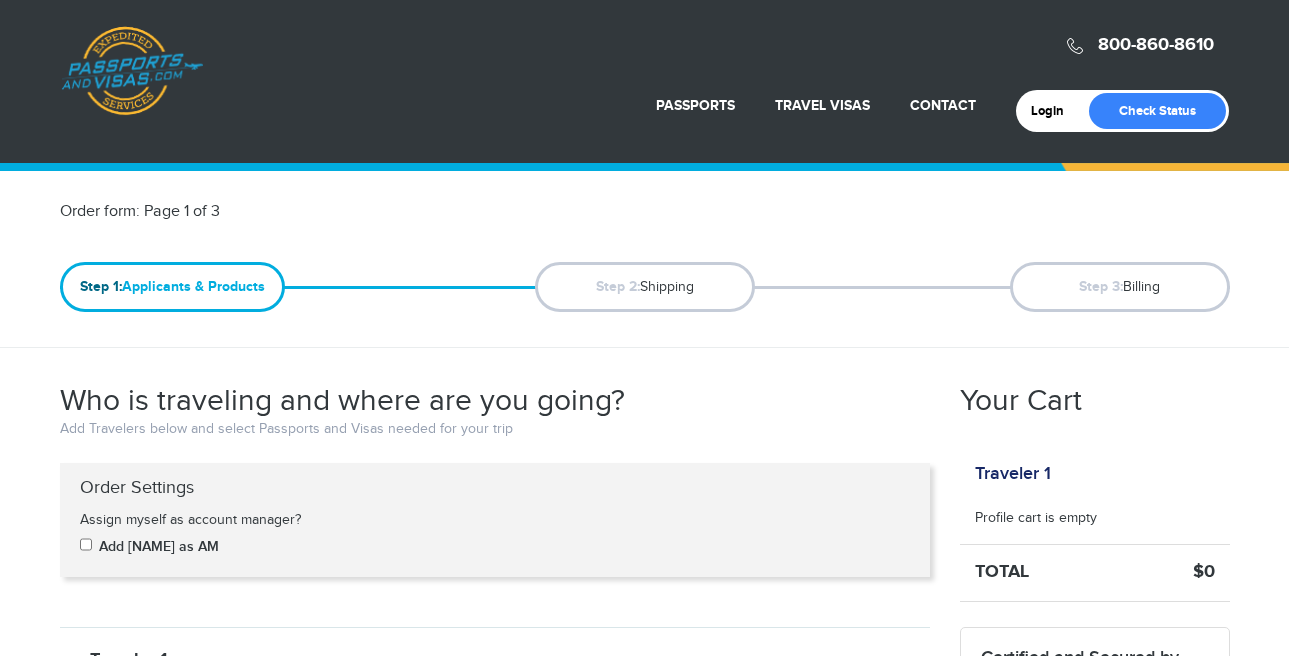 scroll, scrollTop: 744, scrollLeft: 0, axis: vertical 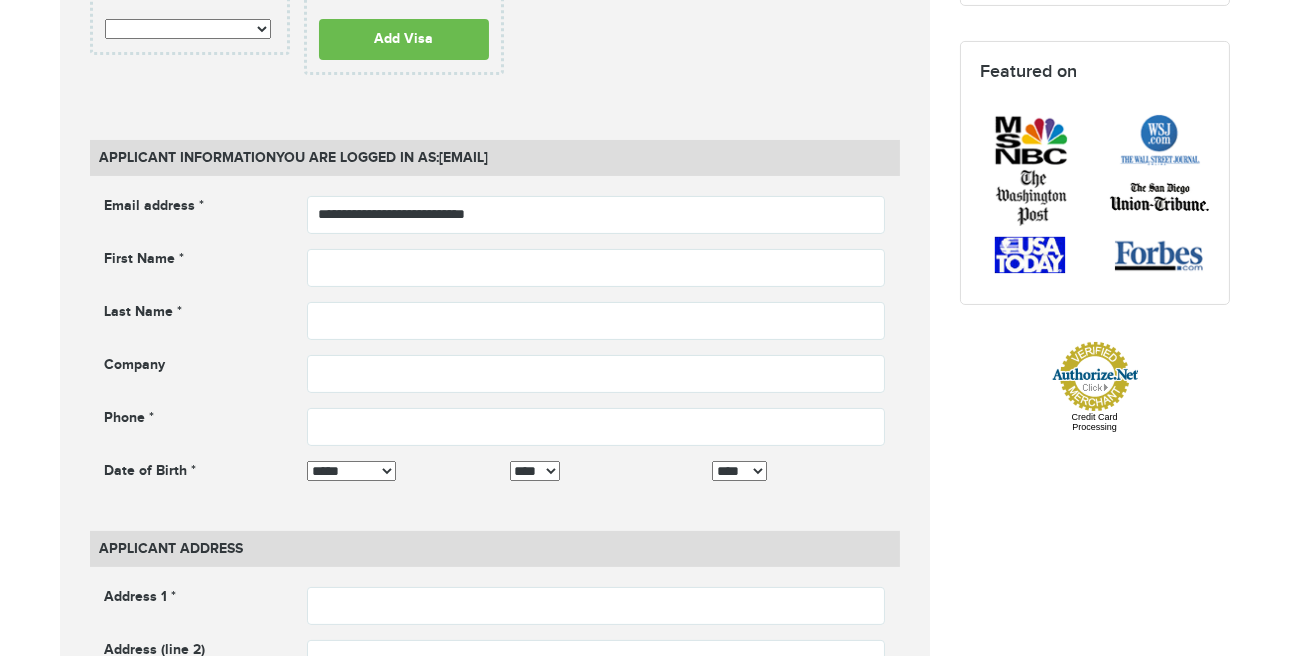 click on "**********" at bounding box center [190, 9] 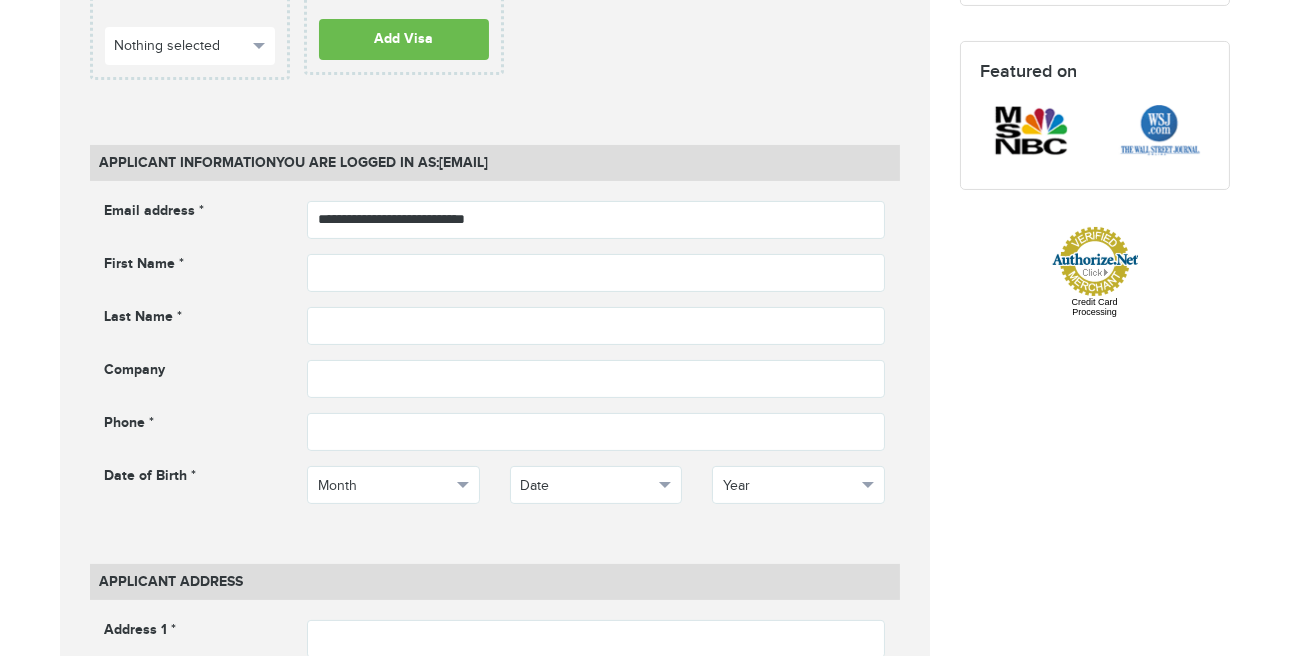 scroll, scrollTop: 0, scrollLeft: 0, axis: both 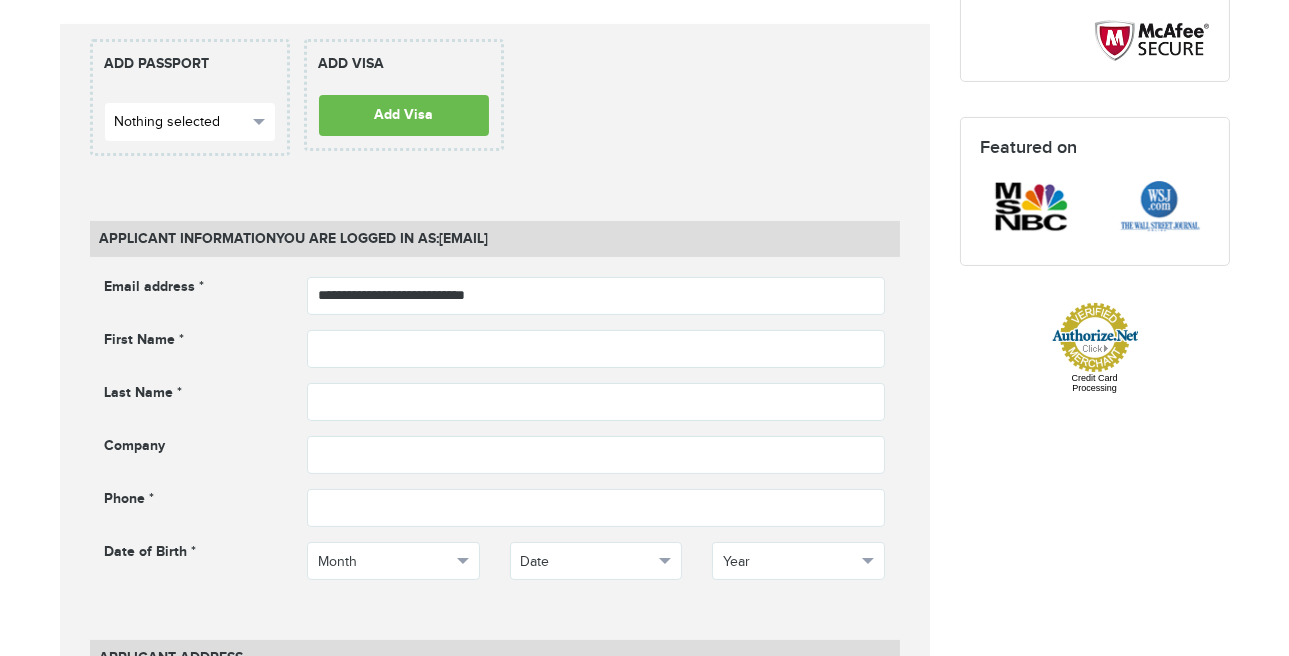 click on "Nothing selected" at bounding box center (181, 122) 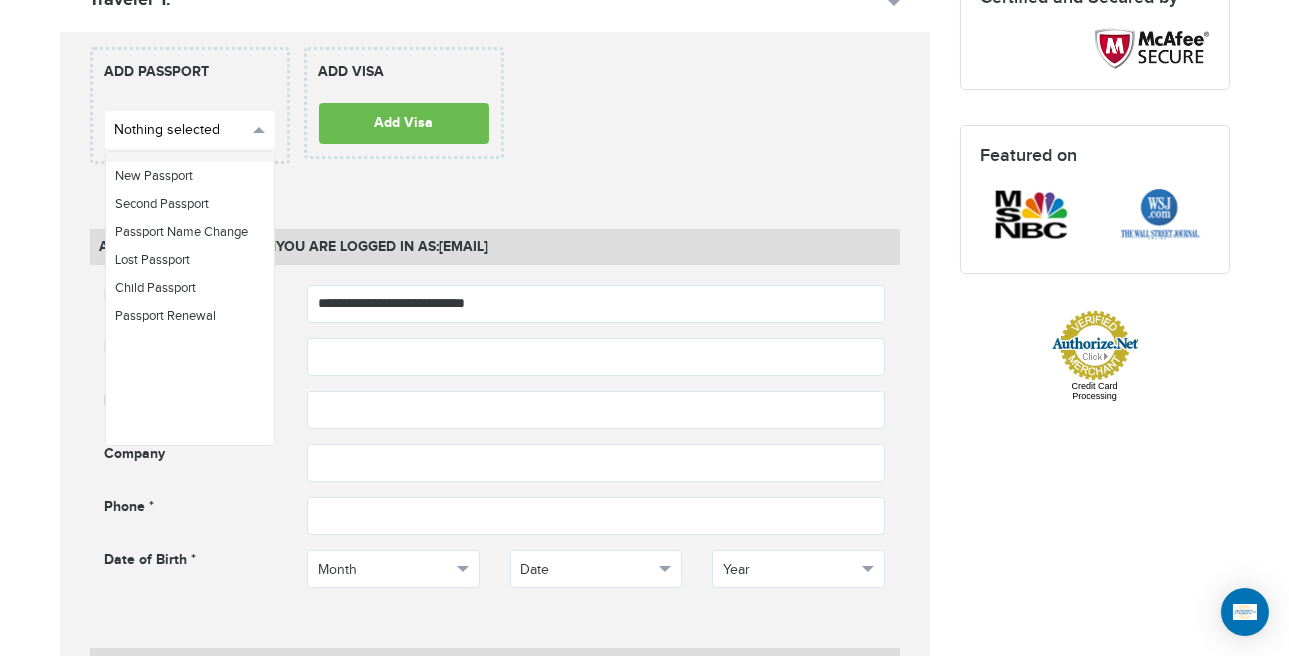 scroll, scrollTop: 0, scrollLeft: 0, axis: both 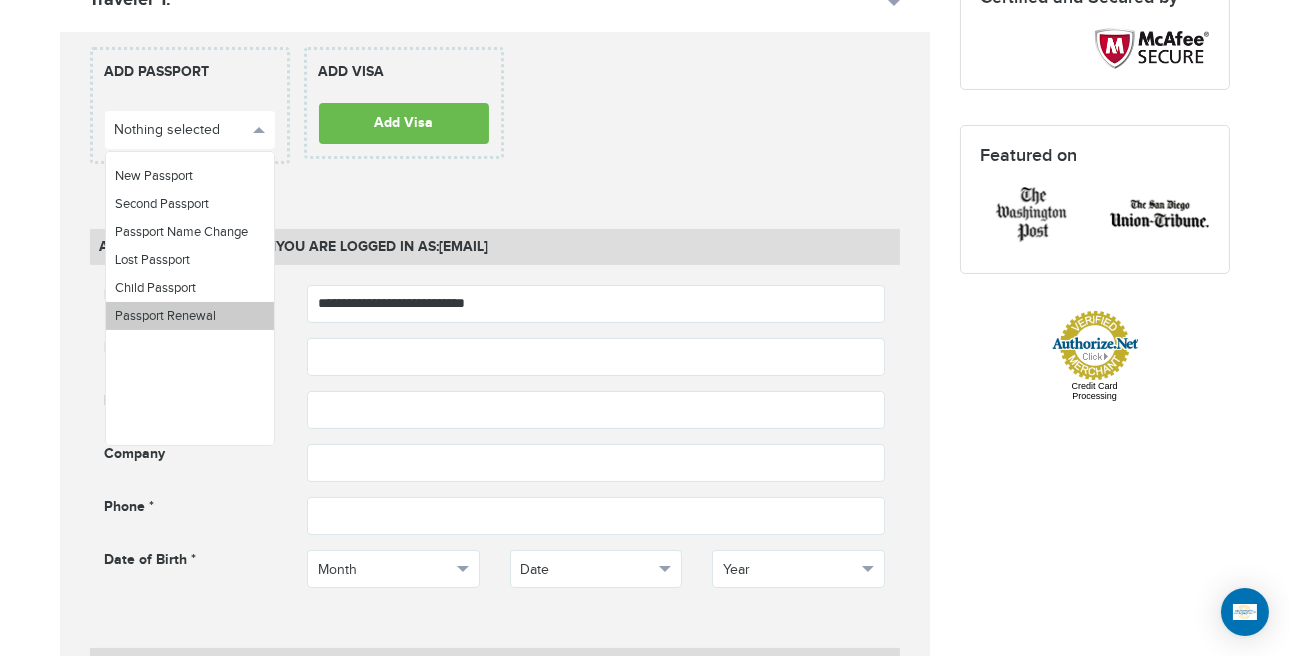 click on "Passport Renewal" at bounding box center (166, 316) 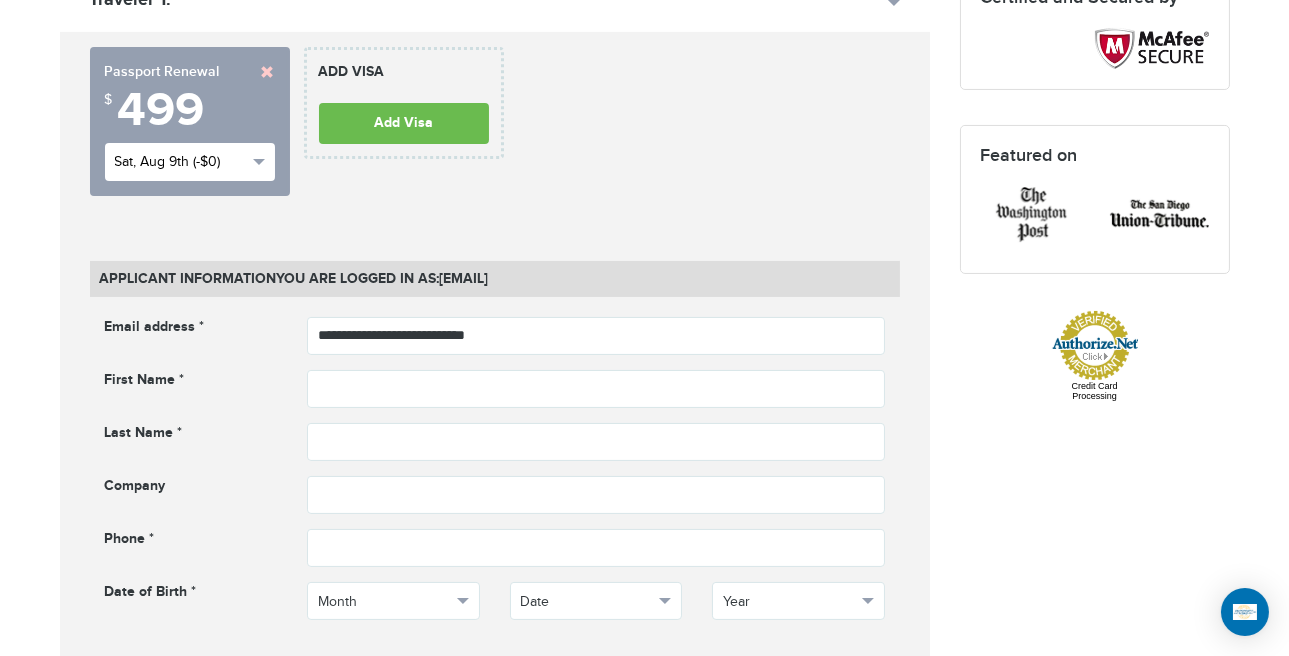 click on "Sat, Aug 9th (-$0)" at bounding box center (181, 162) 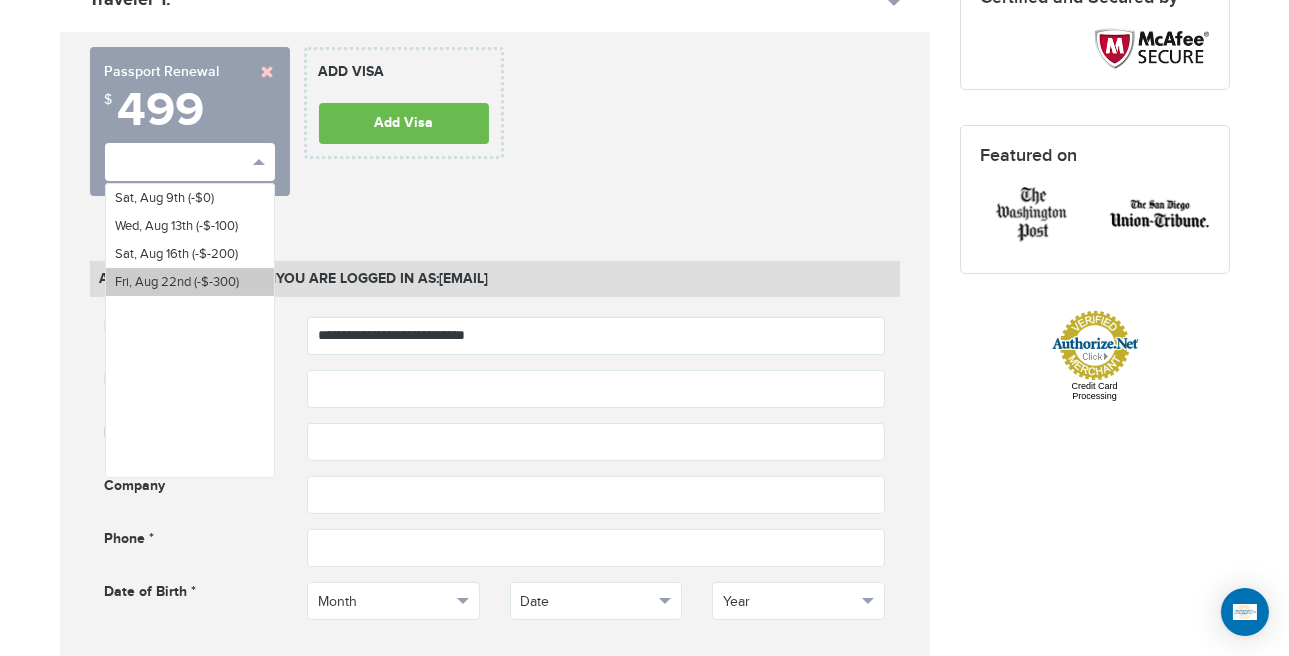 click on "Fri, Aug 22nd (-$-300)" at bounding box center [178, 282] 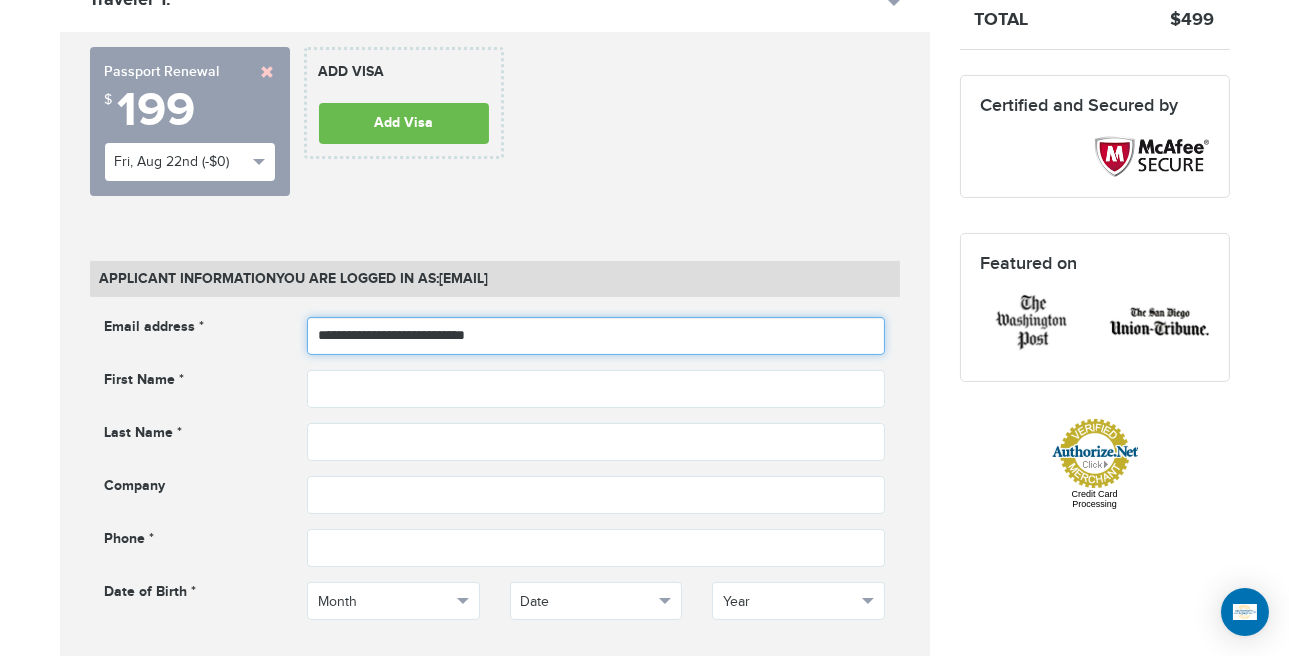 click on "**********" at bounding box center [596, 336] 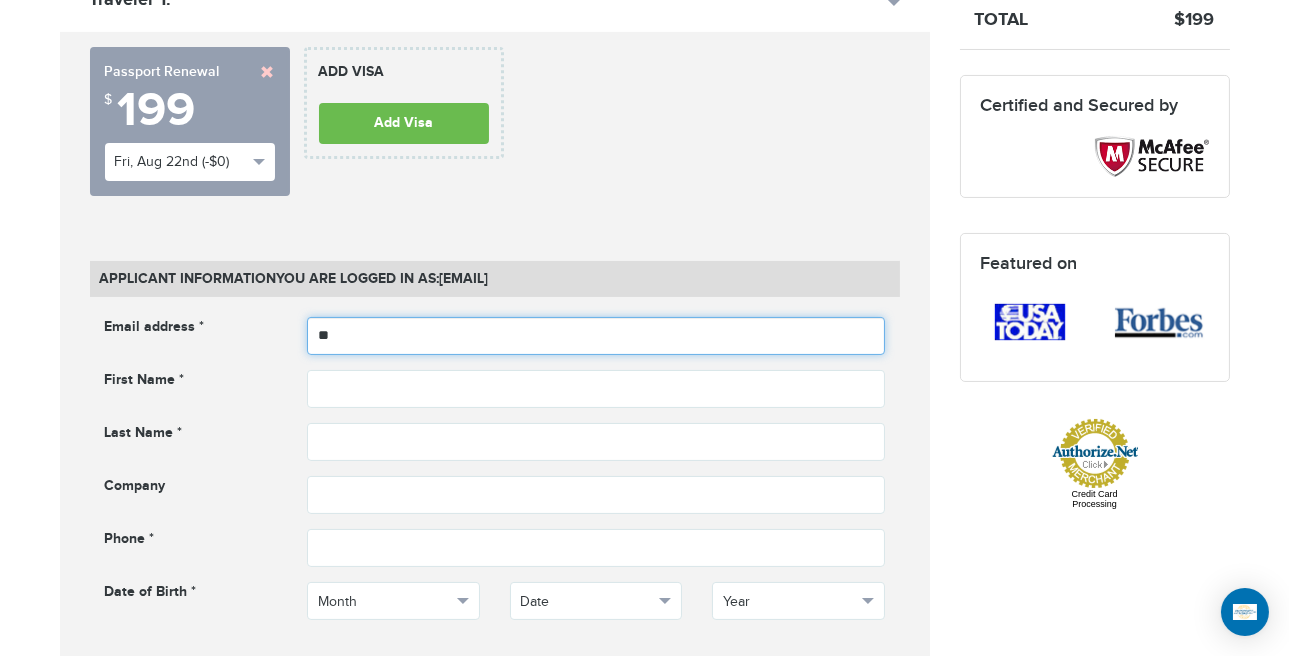 type on "*" 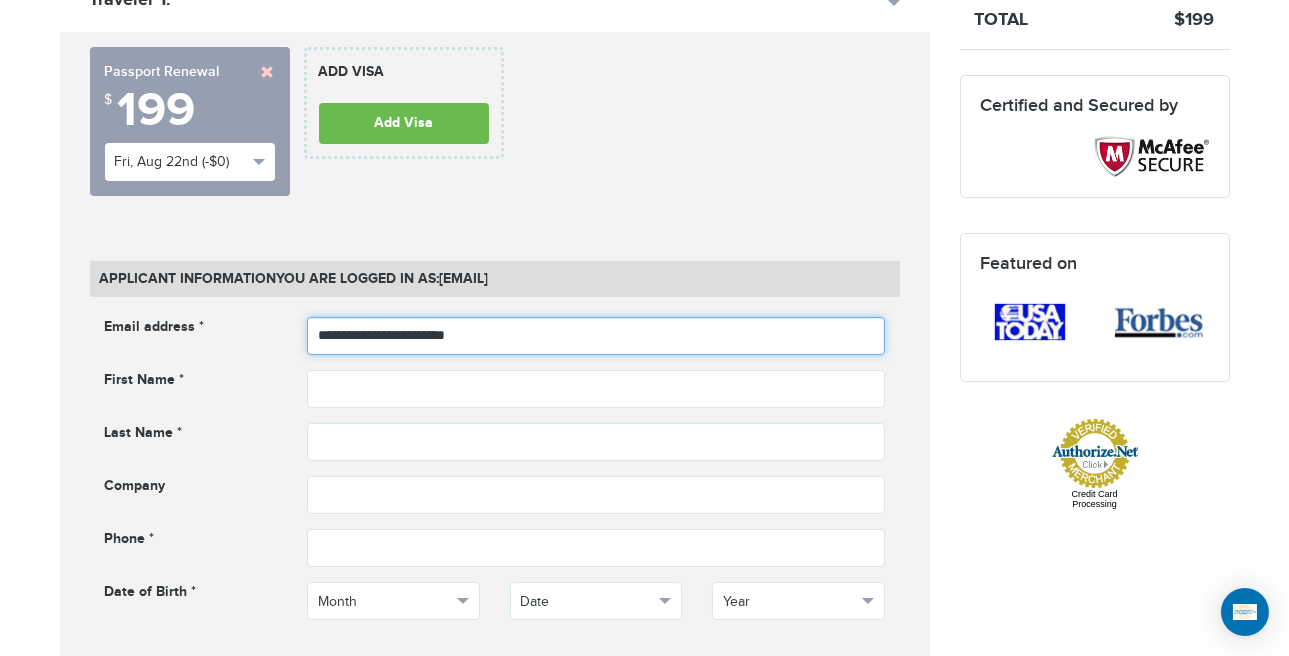 click on "**********" at bounding box center [596, 336] 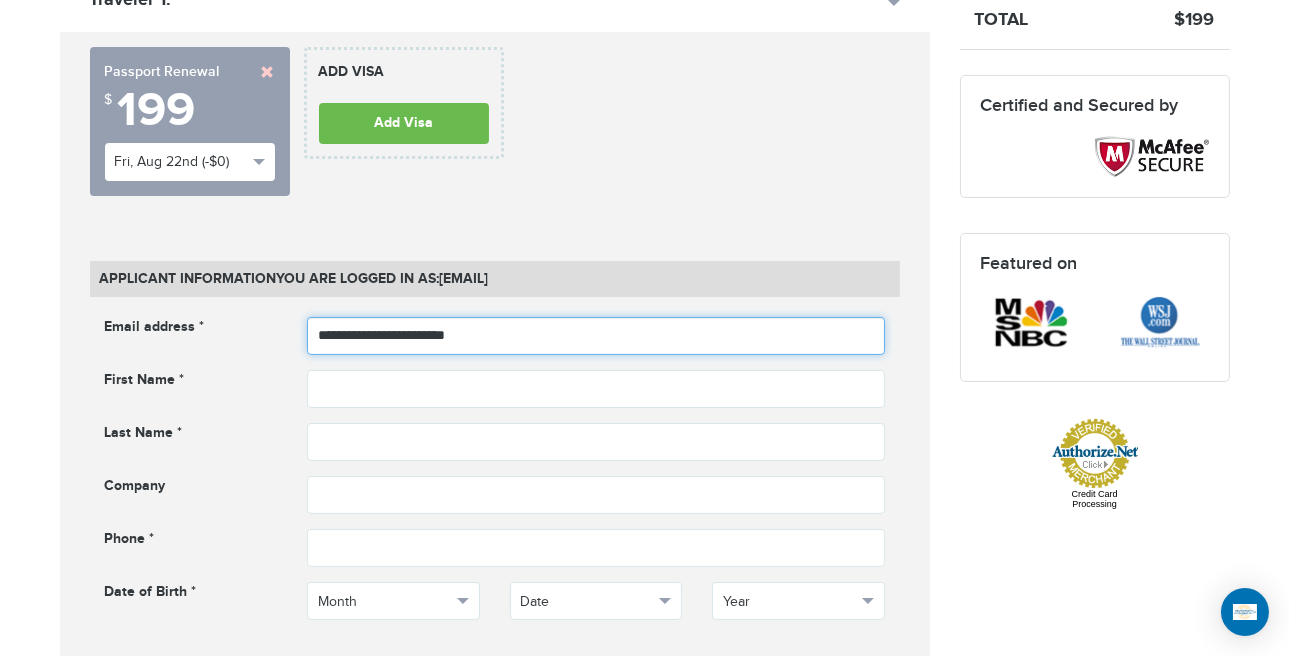 click on "**********" at bounding box center (596, 336) 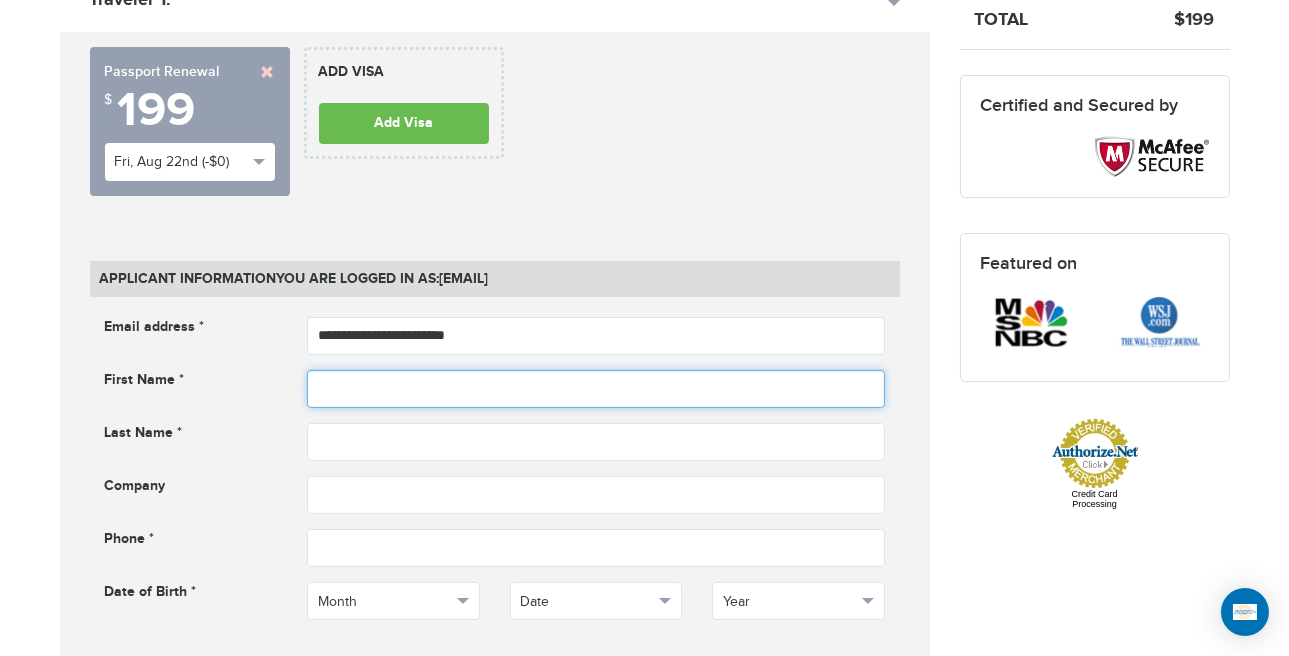 click at bounding box center (596, 389) 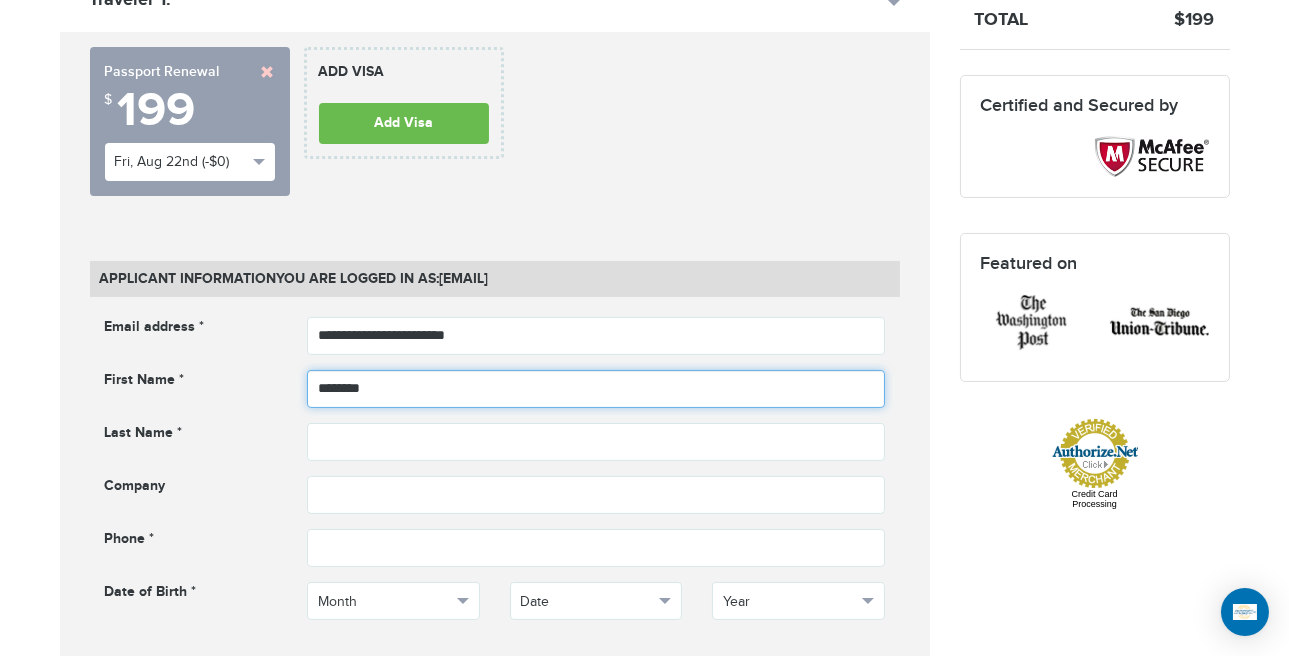 type on "*******" 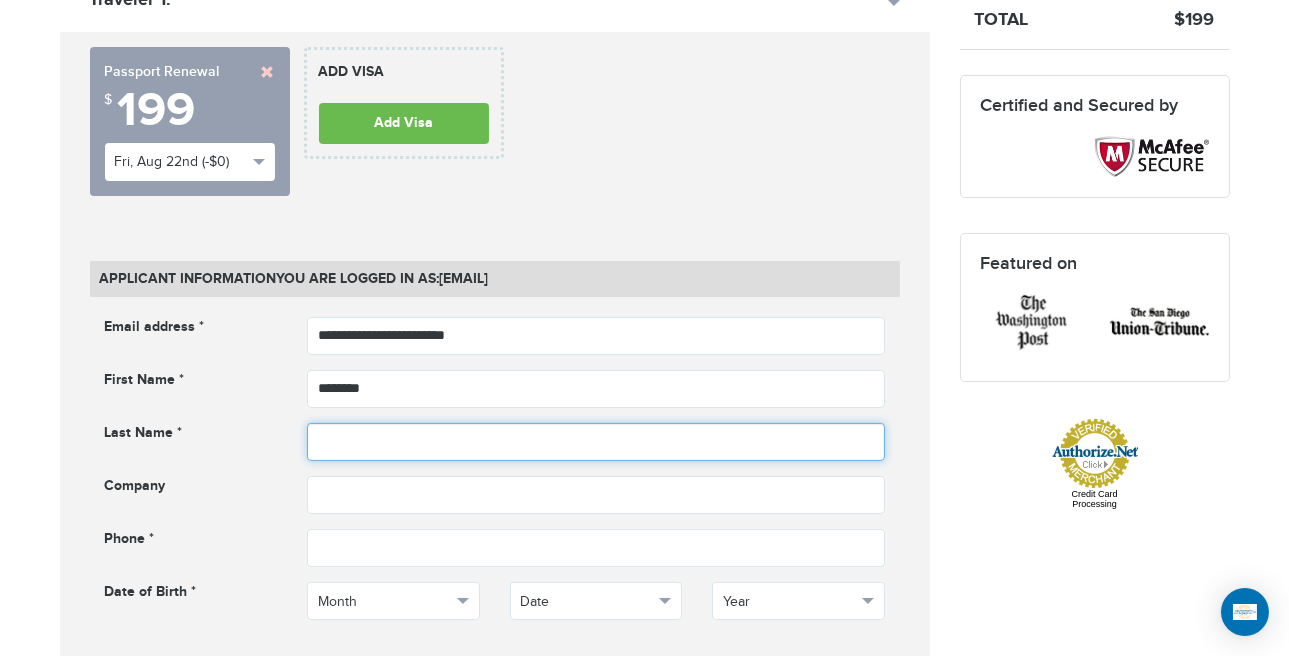 click at bounding box center [596, 442] 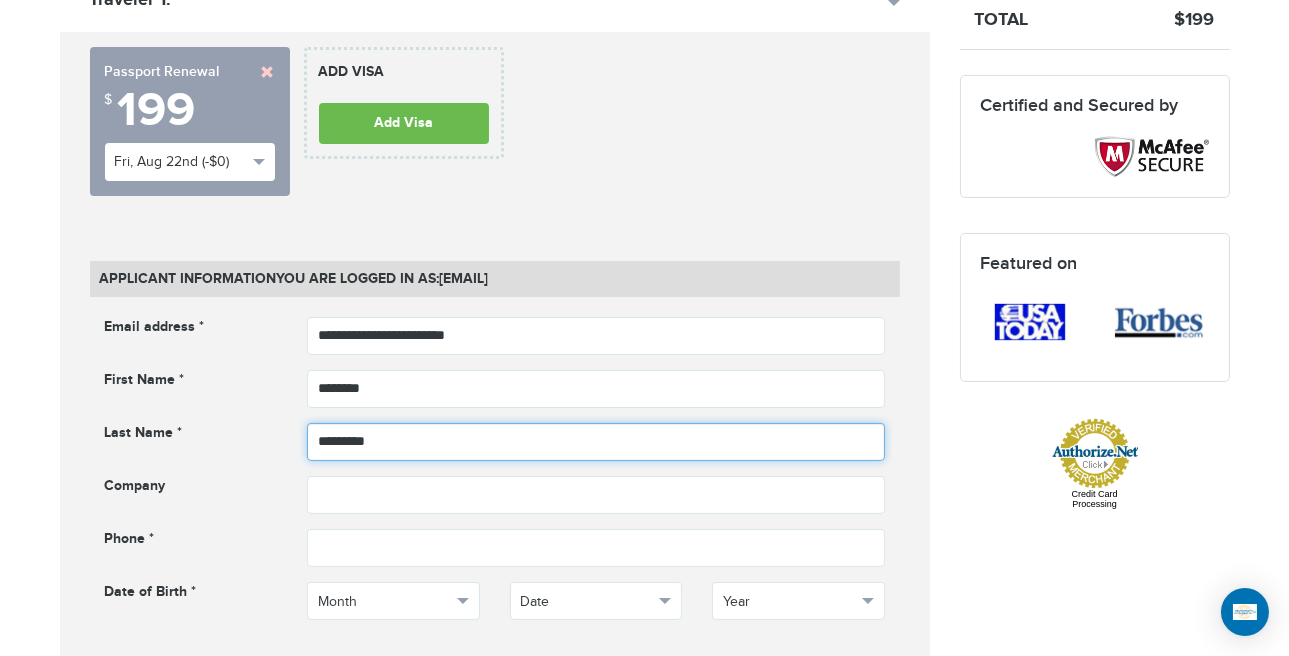 type on "*********" 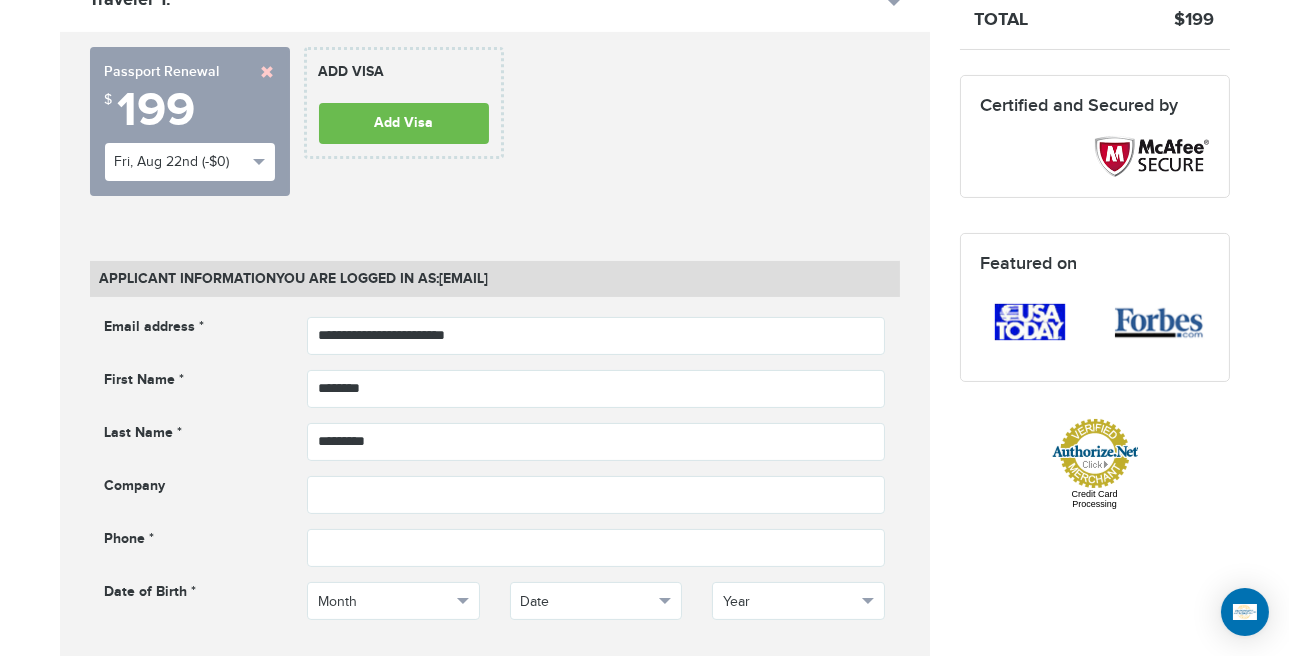 click on "**********" at bounding box center (495, 129) 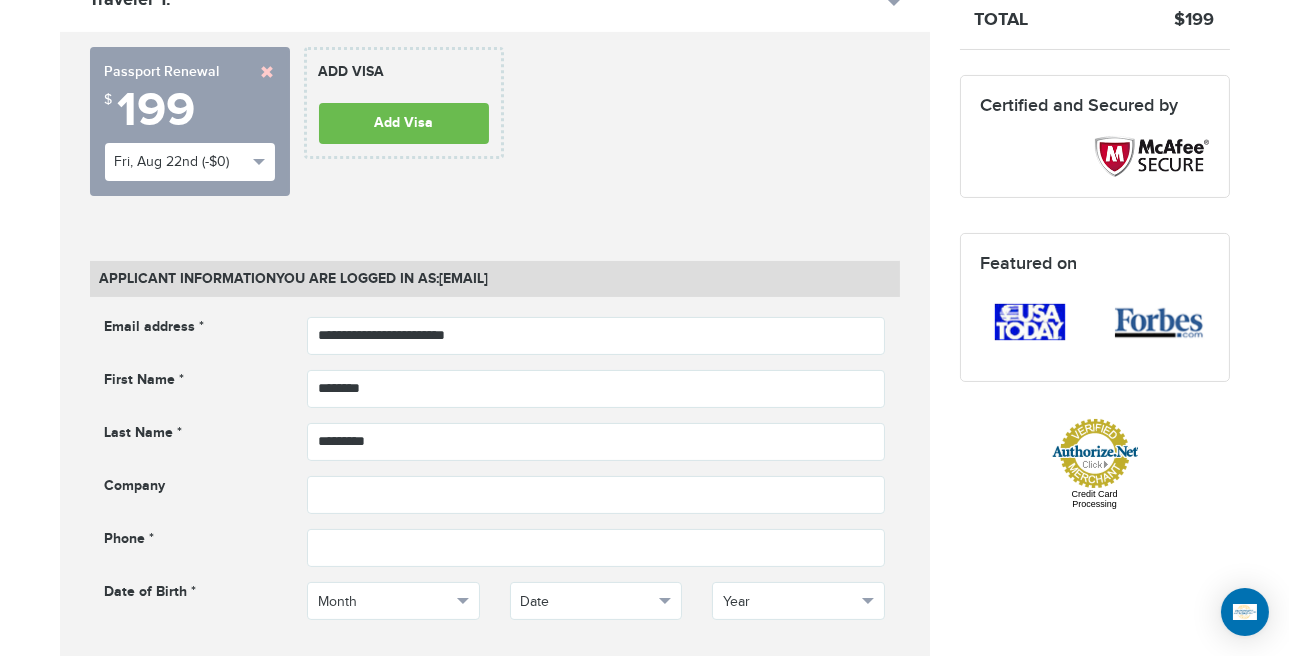 scroll, scrollTop: 689, scrollLeft: 0, axis: vertical 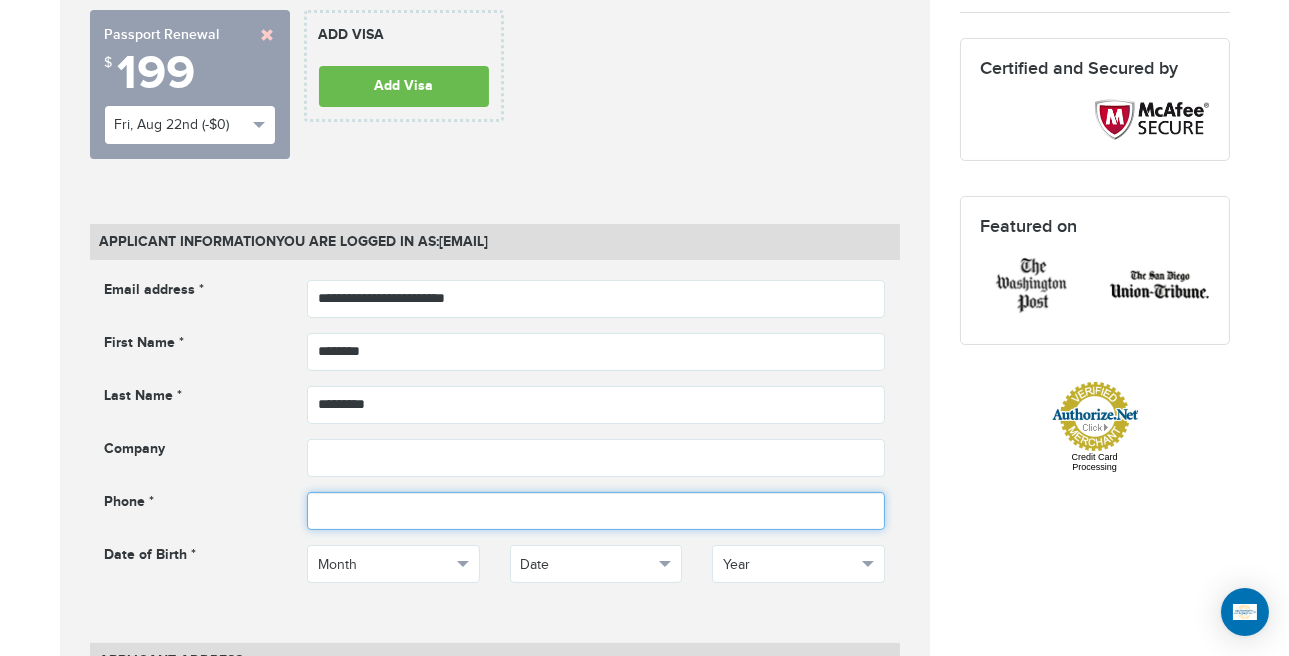 click at bounding box center [596, 511] 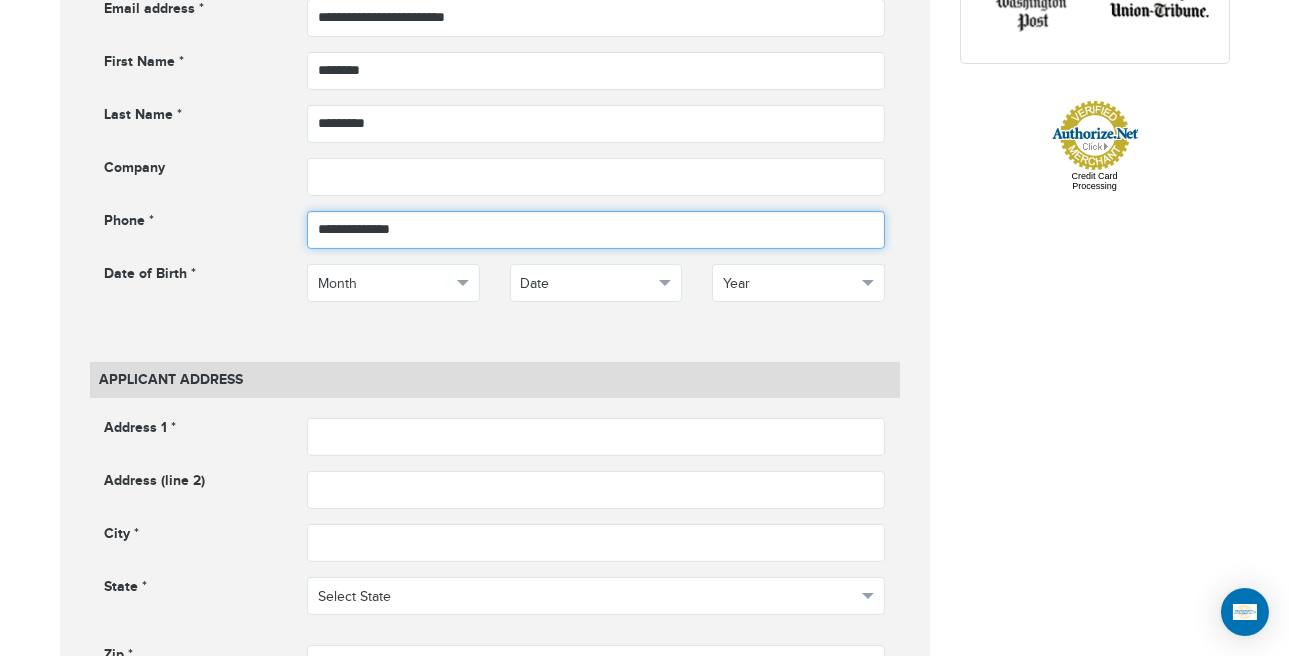 scroll, scrollTop: 970, scrollLeft: 0, axis: vertical 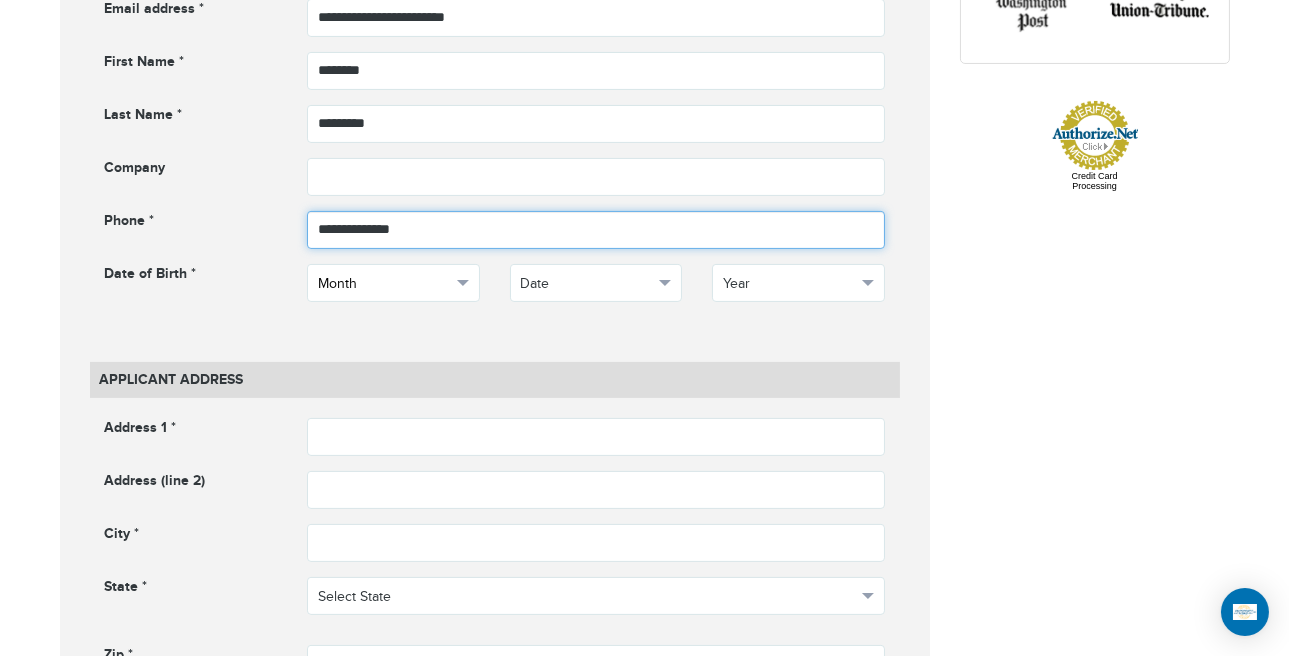 type on "**********" 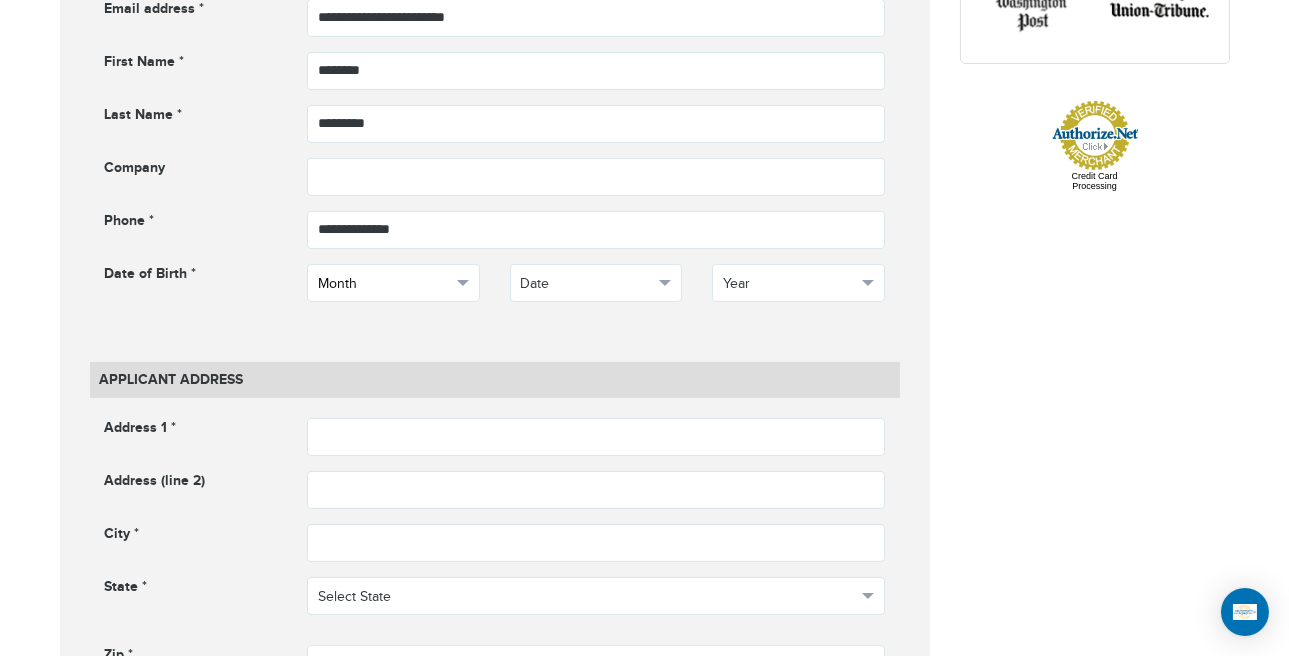 click on "Month" at bounding box center [393, 283] 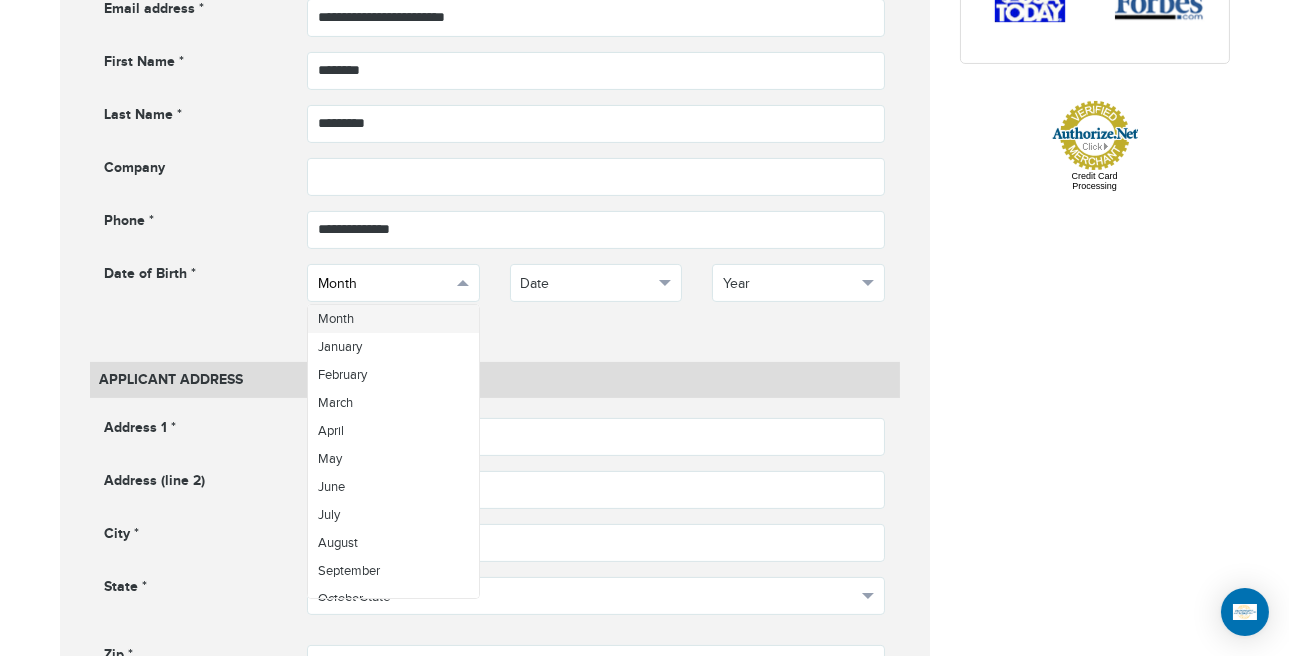 scroll, scrollTop: 3, scrollLeft: 0, axis: vertical 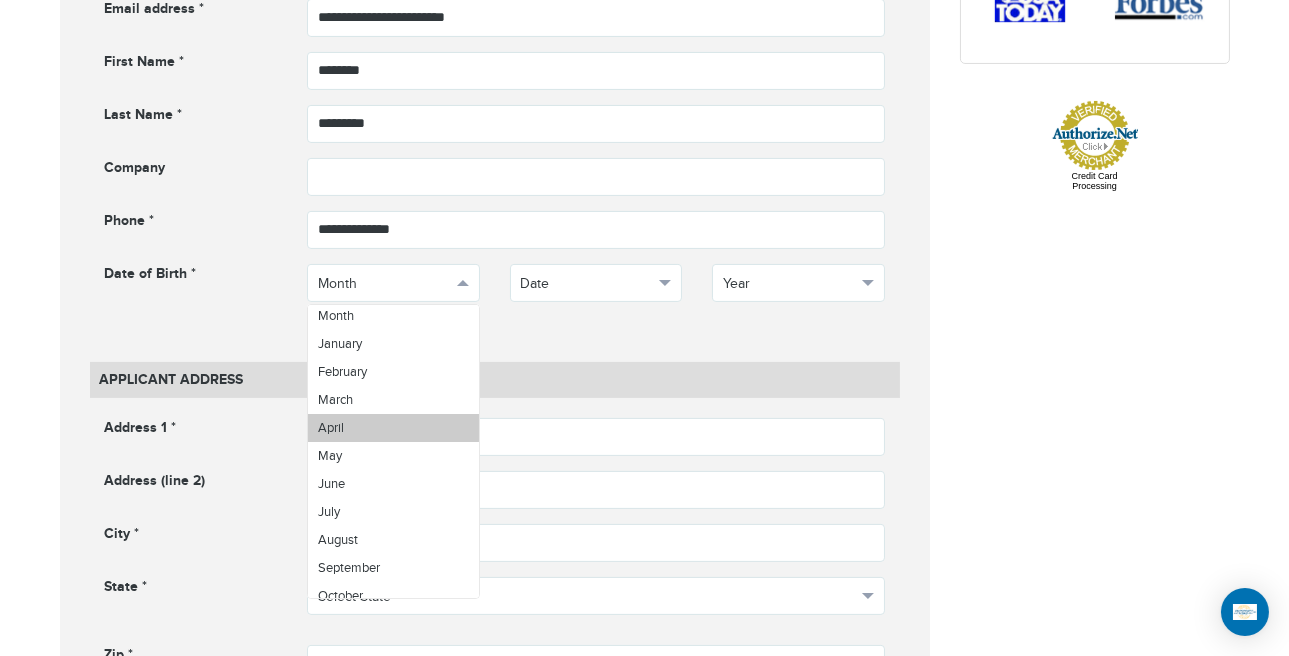 click on "April" at bounding box center (393, 428) 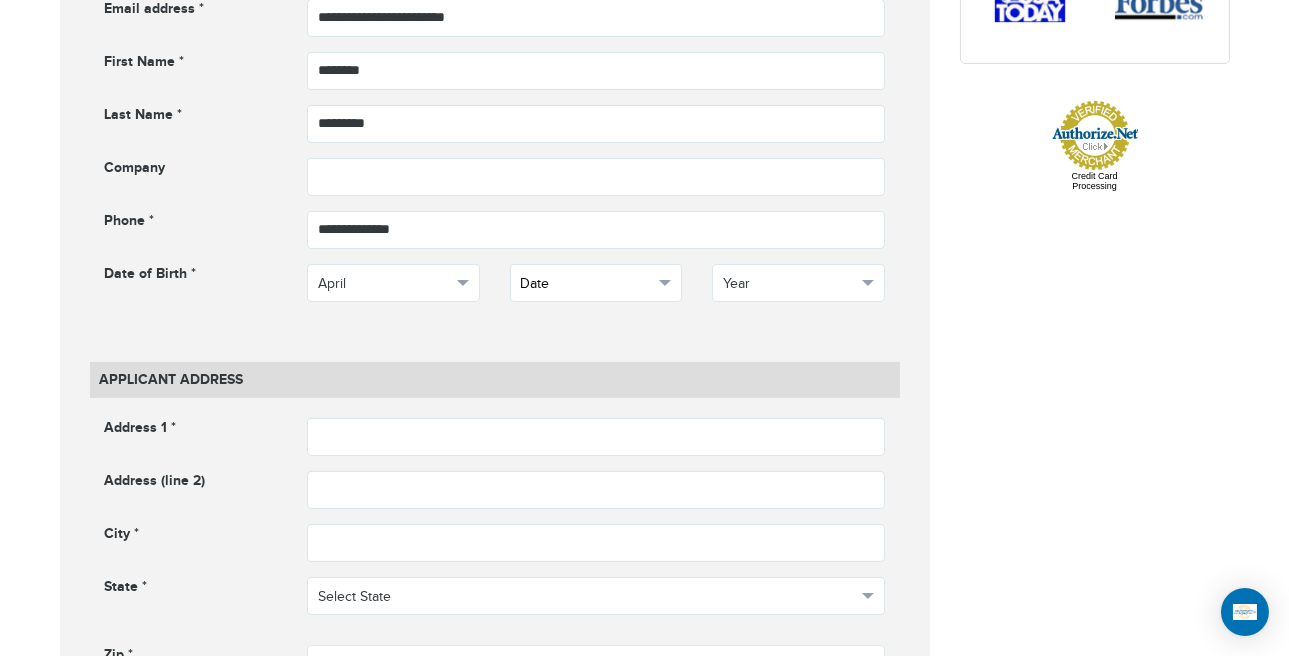 click on "Date" at bounding box center (596, 283) 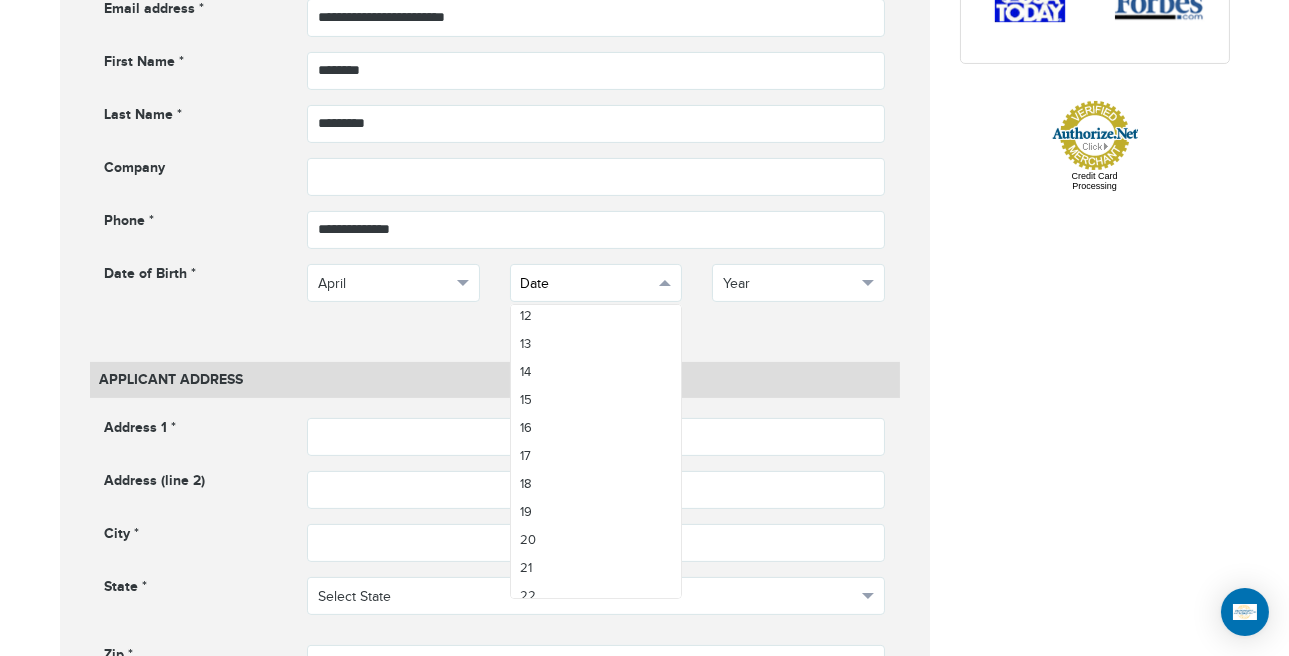 scroll, scrollTop: 341, scrollLeft: 0, axis: vertical 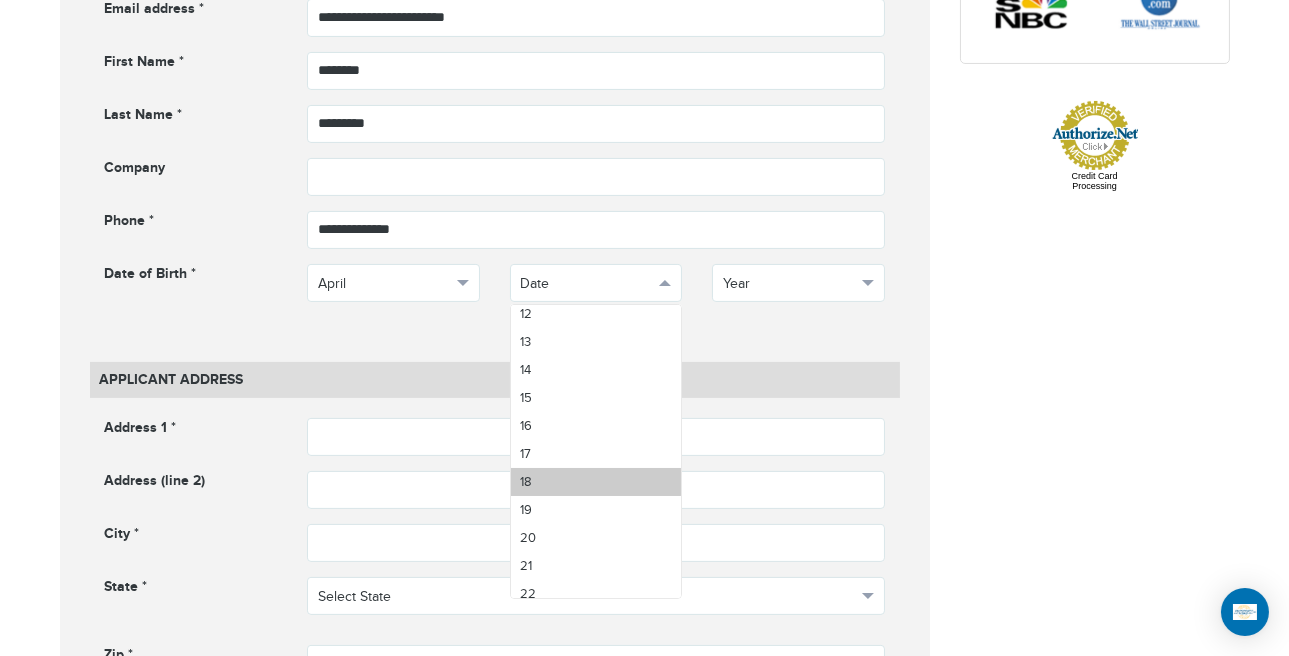 click on "18" at bounding box center (596, 482) 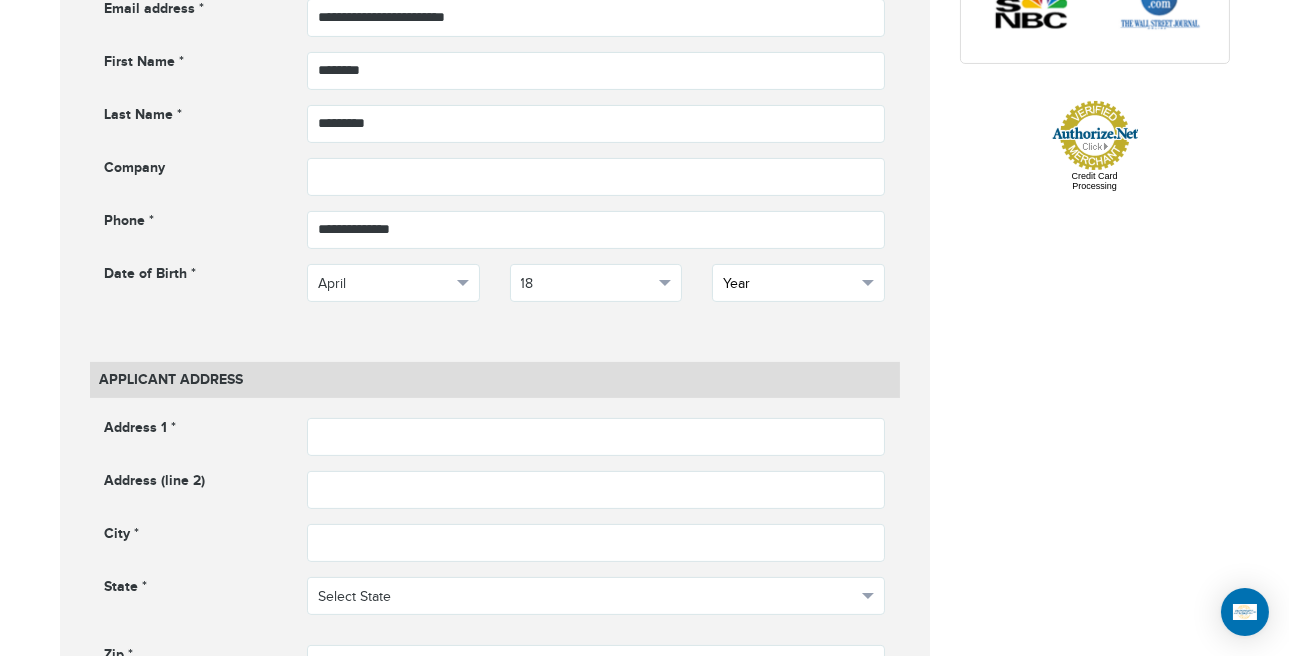 click on "Year" at bounding box center [789, 284] 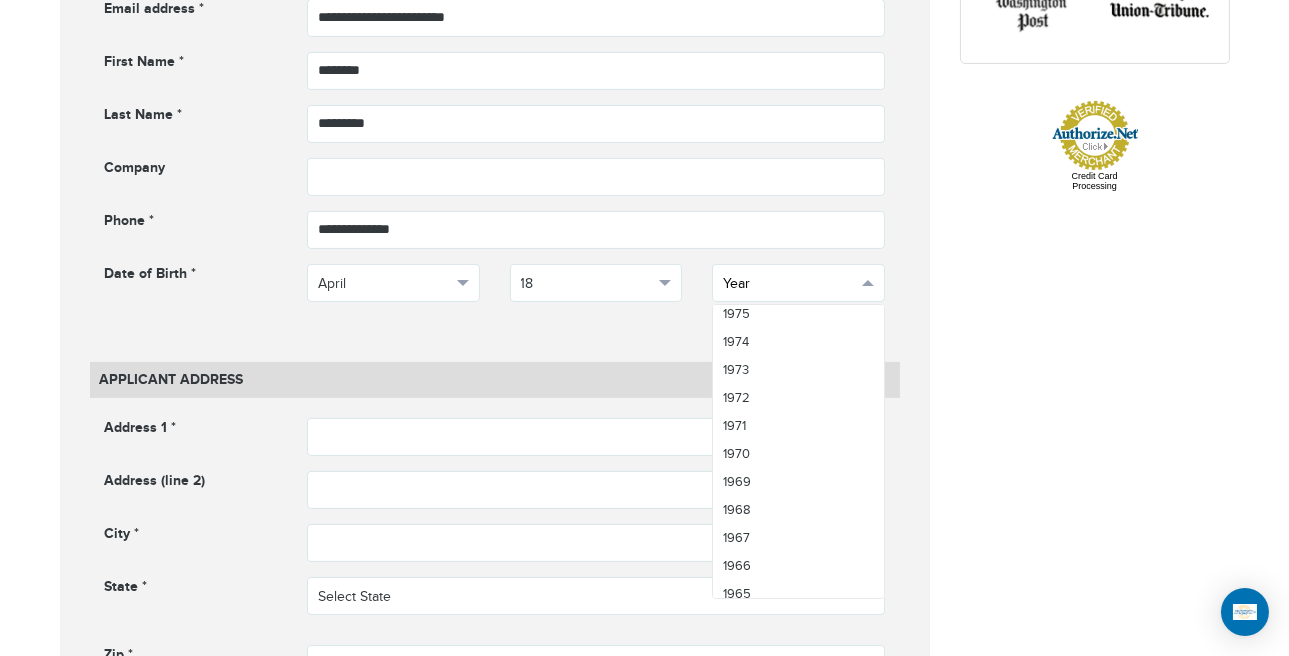scroll, scrollTop: 1435, scrollLeft: 0, axis: vertical 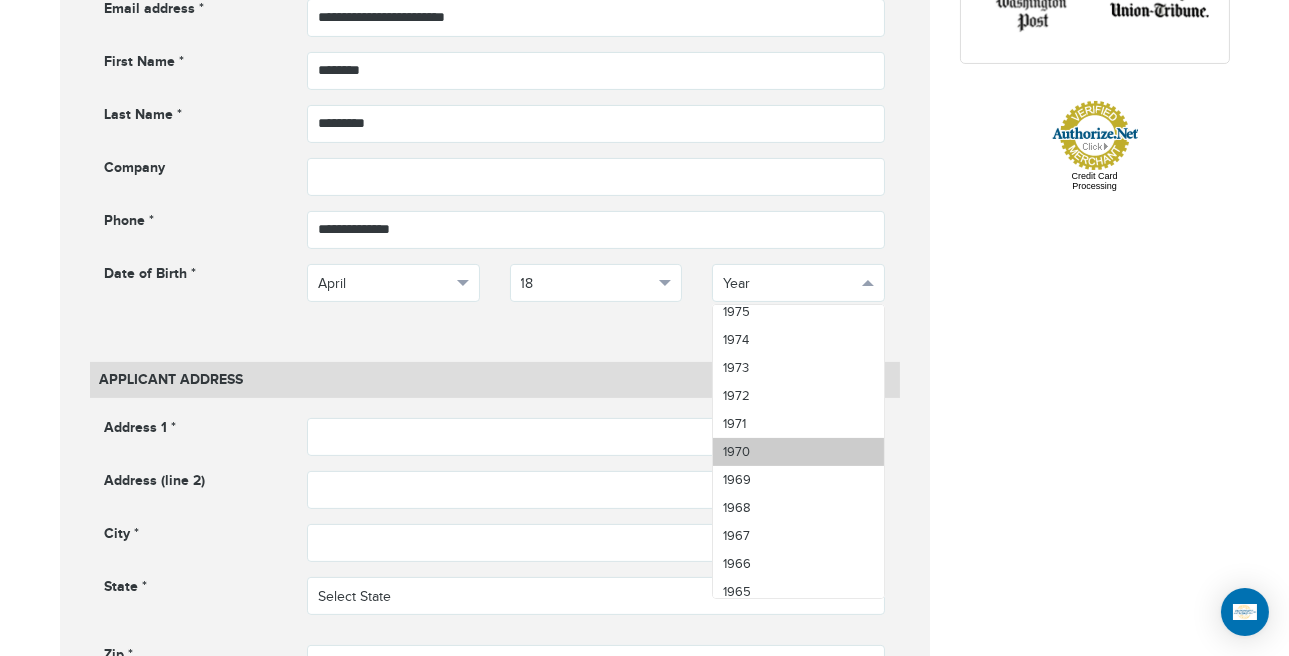 click on "1970" at bounding box center [798, 452] 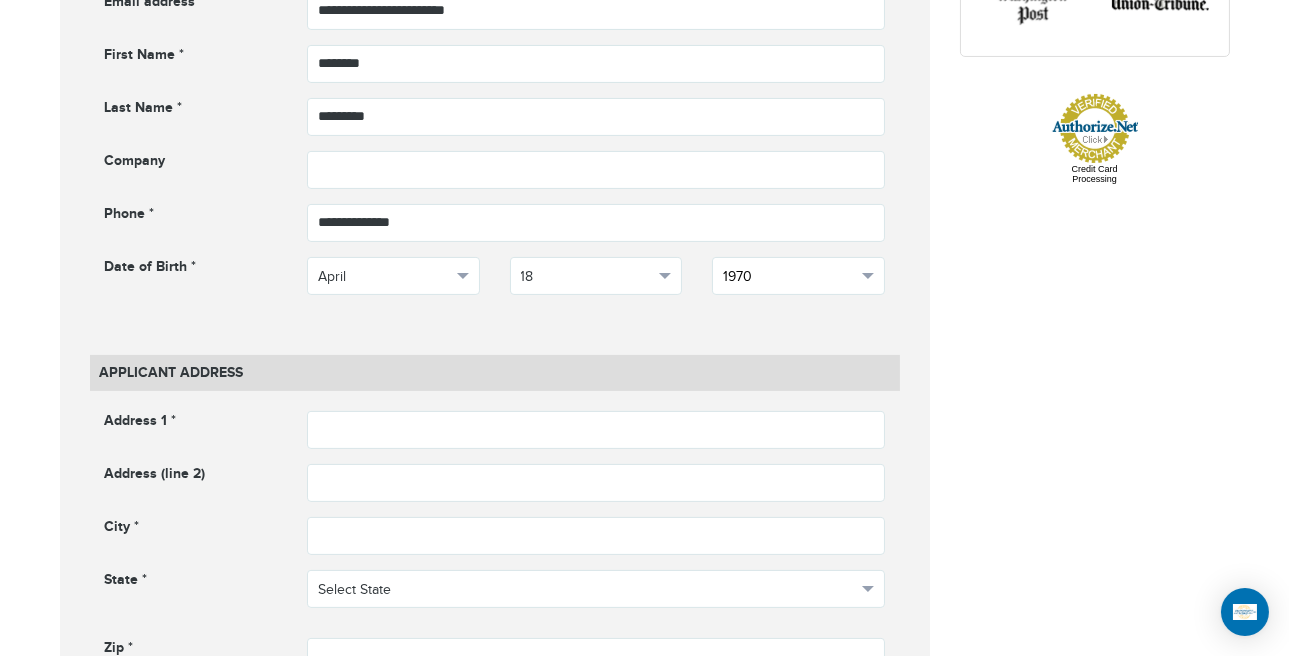 scroll, scrollTop: 980, scrollLeft: 0, axis: vertical 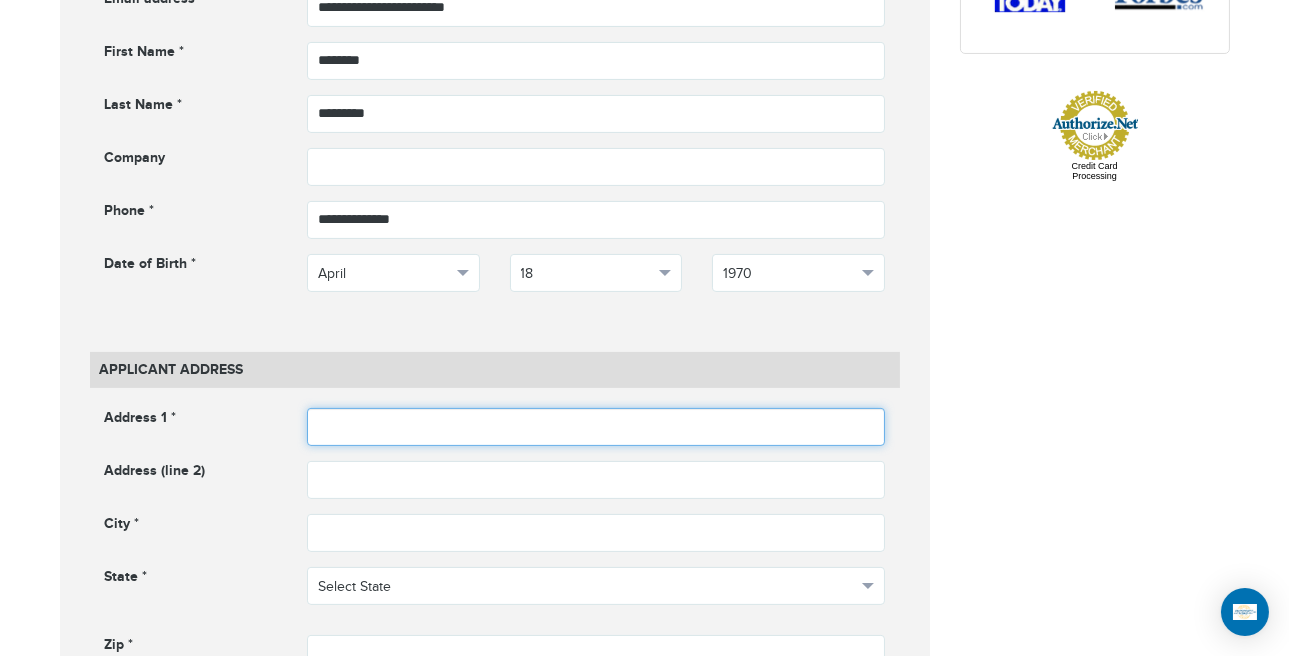 click at bounding box center (596, 427) 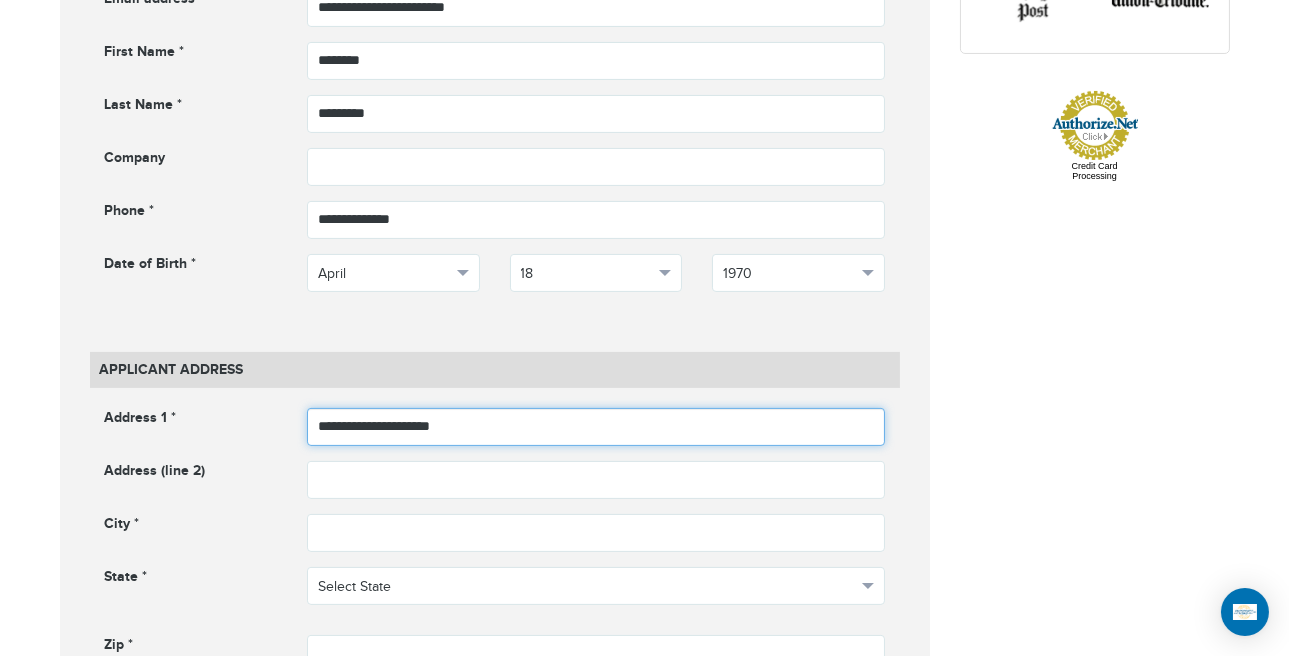 type on "**********" 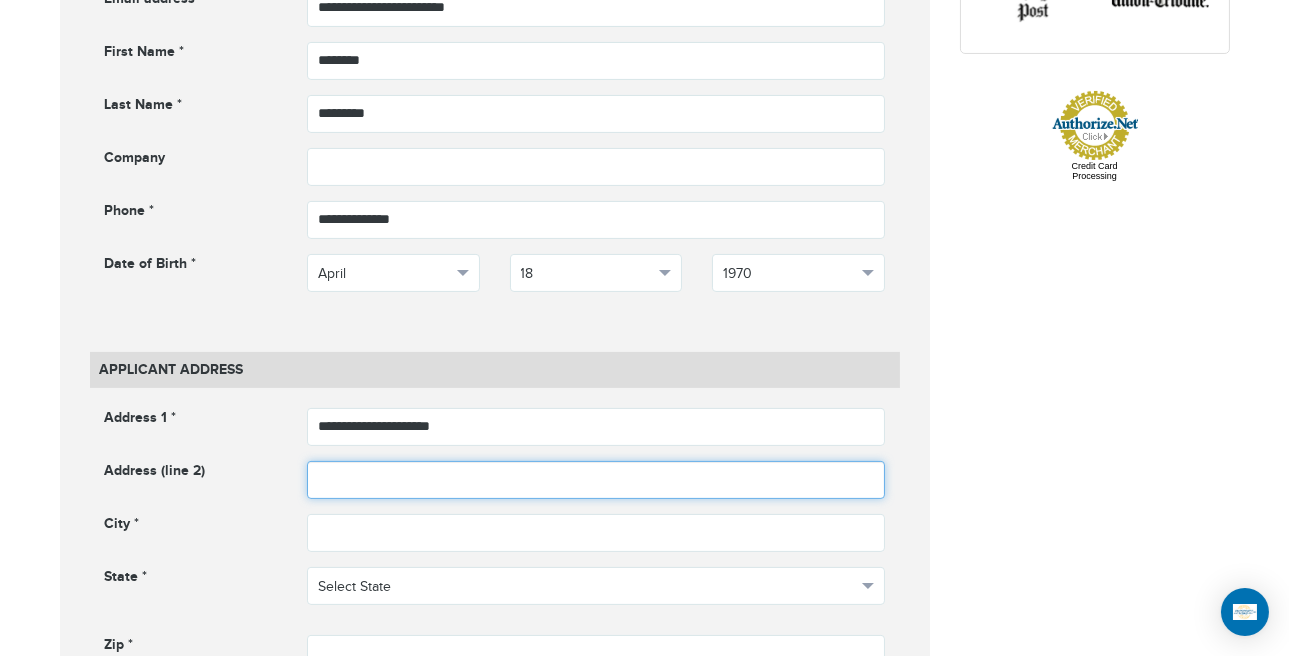 click at bounding box center [596, 480] 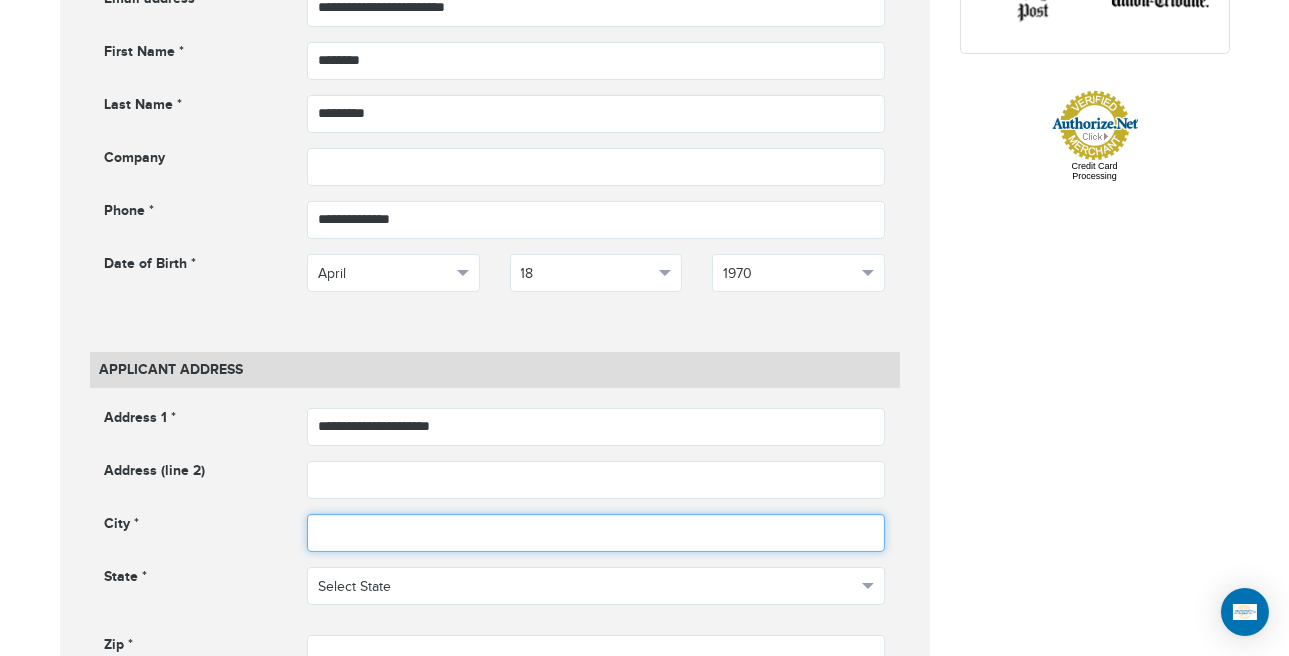 click at bounding box center [596, 533] 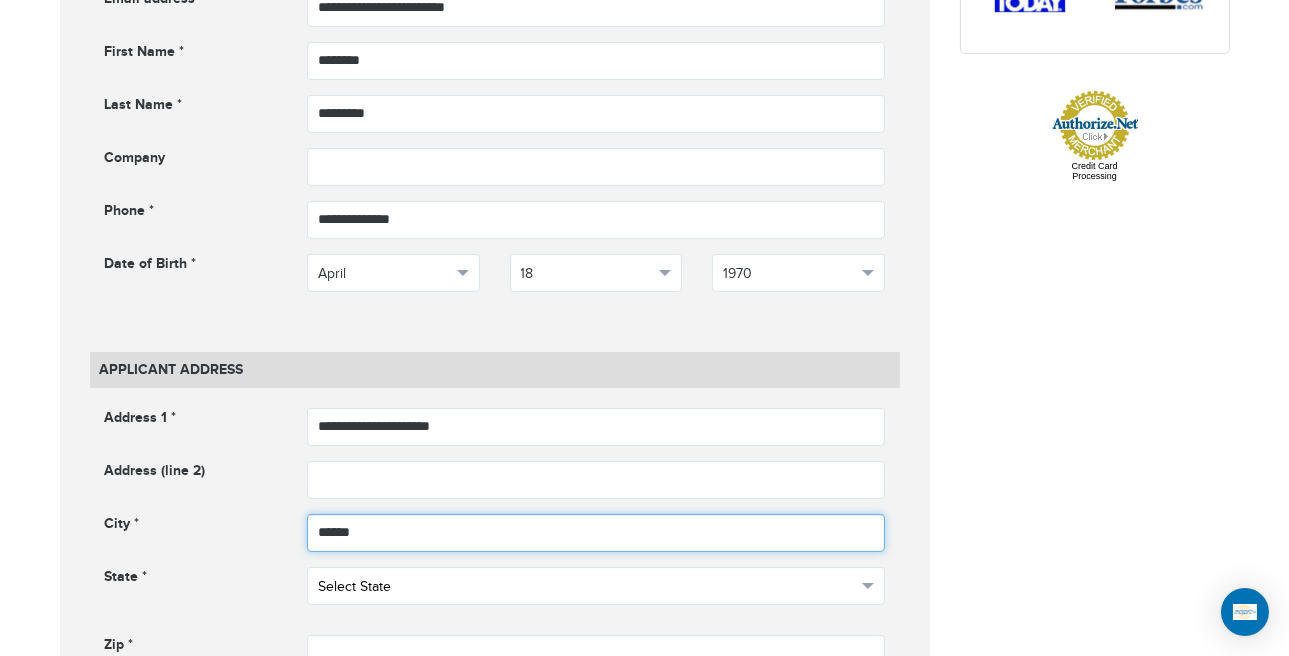 type on "*****" 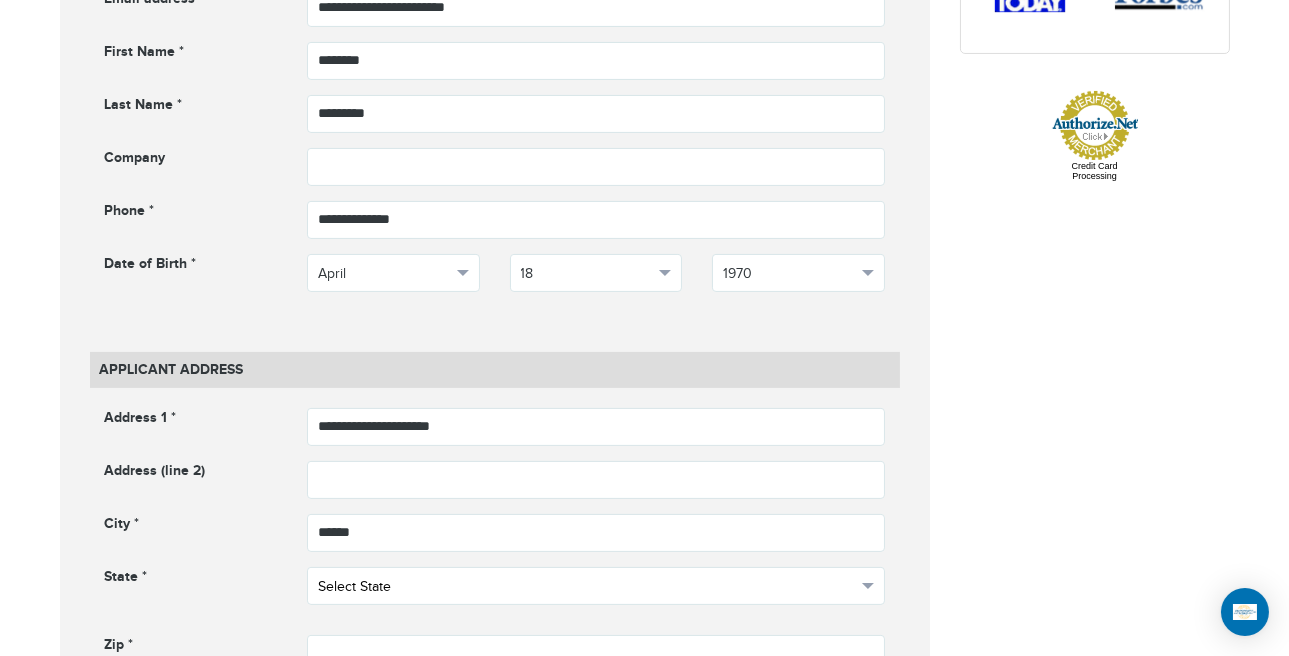 click on "Select State" at bounding box center [587, 587] 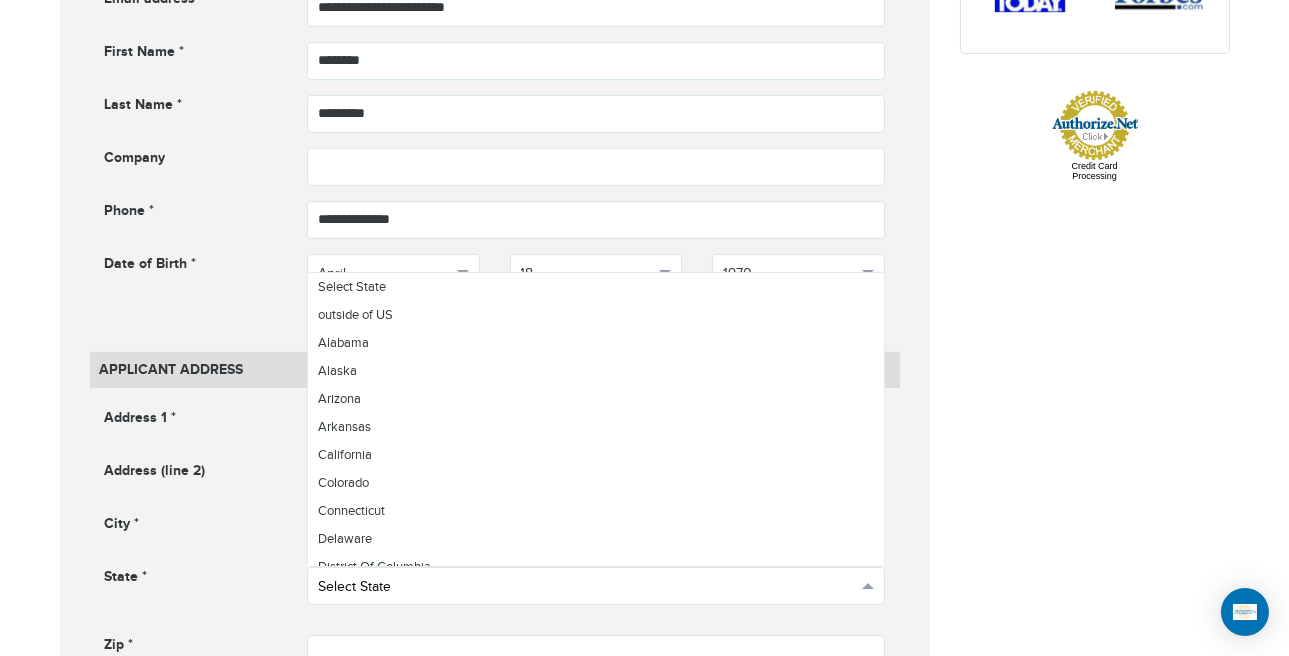scroll, scrollTop: 203, scrollLeft: 0, axis: vertical 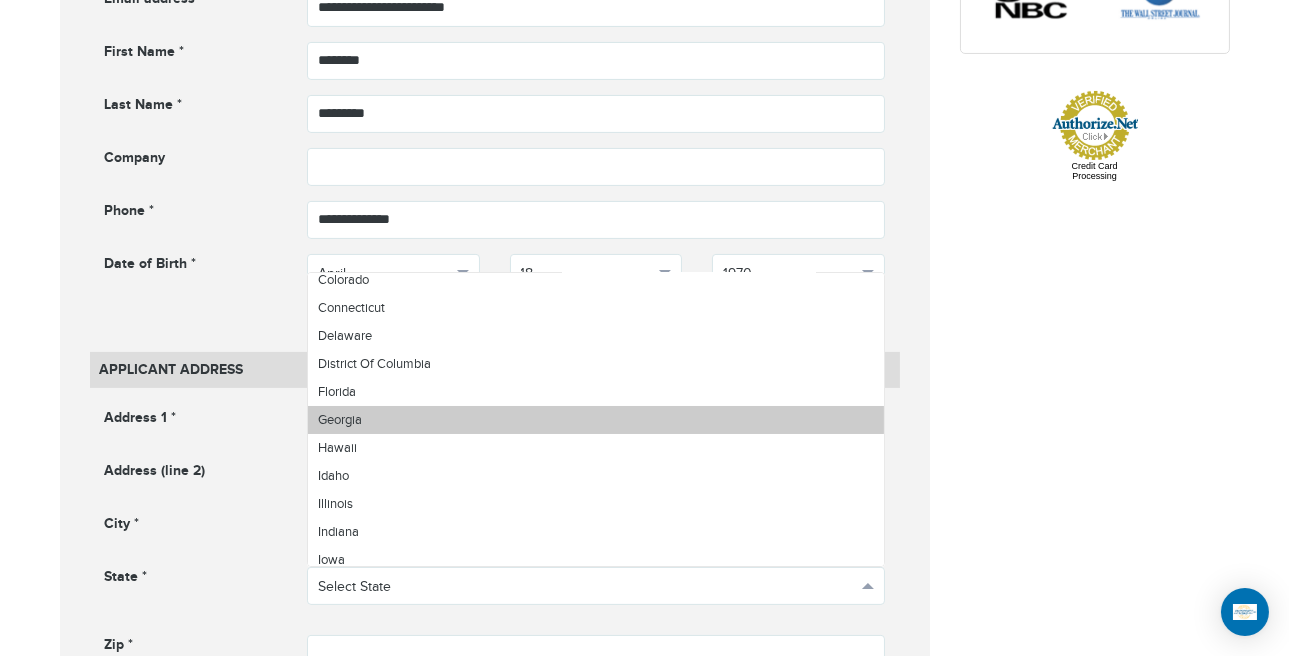 click on "Georgia" at bounding box center (596, 420) 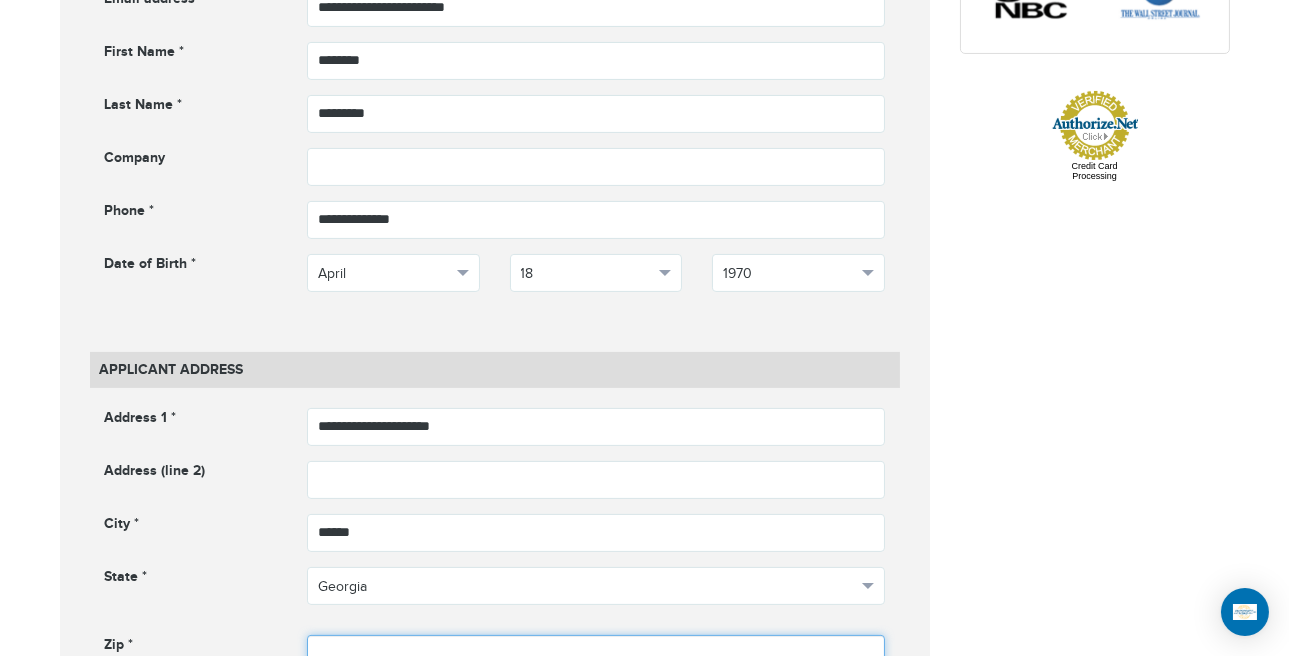 click at bounding box center (596, 654) 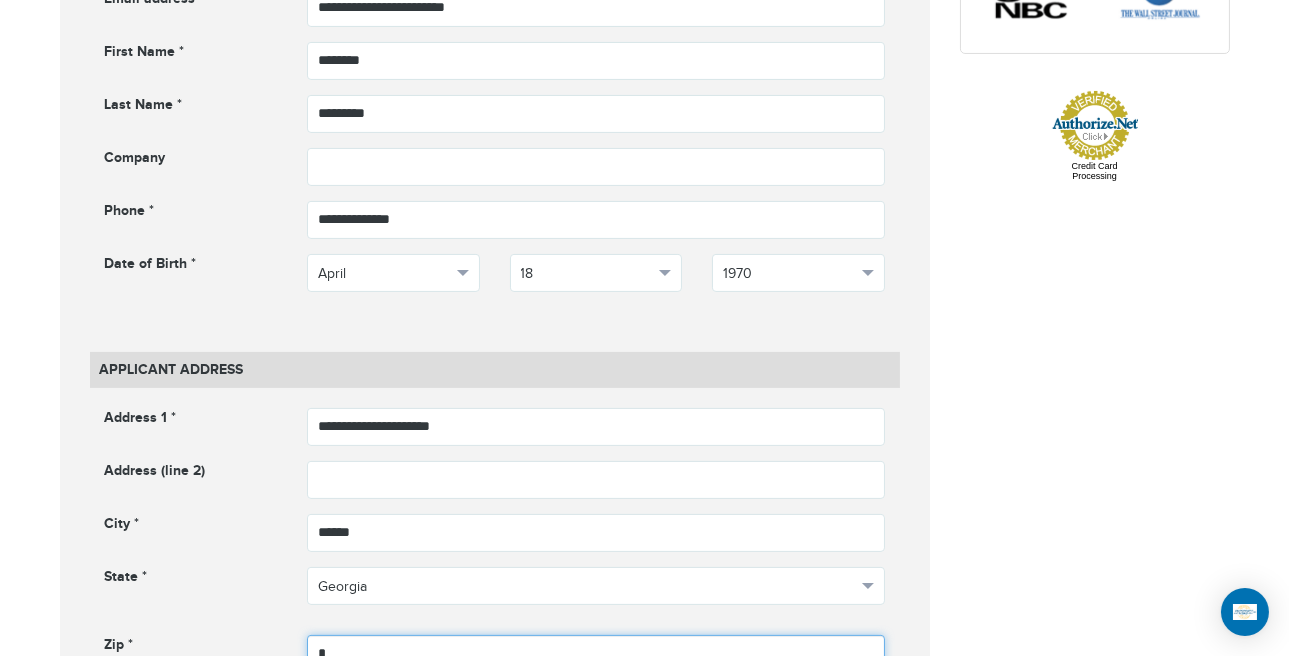 scroll, scrollTop: 985, scrollLeft: 0, axis: vertical 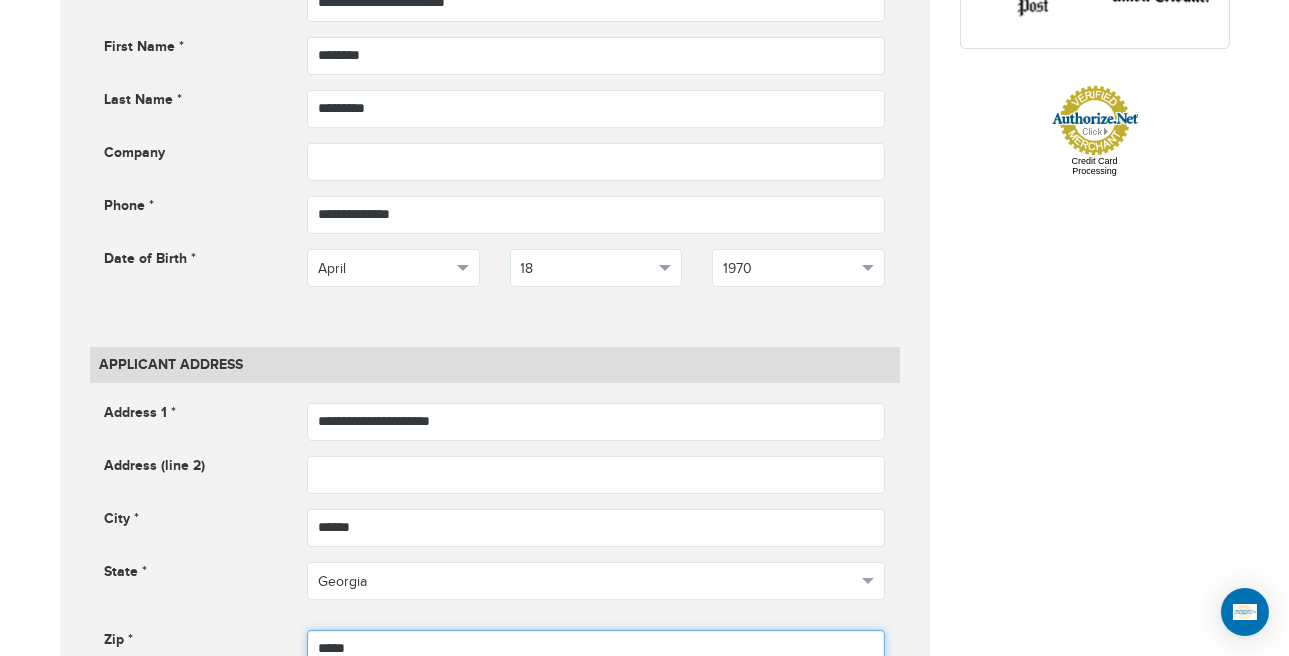 type on "*****" 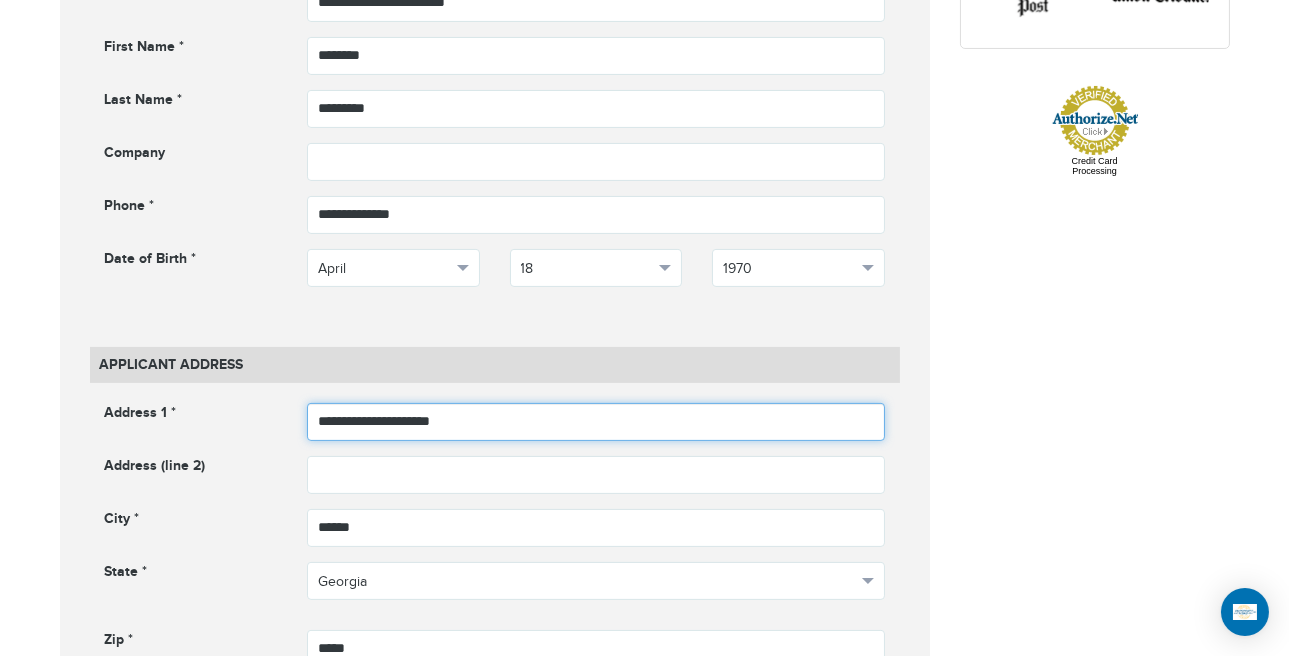 click on "**********" at bounding box center [596, 422] 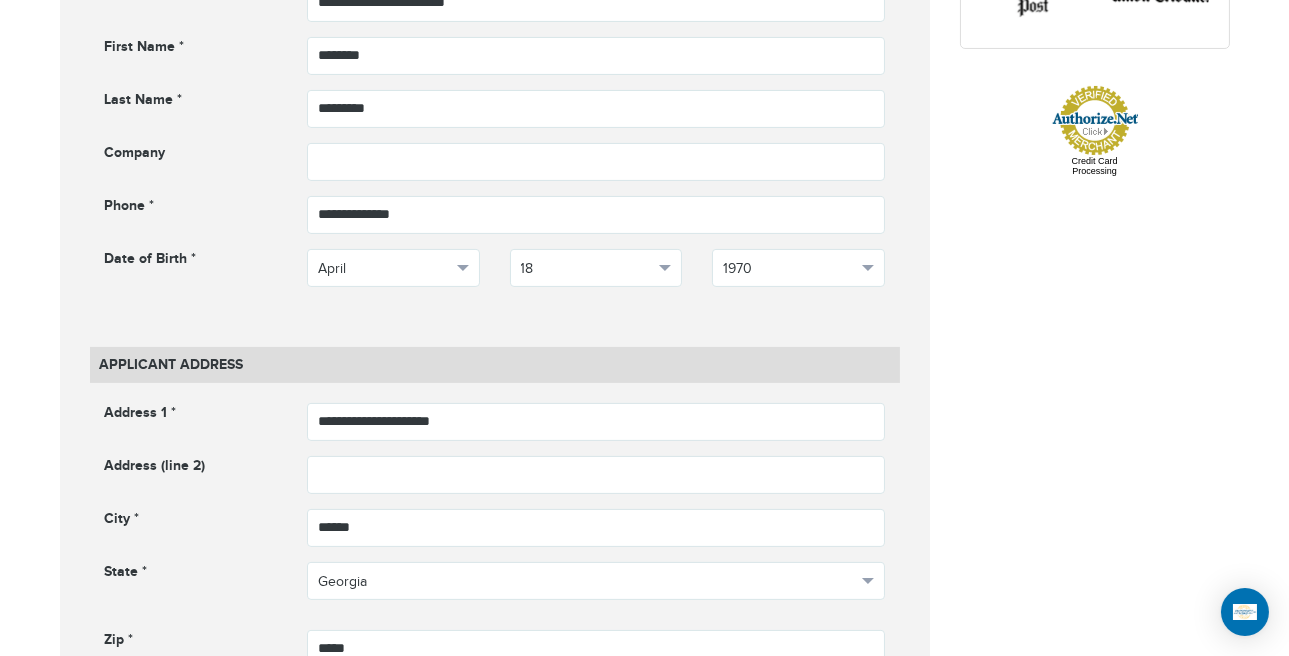 click on "**********" at bounding box center (645, 777) 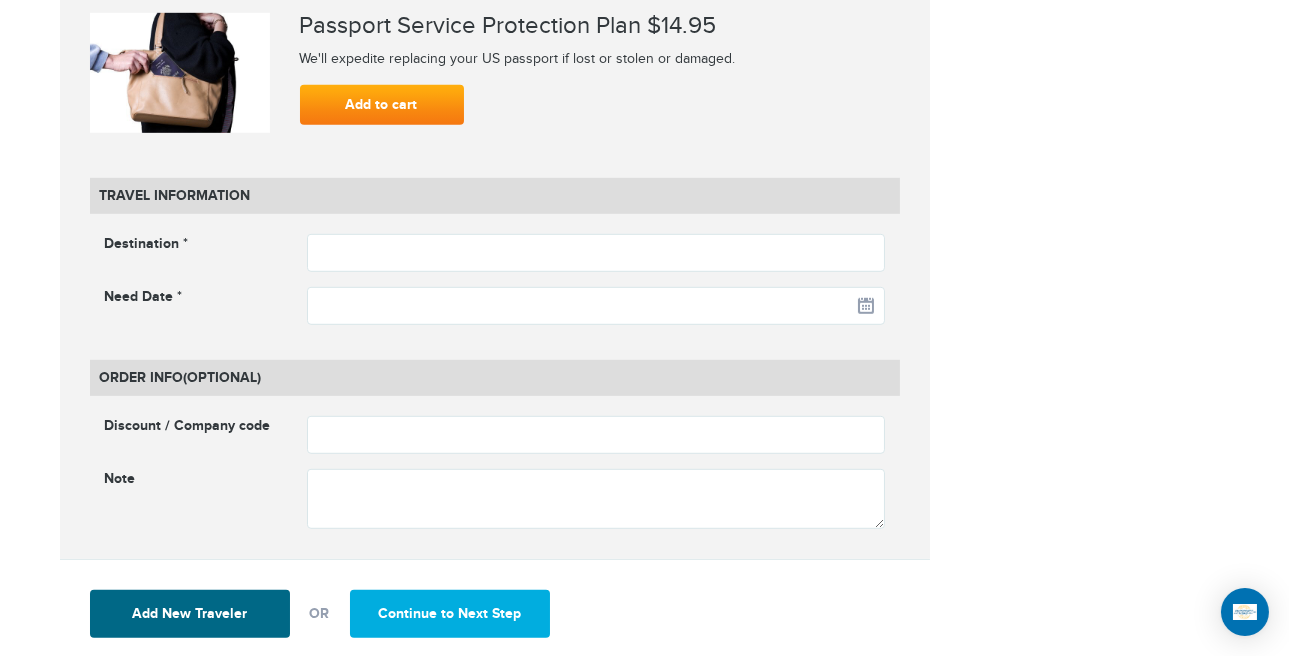 scroll, scrollTop: 2489, scrollLeft: 0, axis: vertical 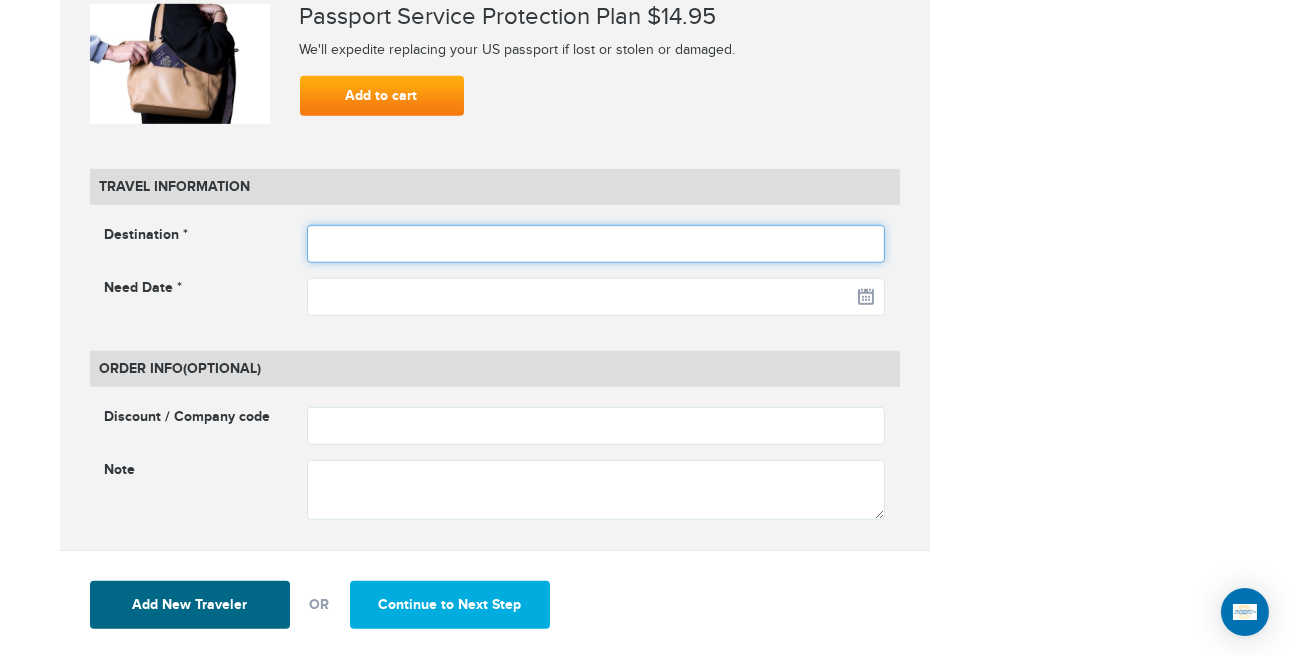 click at bounding box center [596, 244] 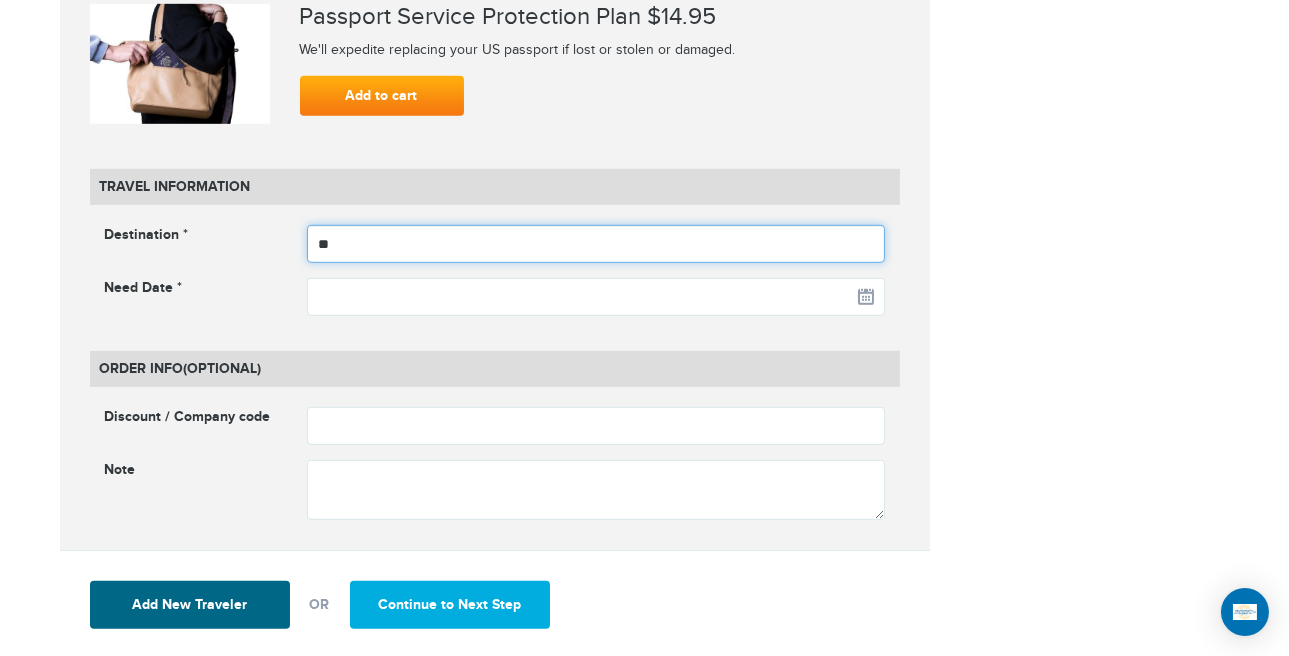 type on "*" 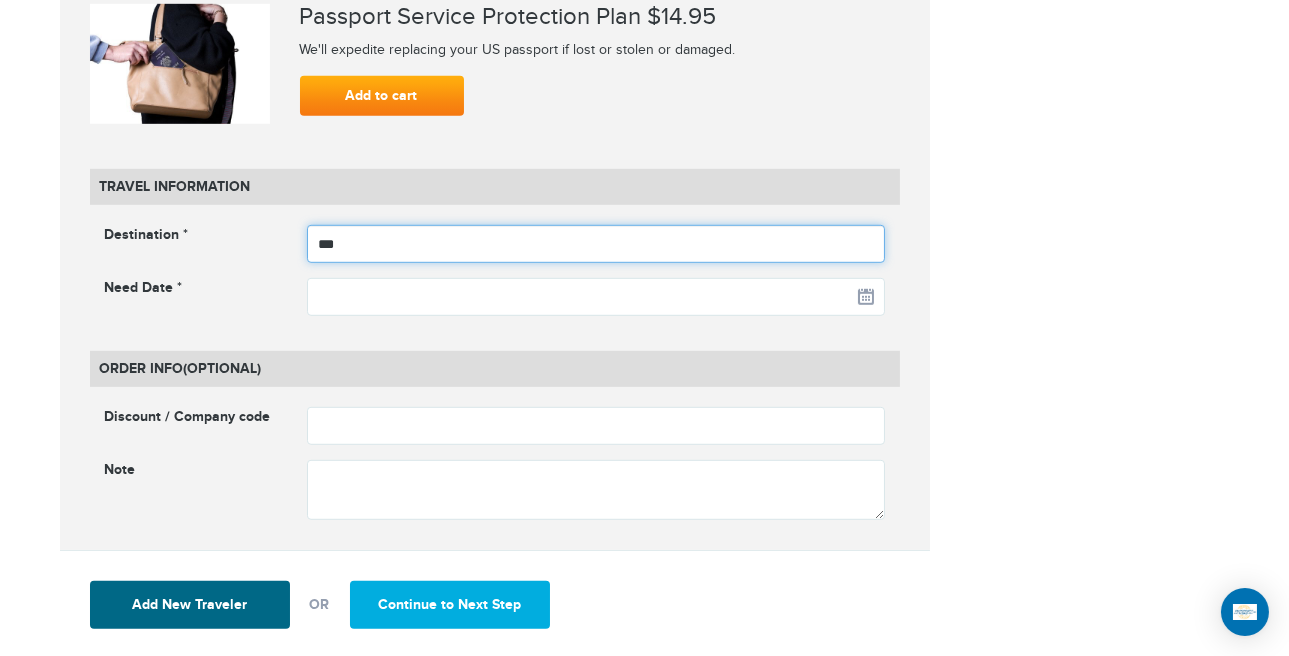 type on "*********" 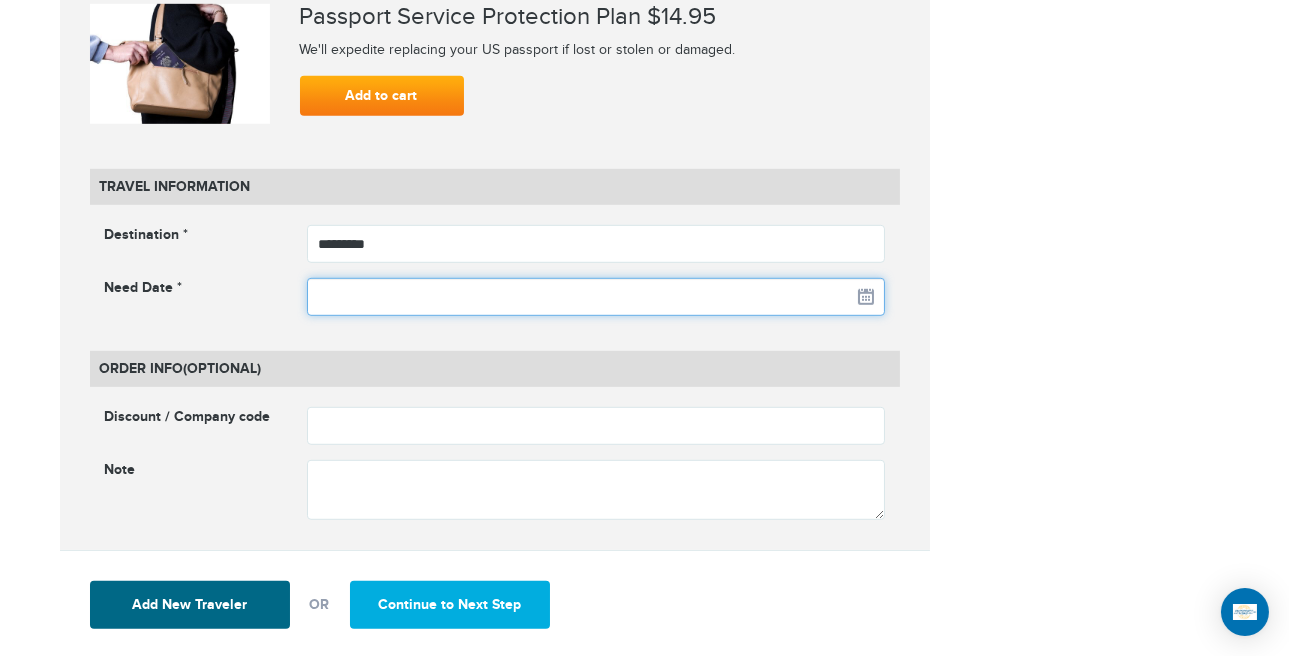 click at bounding box center (596, 297) 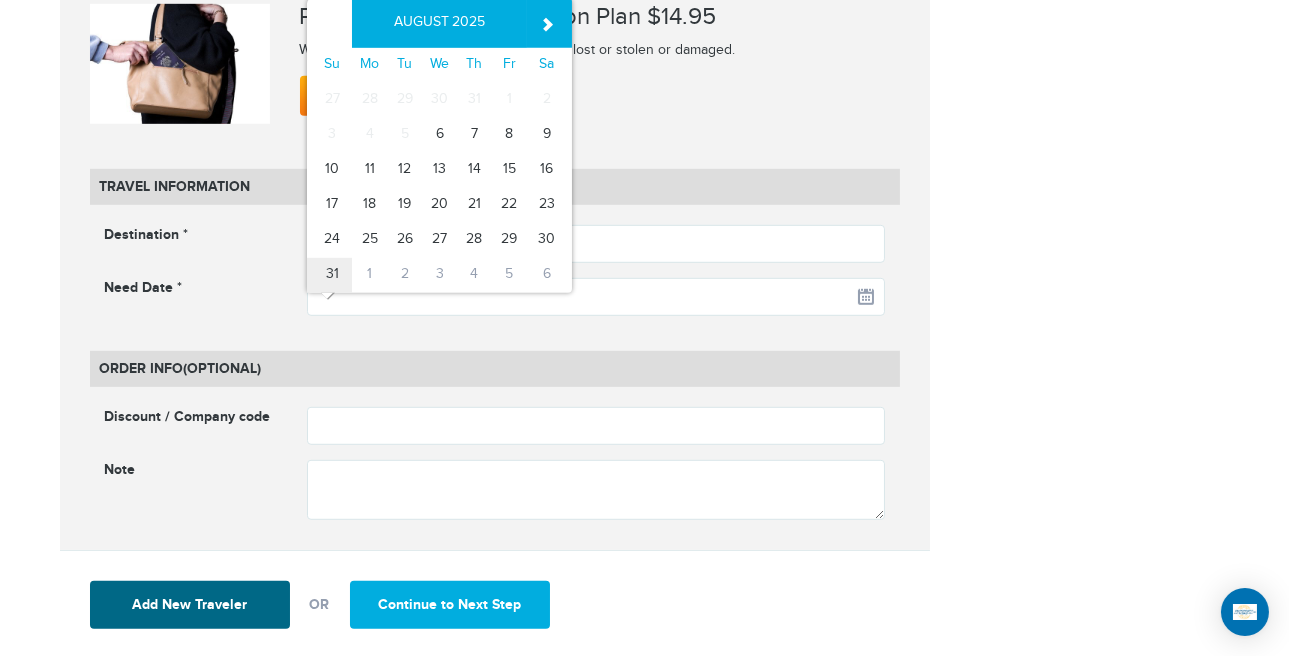click on "31" at bounding box center [329, 275] 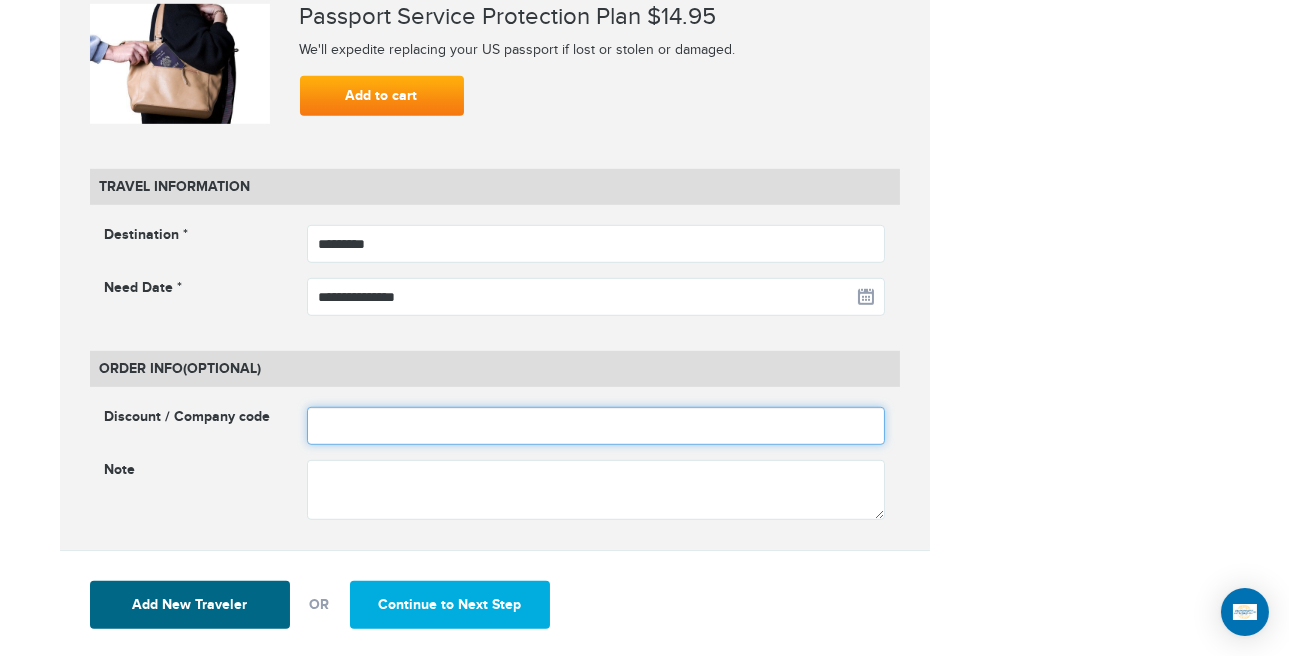 click at bounding box center (596, 426) 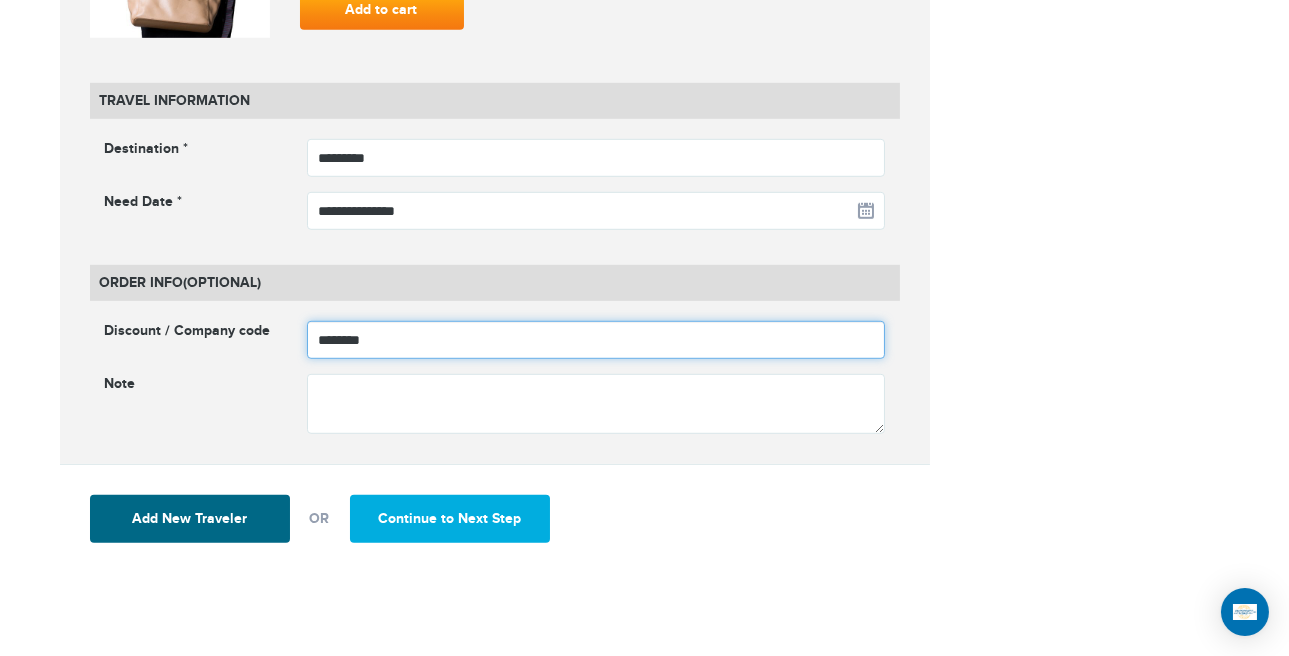scroll, scrollTop: 2663, scrollLeft: 0, axis: vertical 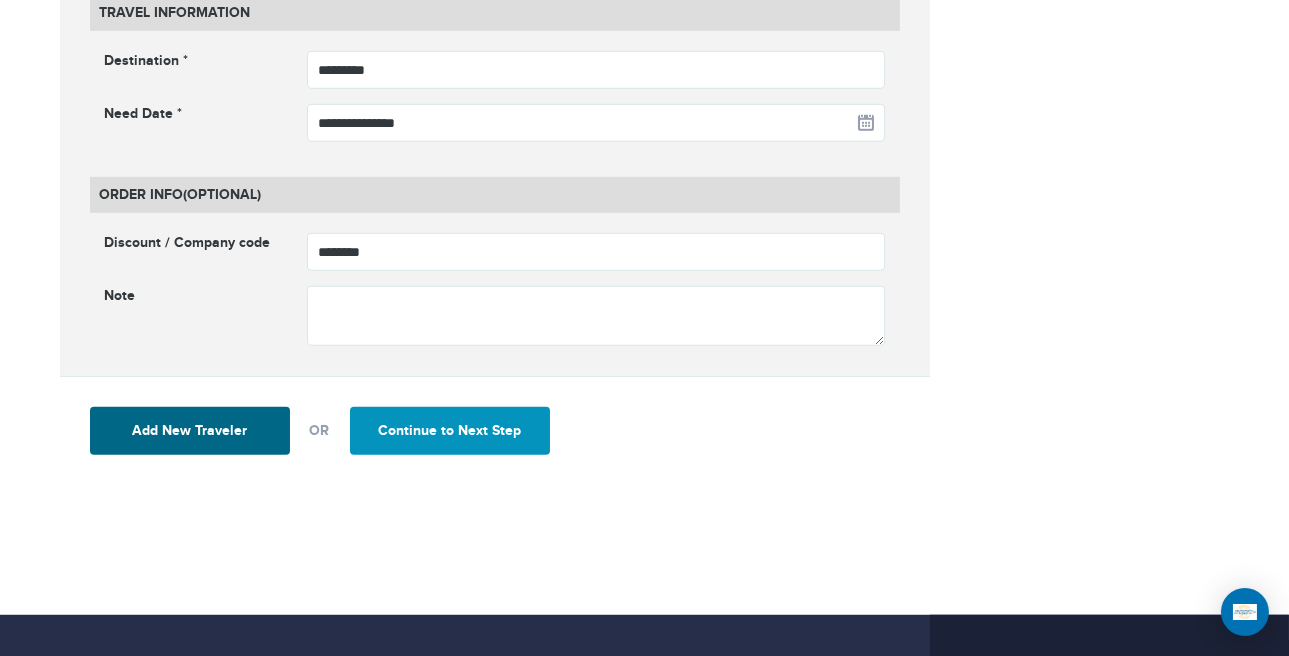 click on "Continue to Next Step" at bounding box center [450, 431] 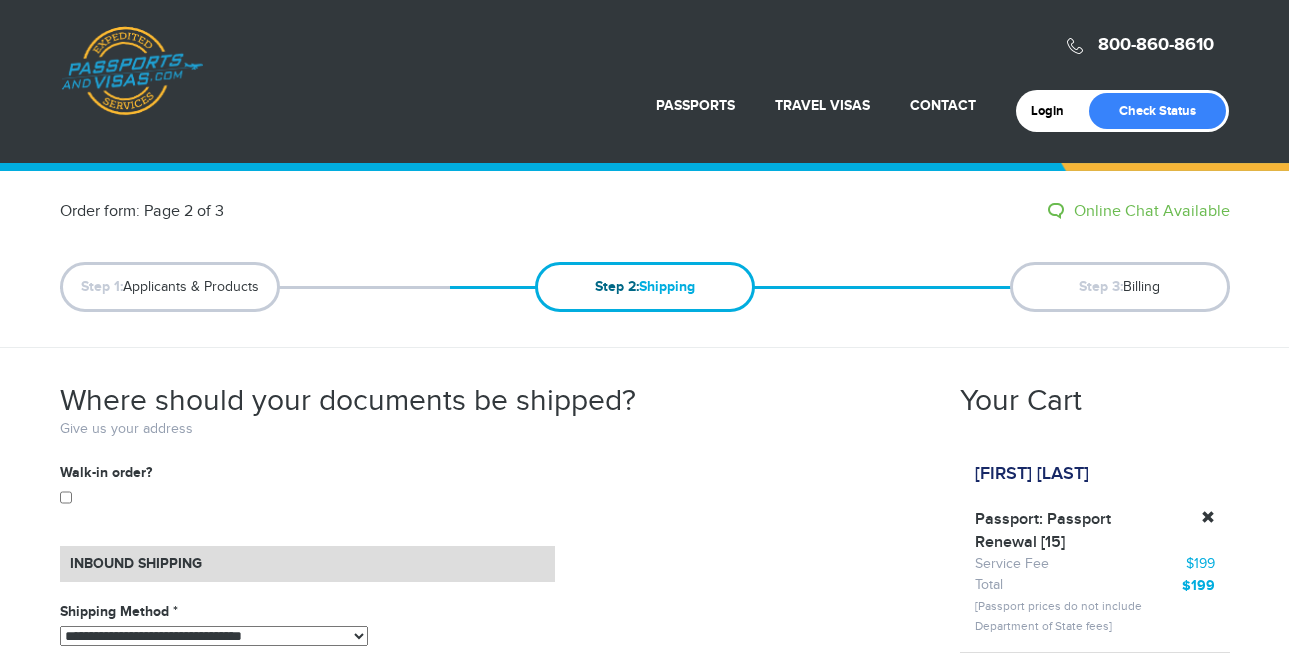scroll, scrollTop: 0, scrollLeft: 0, axis: both 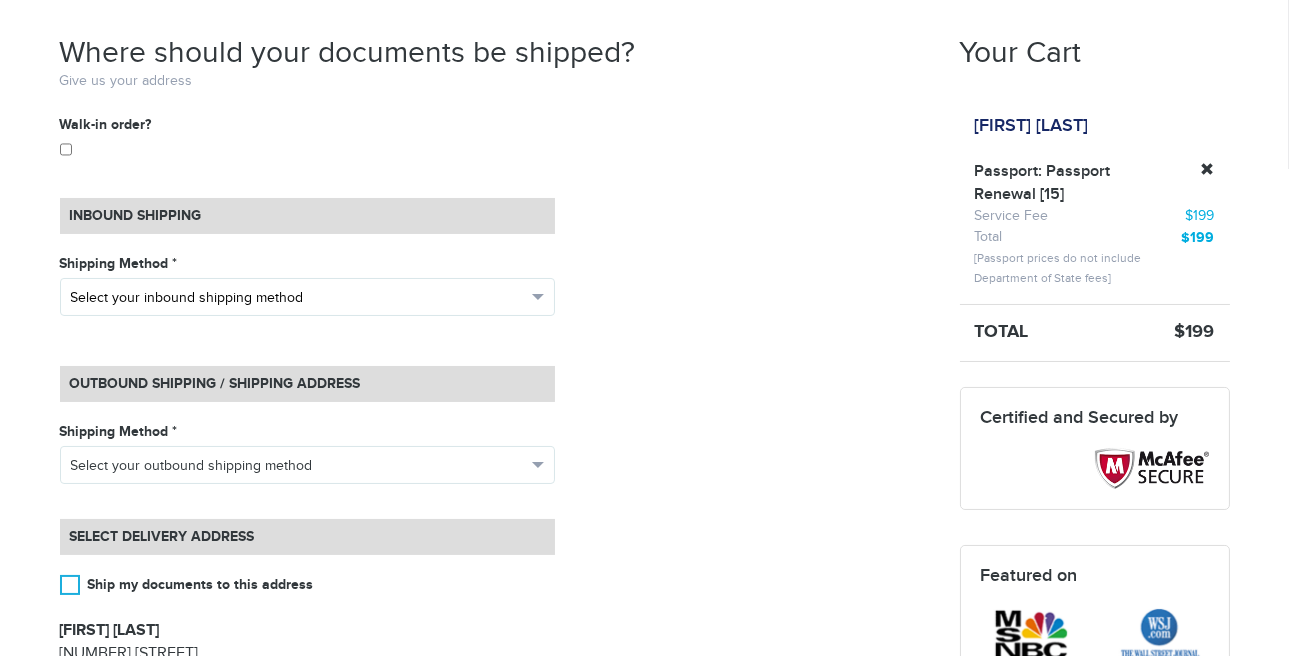 click on "Select your inbound shipping method" at bounding box center [298, 298] 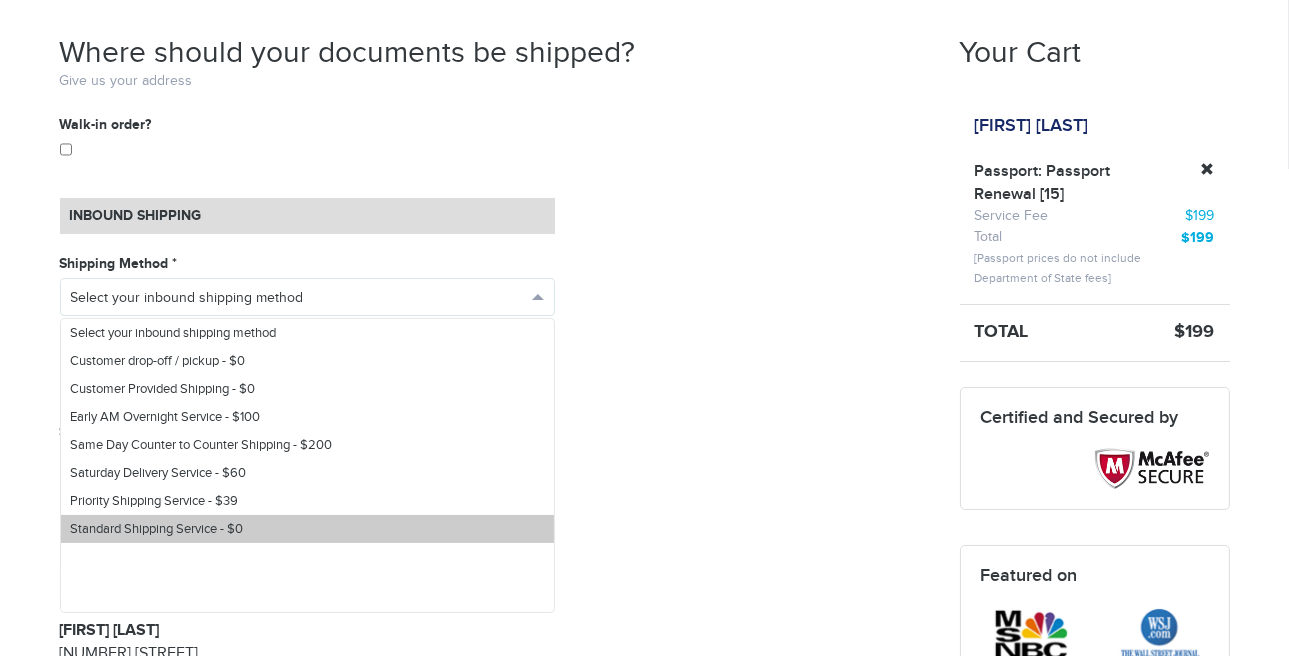 click on "Standard Shipping Service - $0" at bounding box center (157, 529) 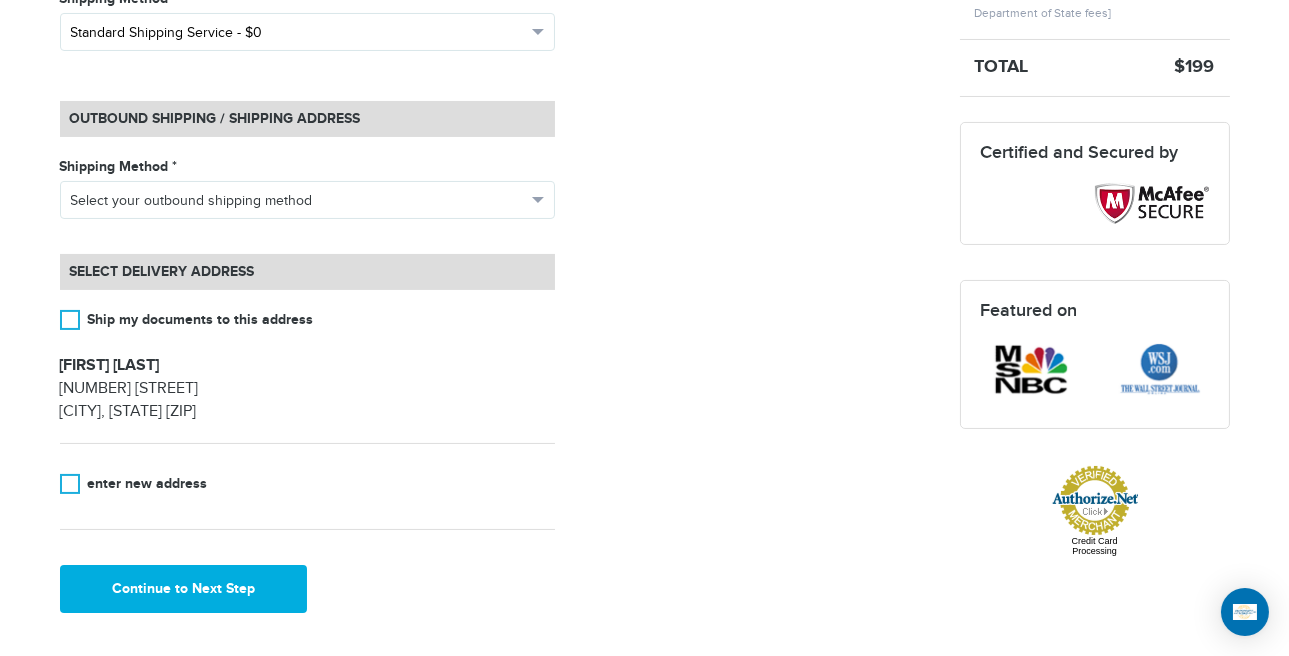scroll, scrollTop: 632, scrollLeft: 0, axis: vertical 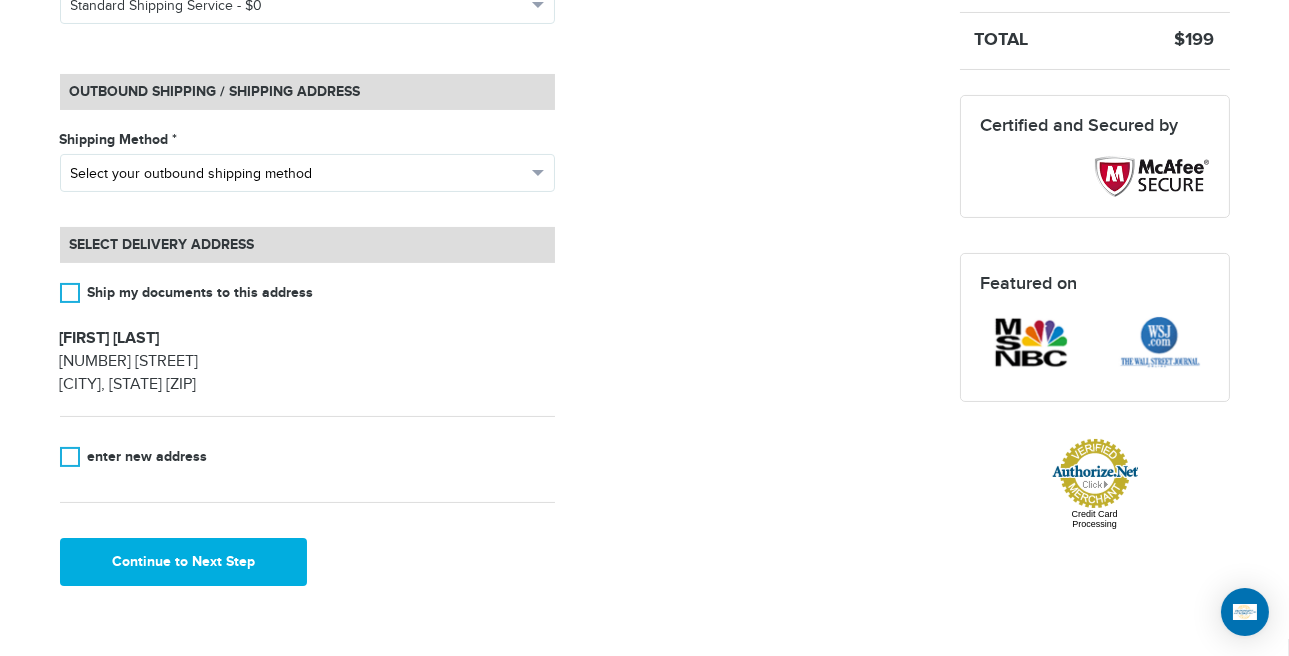 click on "Select your outbound shipping method" at bounding box center (307, 173) 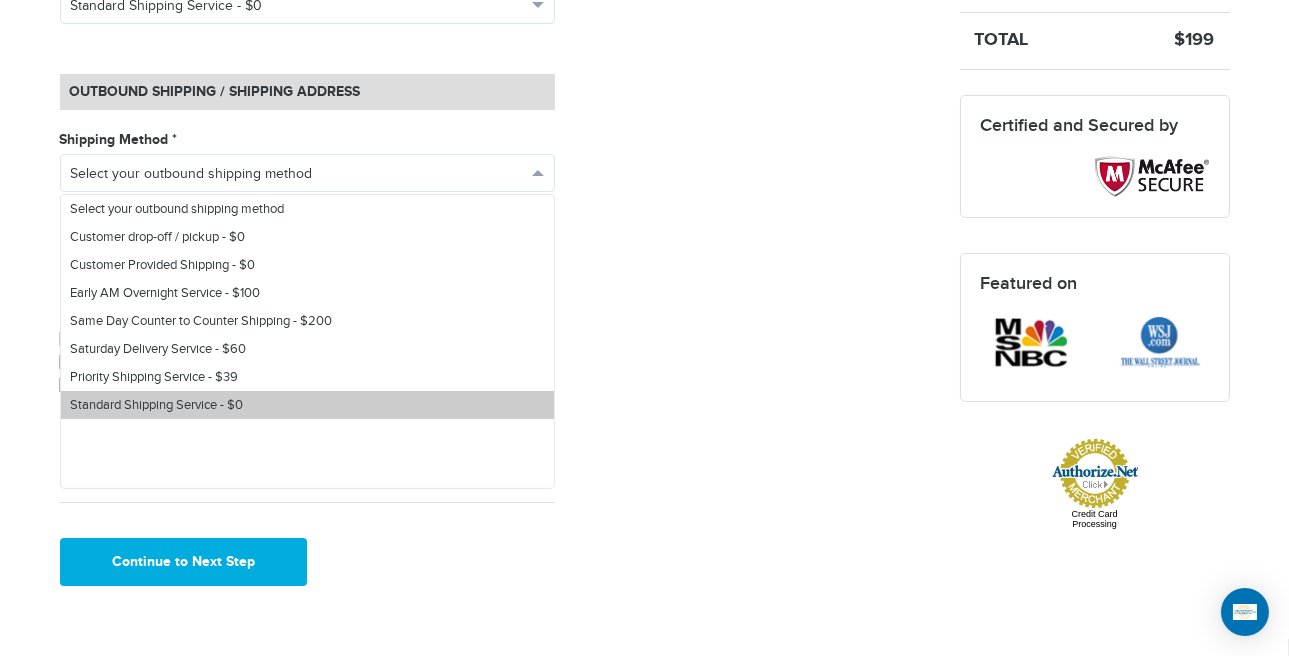 click on "Standard Shipping Service - $0" at bounding box center (307, 405) 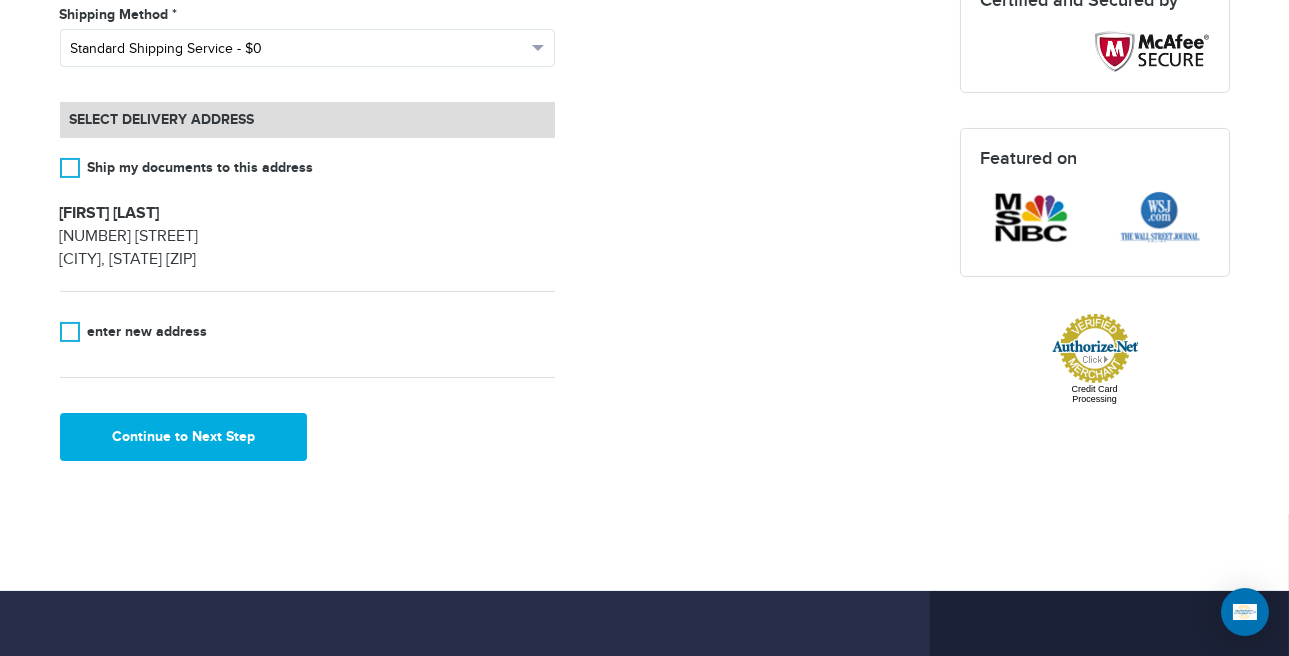 scroll, scrollTop: 807, scrollLeft: 0, axis: vertical 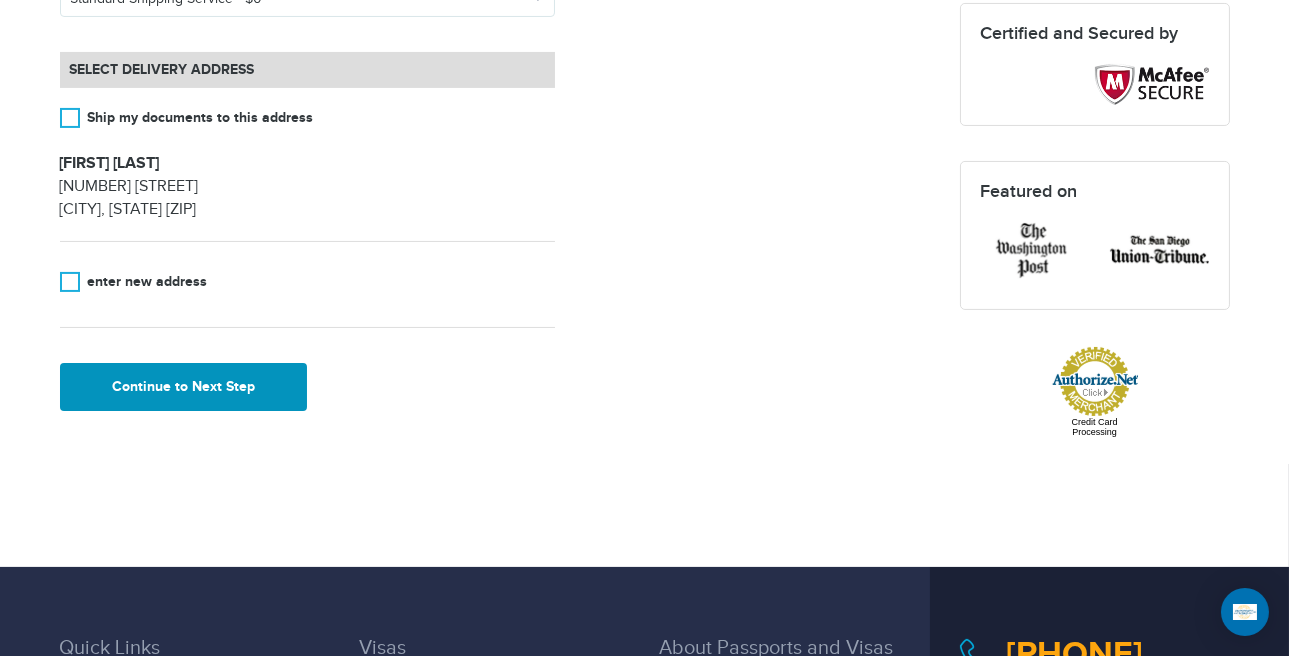 click on "Continue to Next Step" at bounding box center (184, 387) 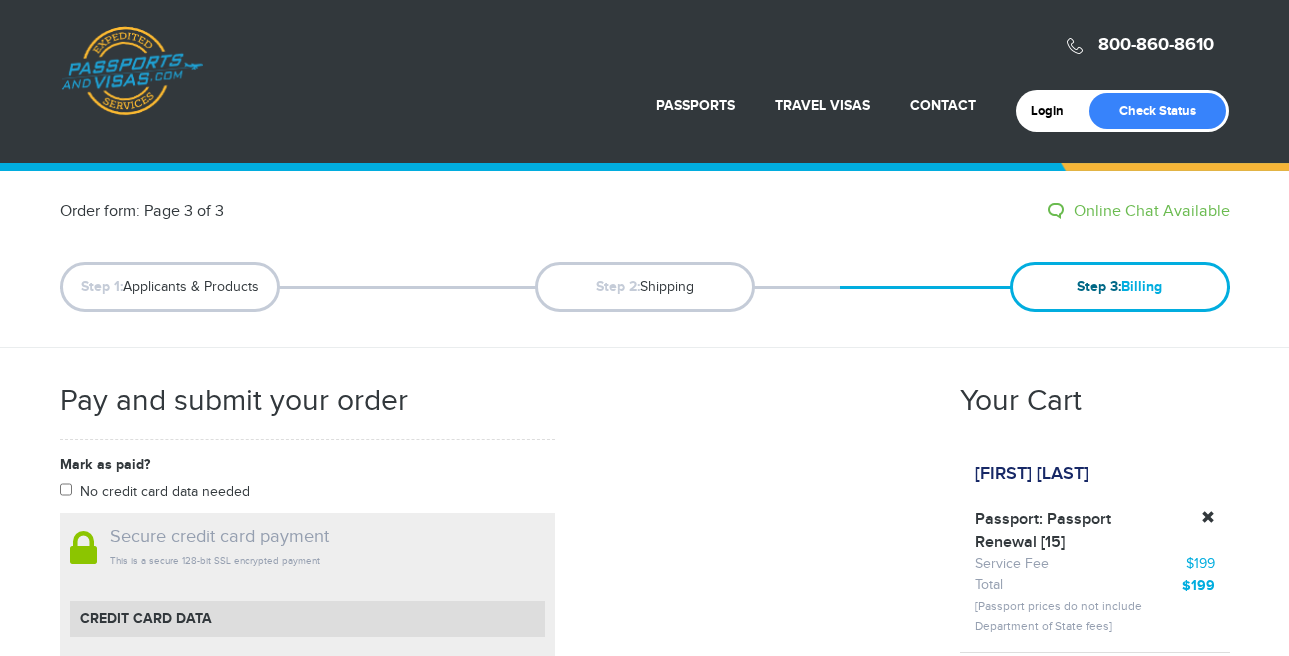scroll, scrollTop: 0, scrollLeft: 0, axis: both 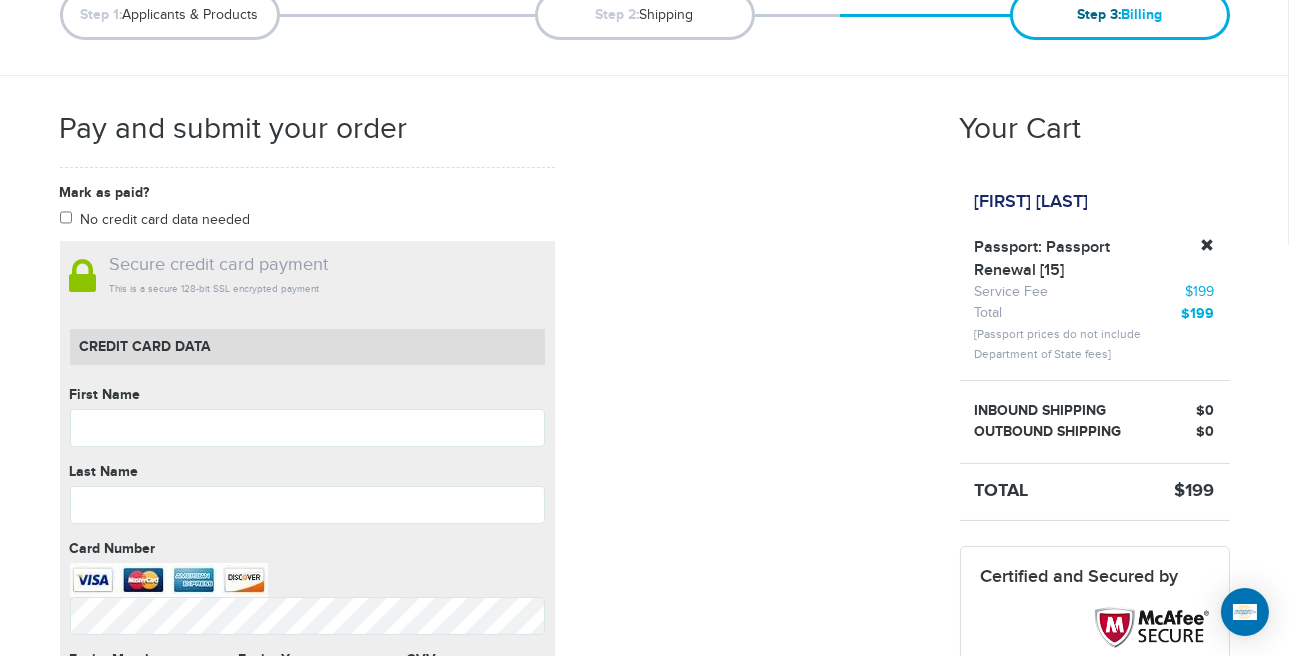 click on "Gregory Honomichl" at bounding box center [1032, 202] 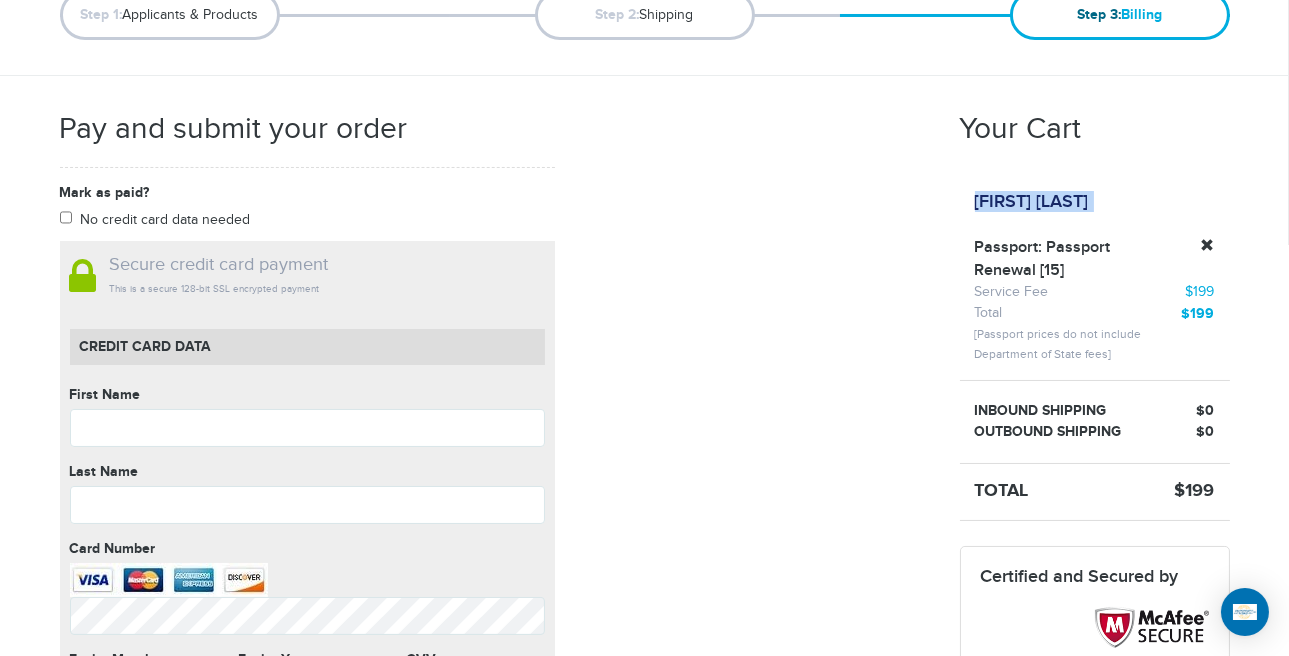 click on "[FIRST] [LAST]" at bounding box center [1032, 202] 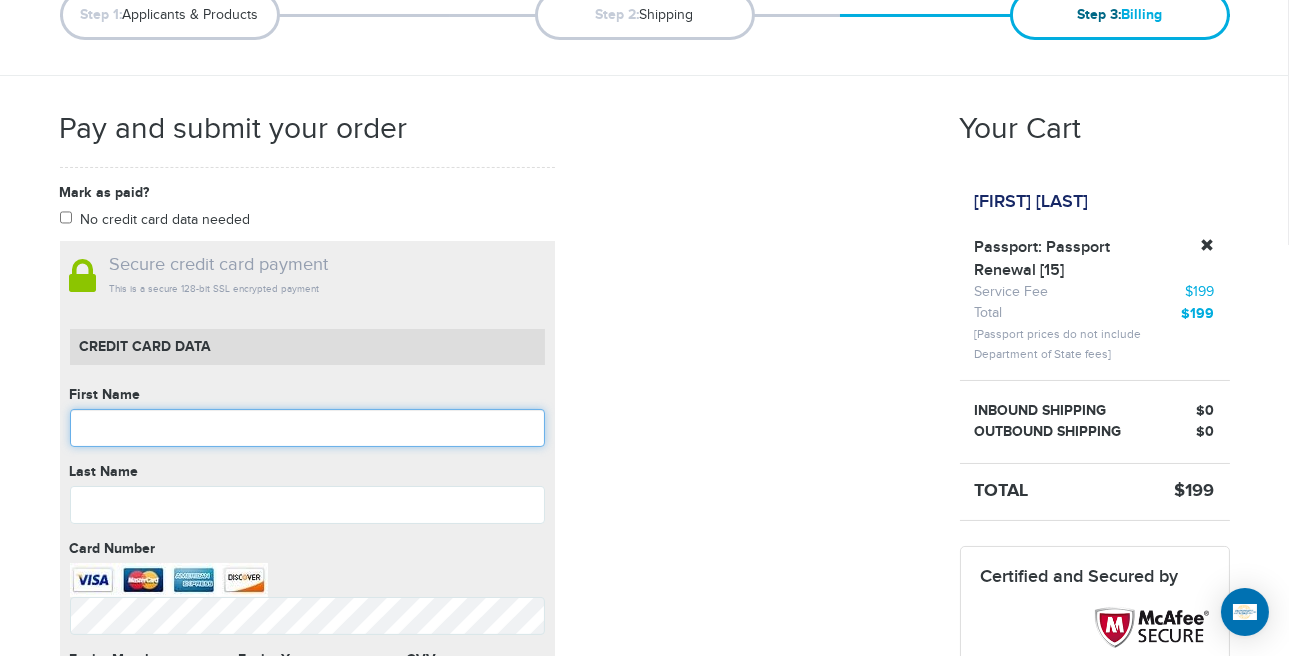 paste on "**********" 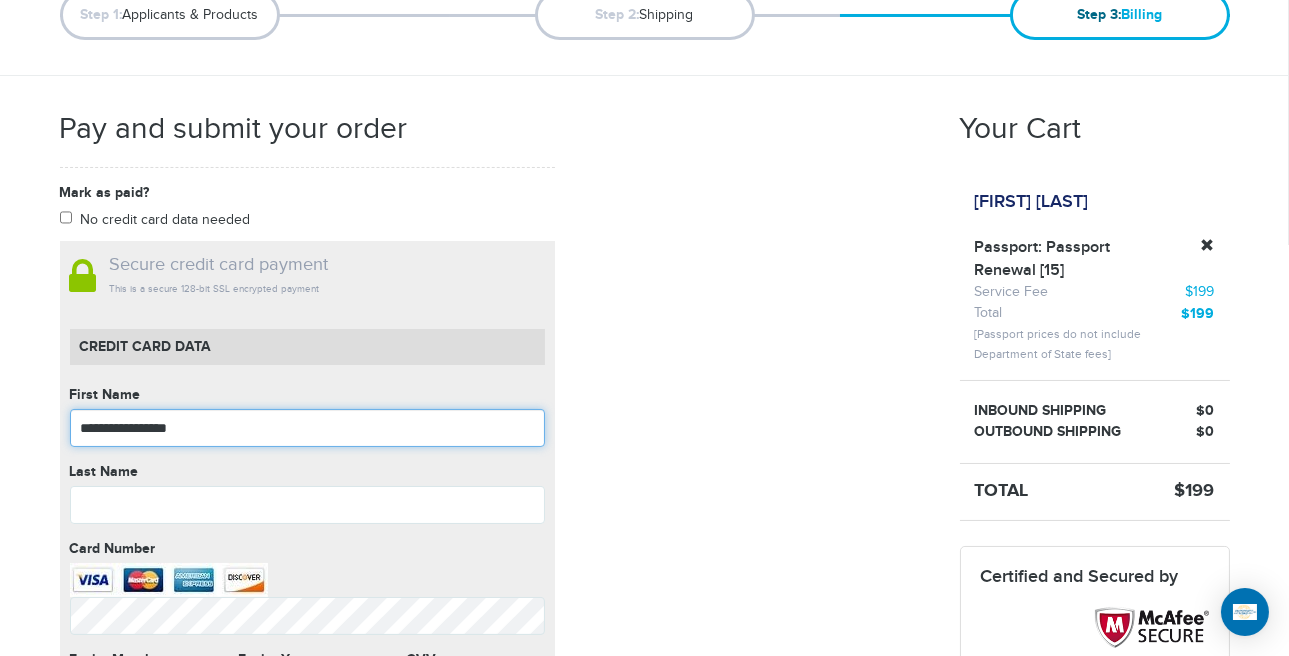 click on "**********" at bounding box center [307, 428] 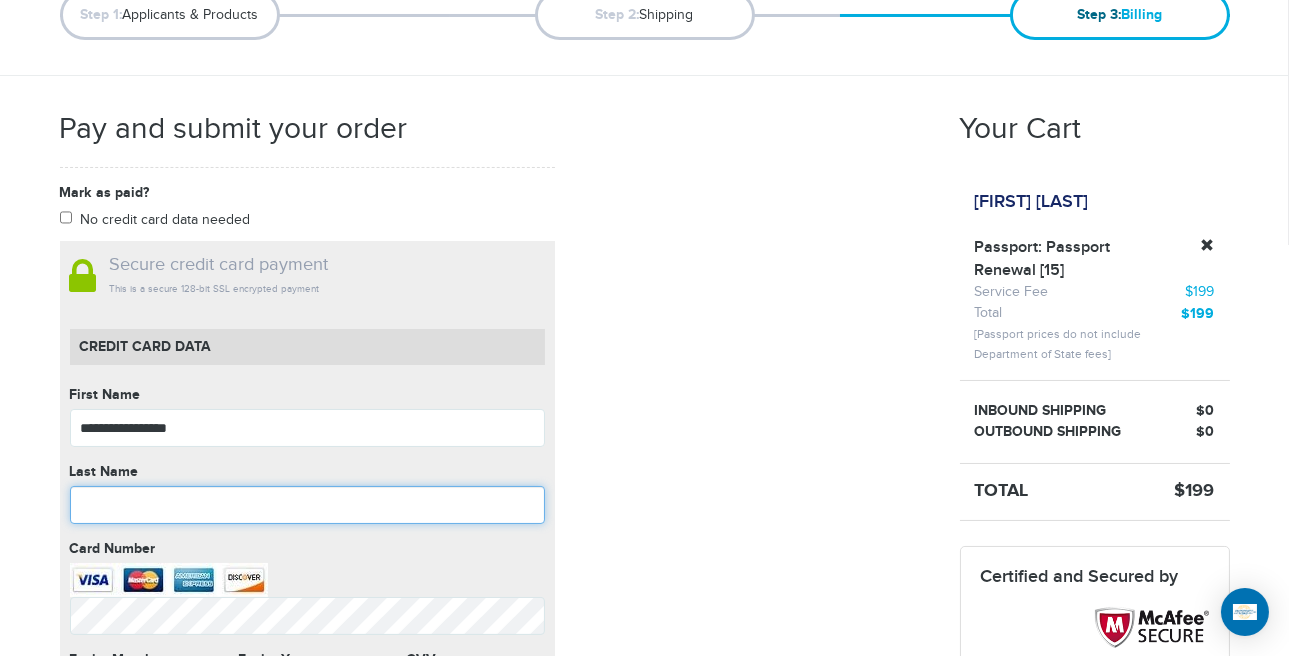 paste on "**********" 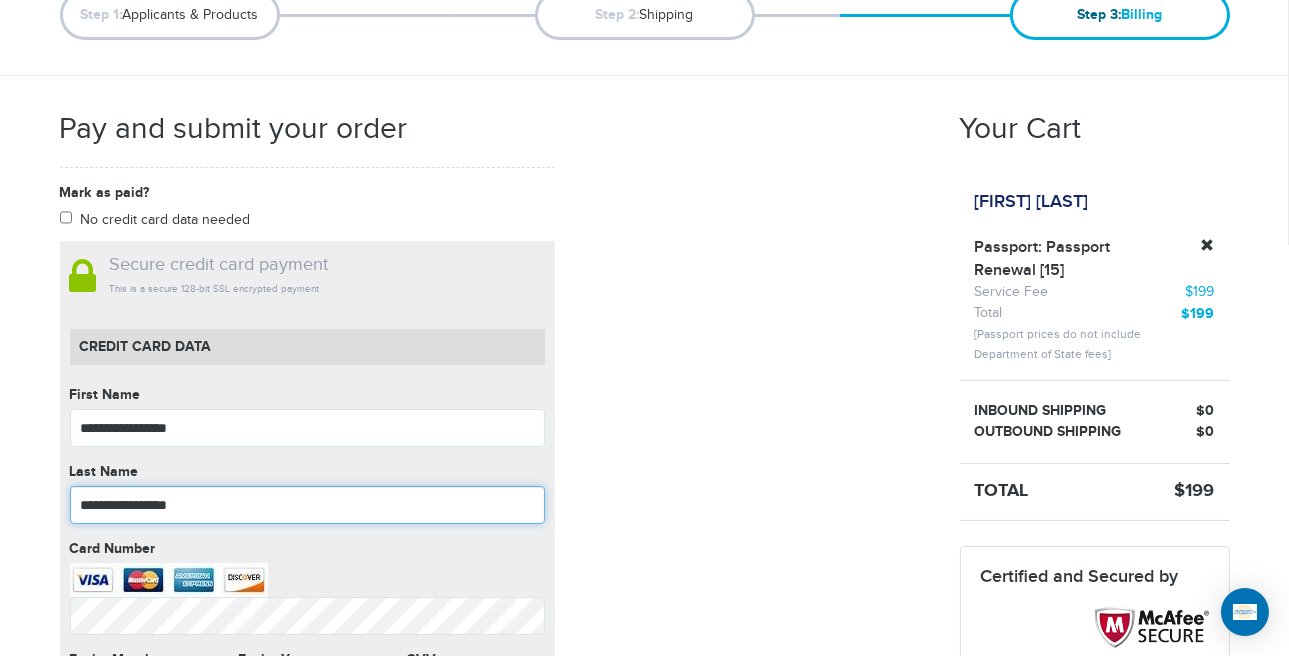 click on "**********" at bounding box center (307, 505) 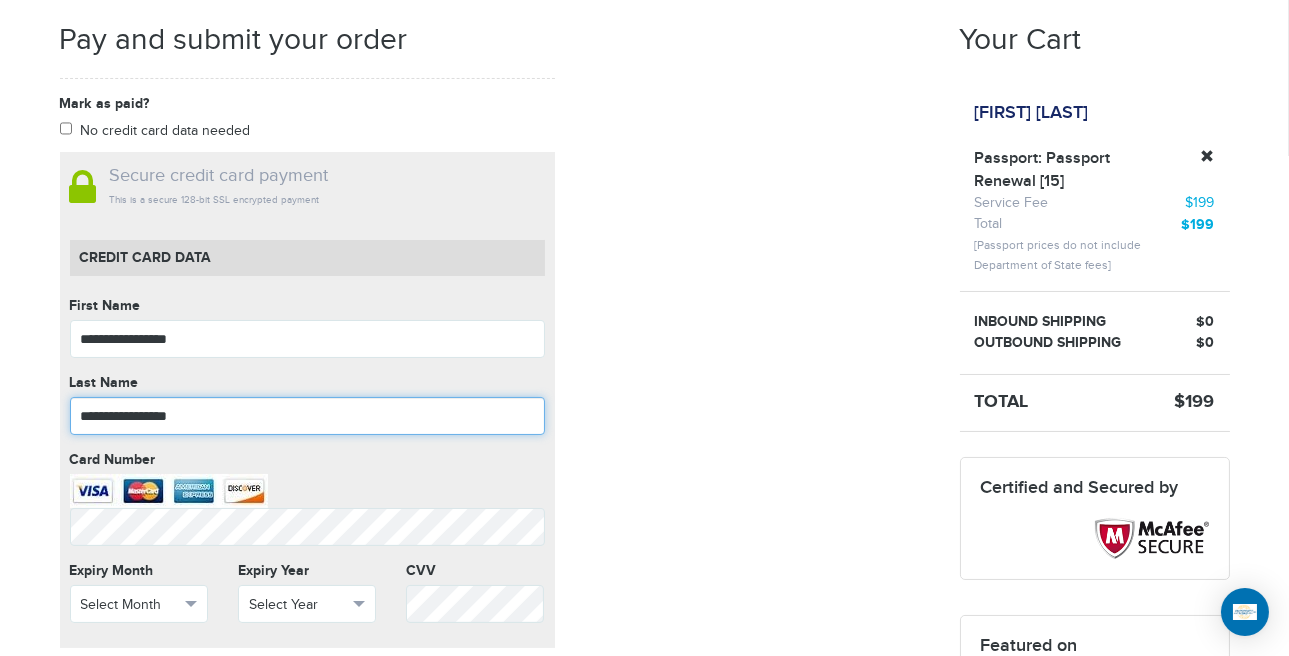 scroll, scrollTop: 485, scrollLeft: 0, axis: vertical 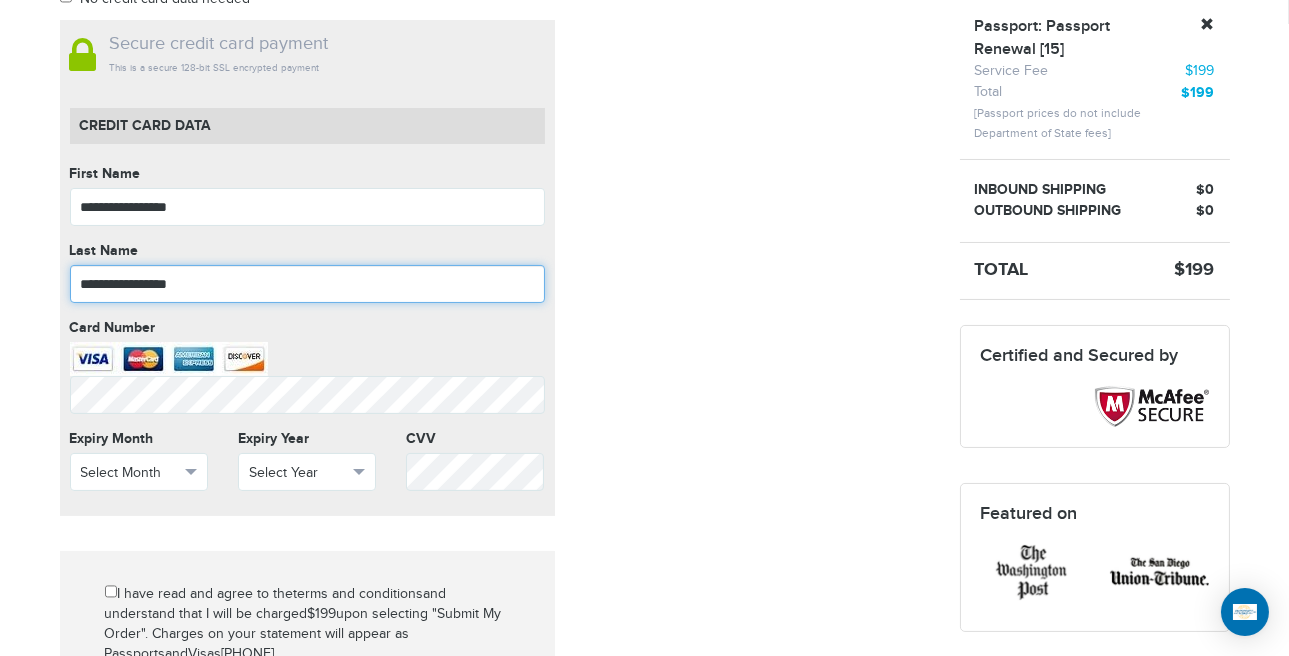 drag, startPoint x: 132, startPoint y: 282, endPoint x: -152, endPoint y: 272, distance: 284.176 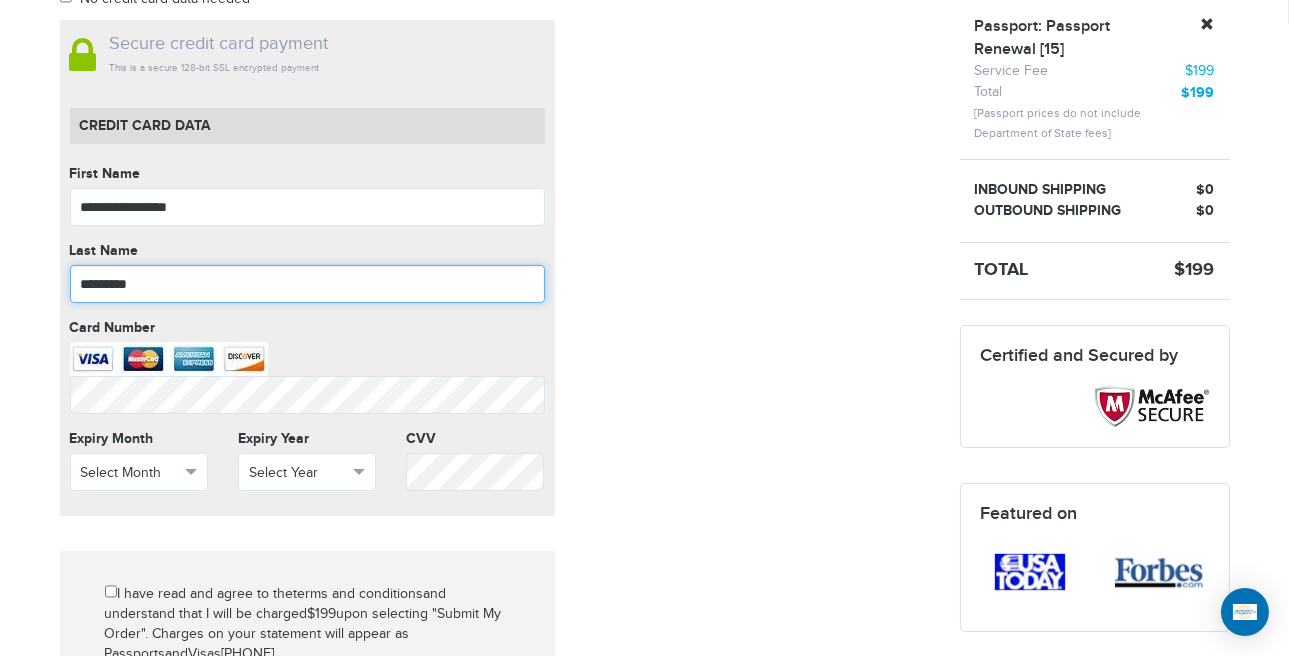 type on "*********" 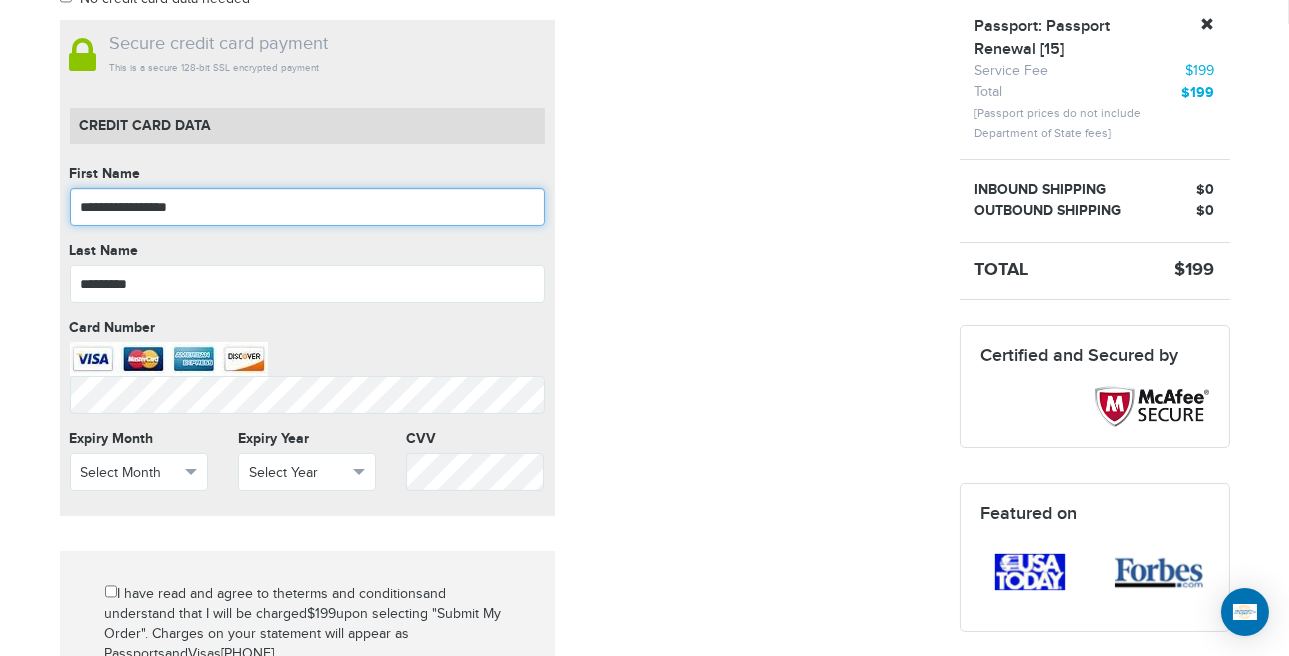 drag, startPoint x: 249, startPoint y: 198, endPoint x: 134, endPoint y: 217, distance: 116.559 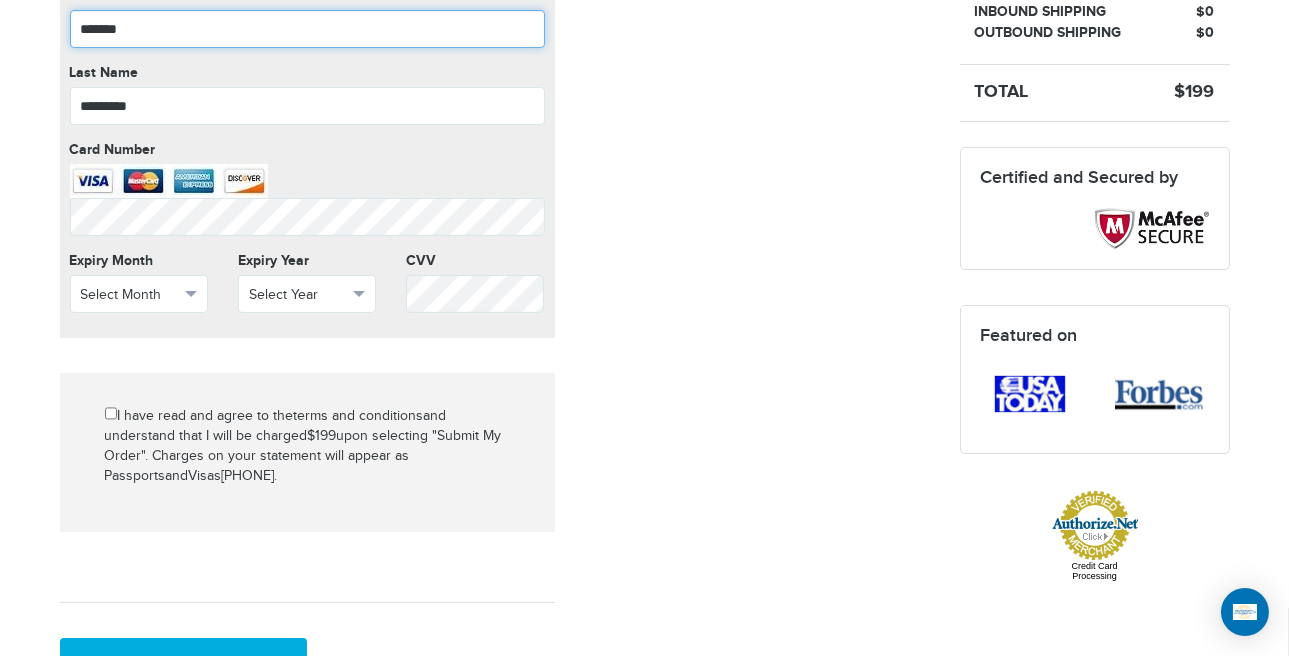 scroll, scrollTop: 667, scrollLeft: 0, axis: vertical 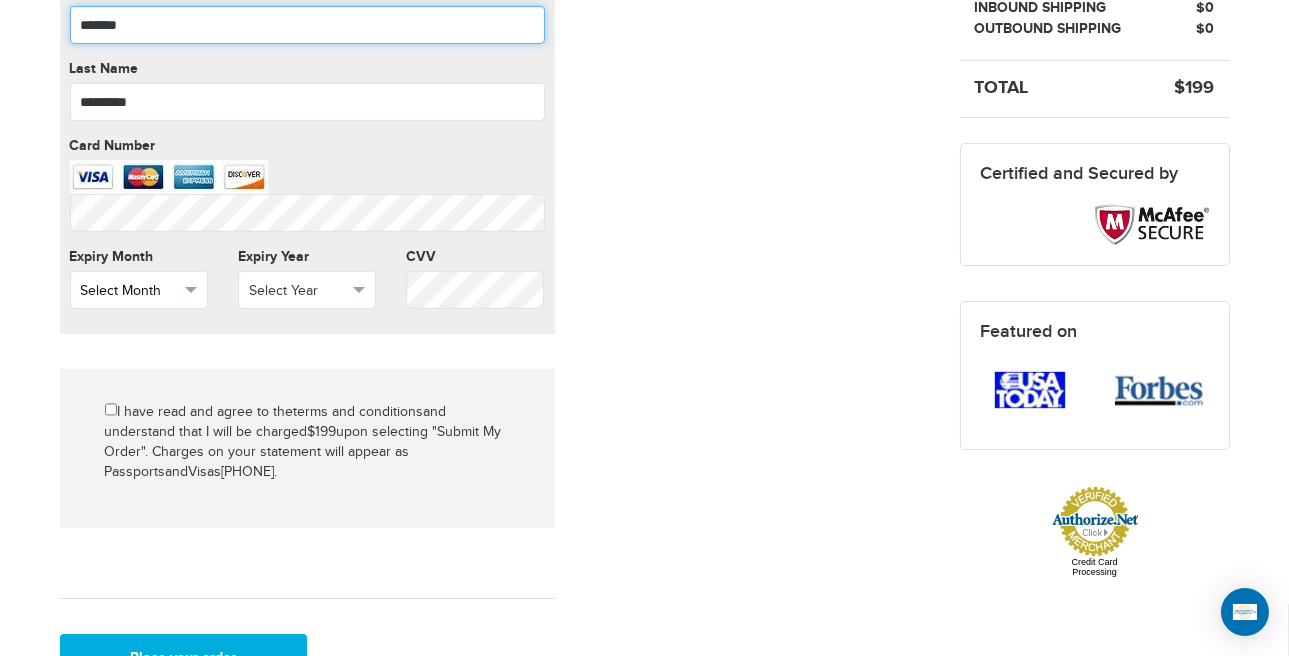 type on "*******" 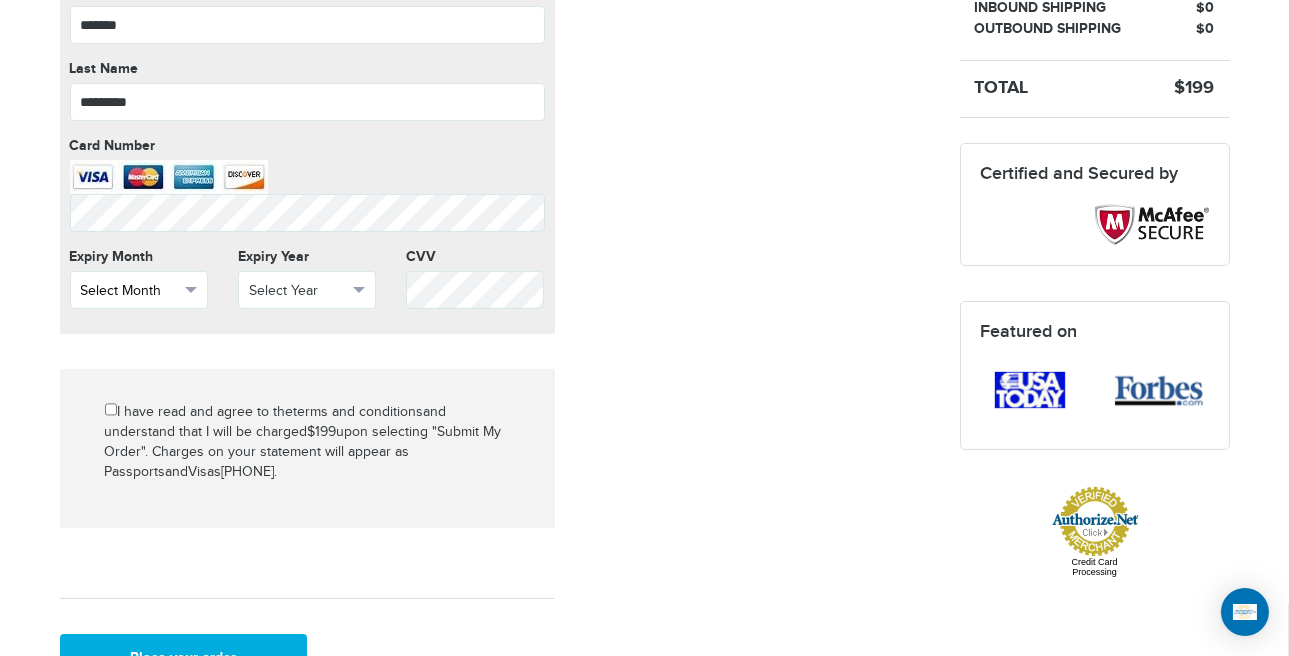 click on "Select Month" at bounding box center [139, 290] 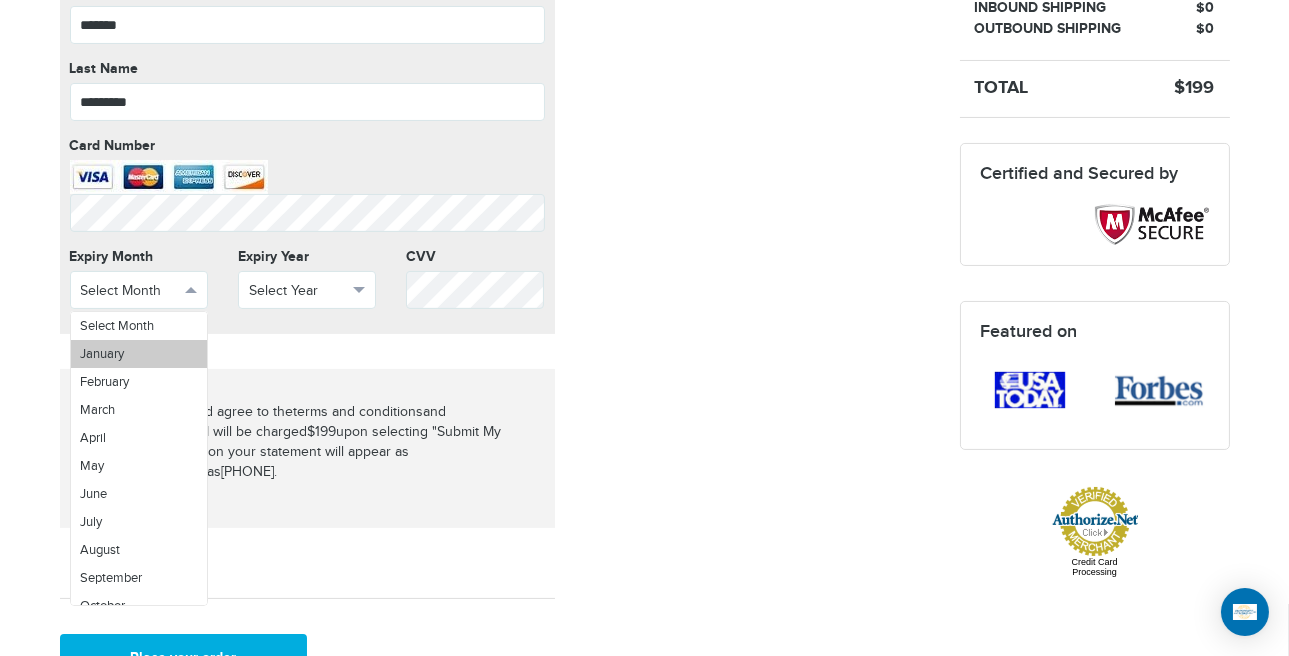 click on "January" at bounding box center (139, 354) 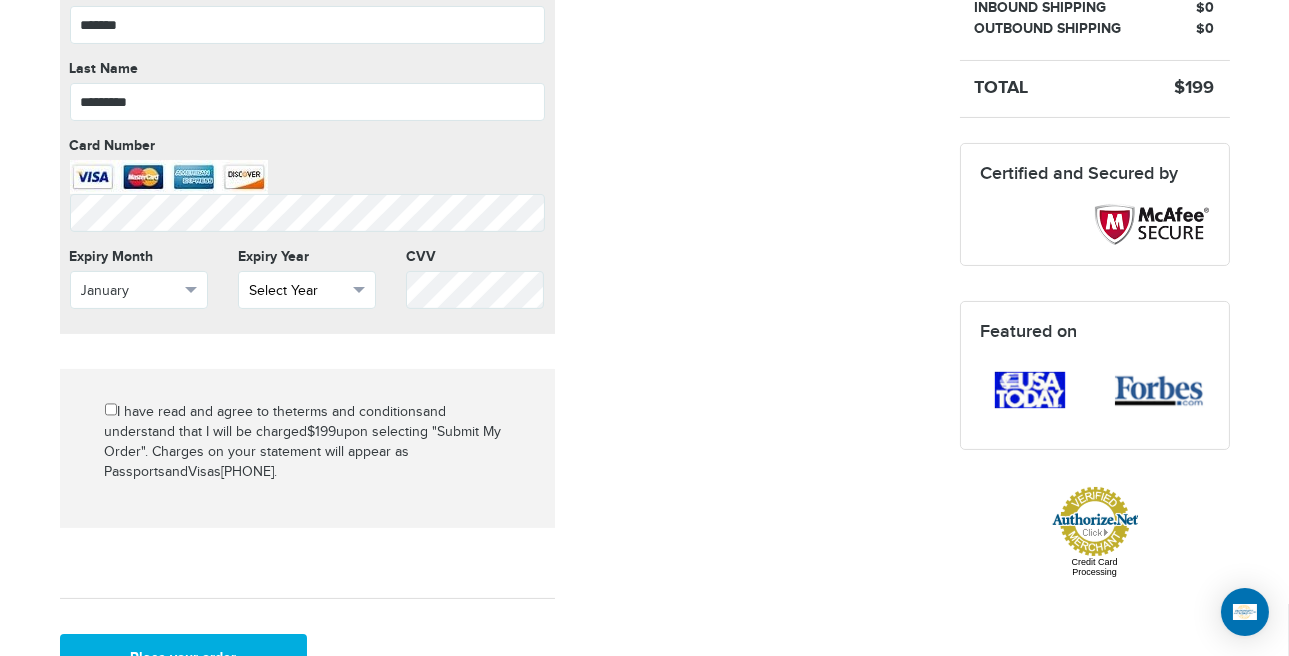 click on "Select Year" at bounding box center (307, 290) 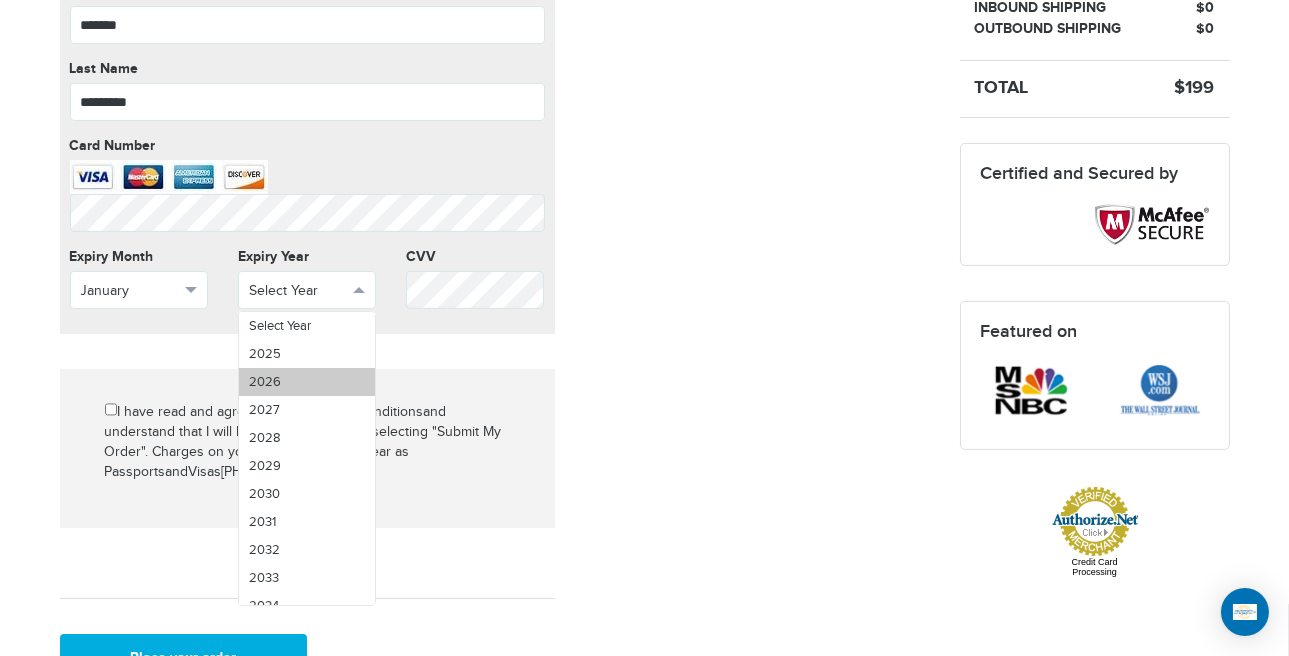 click on "2026" at bounding box center [307, 382] 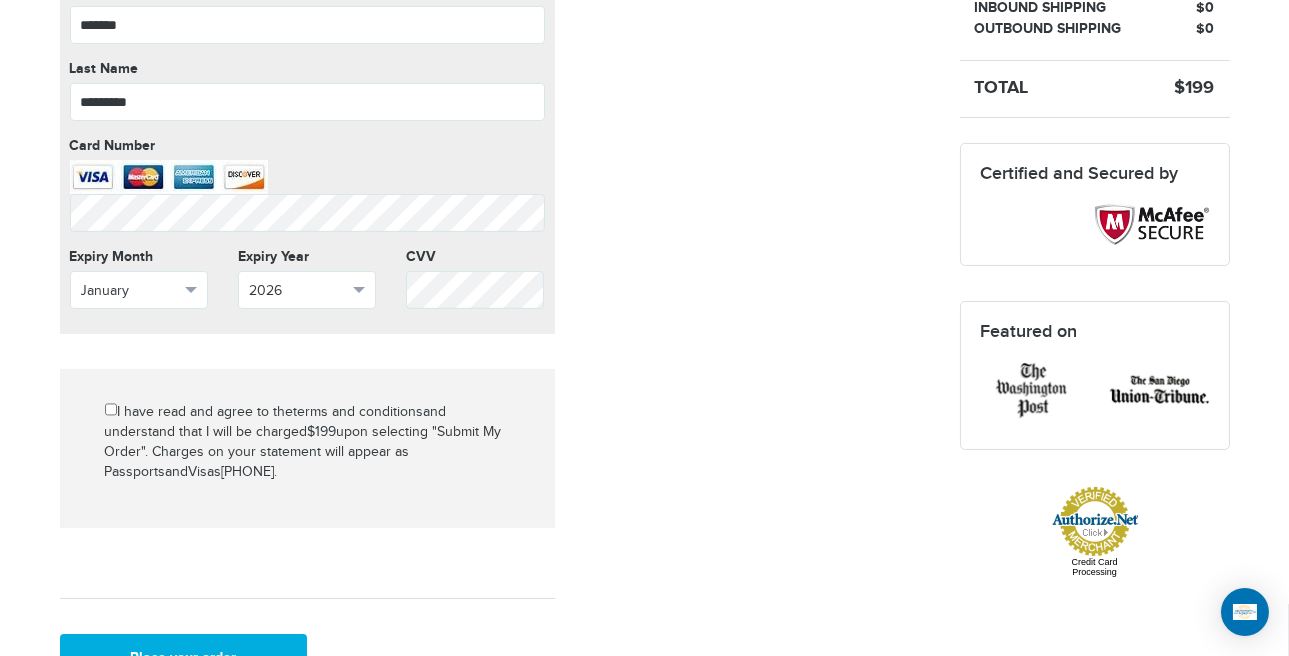 click on "Mark as paid?
No credit card data needed
Amount
*
Comment for manual payment
Secure credit card payment This is a secure 128-bit SSL encrypted payment
Credit Card data
First Name
*******
First Name cannot be empty
Last Name
*********
Last Name cannot be empty
Card Number
Card Number cannot be empty
Expiry Month
January   Select Month May" at bounding box center (495, 230) 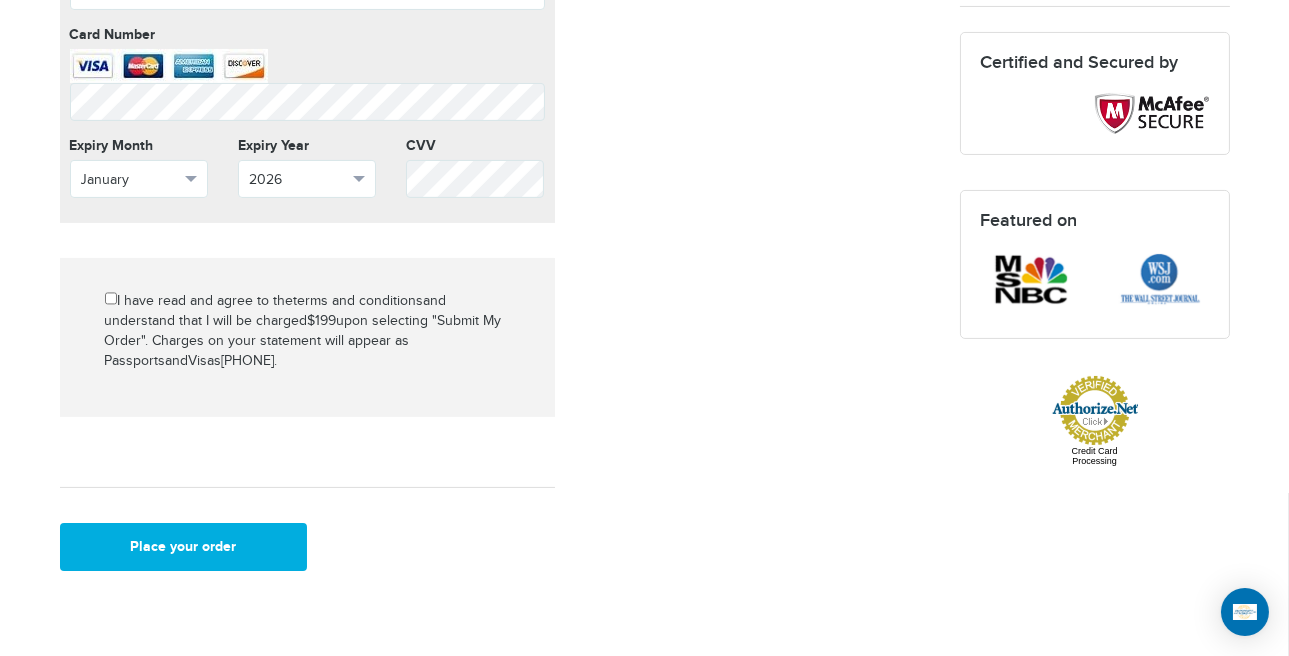 scroll, scrollTop: 800, scrollLeft: 0, axis: vertical 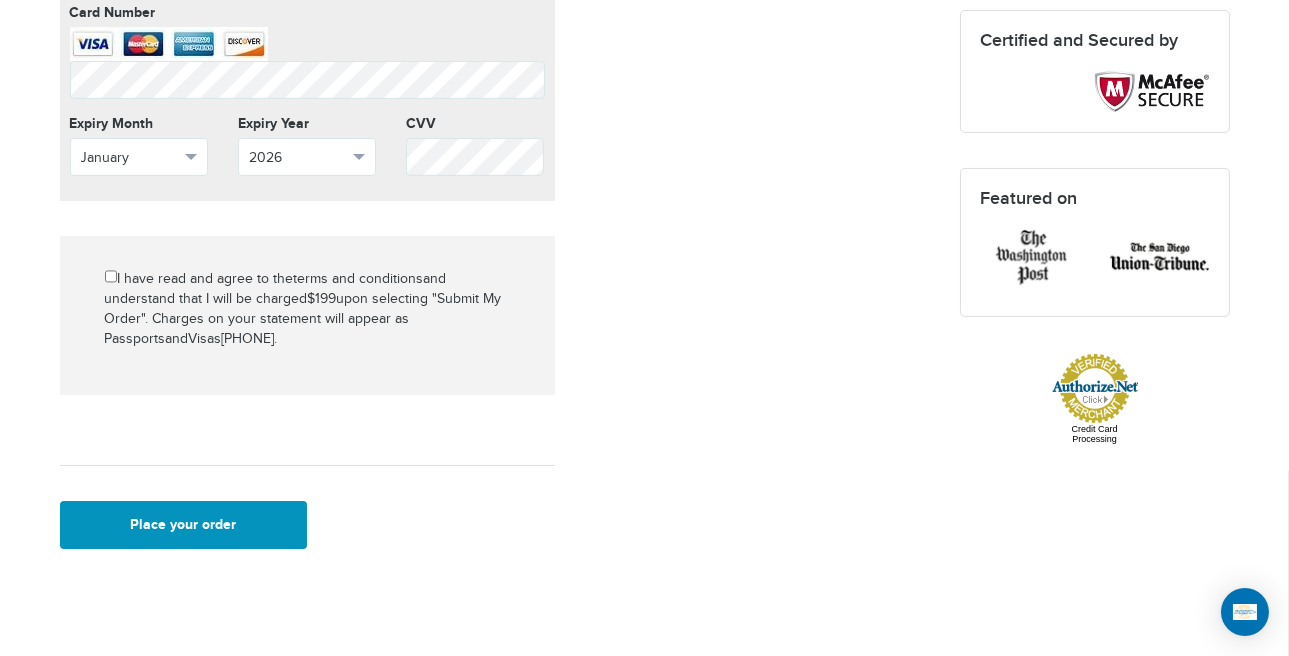 click on "Place your order" at bounding box center (184, 525) 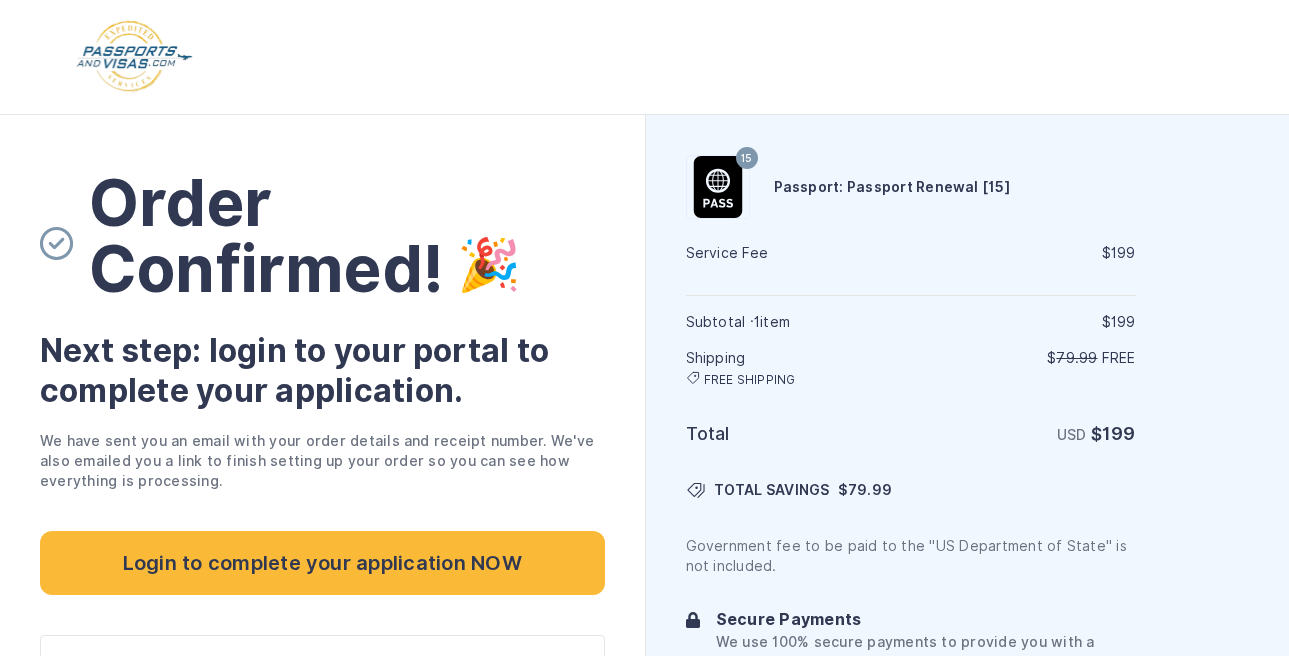 scroll, scrollTop: 0, scrollLeft: 0, axis: both 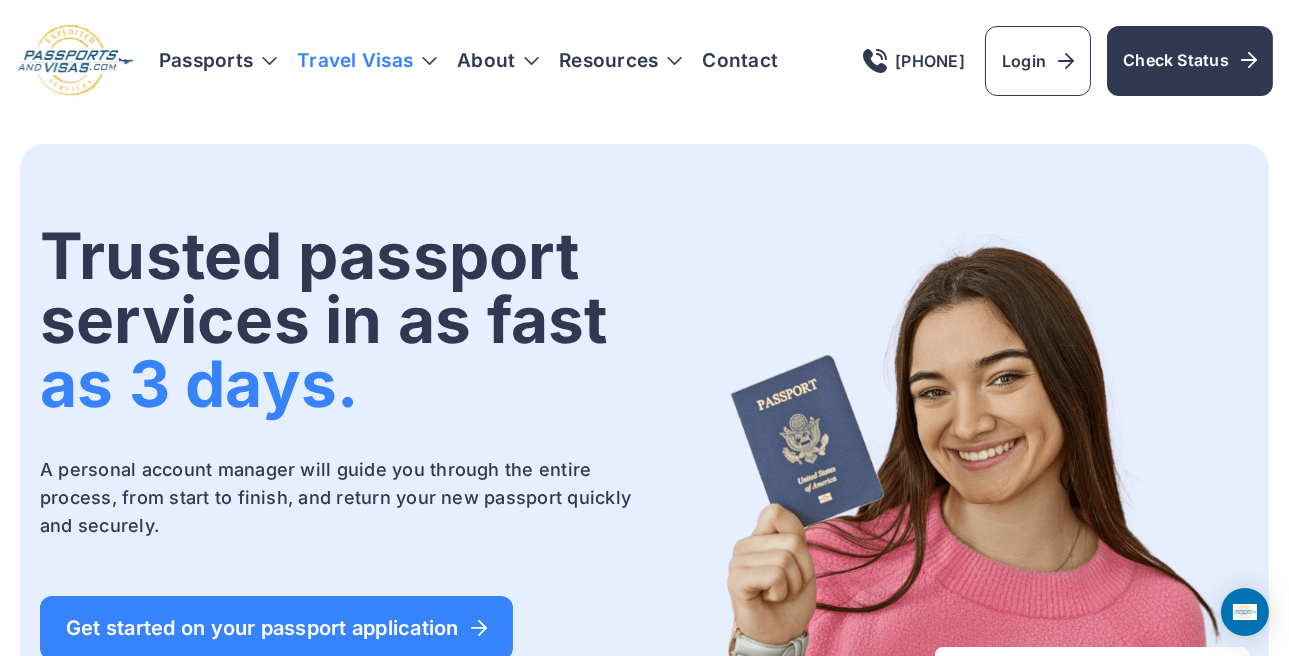 click on "Travel Visas" at bounding box center (367, 61) 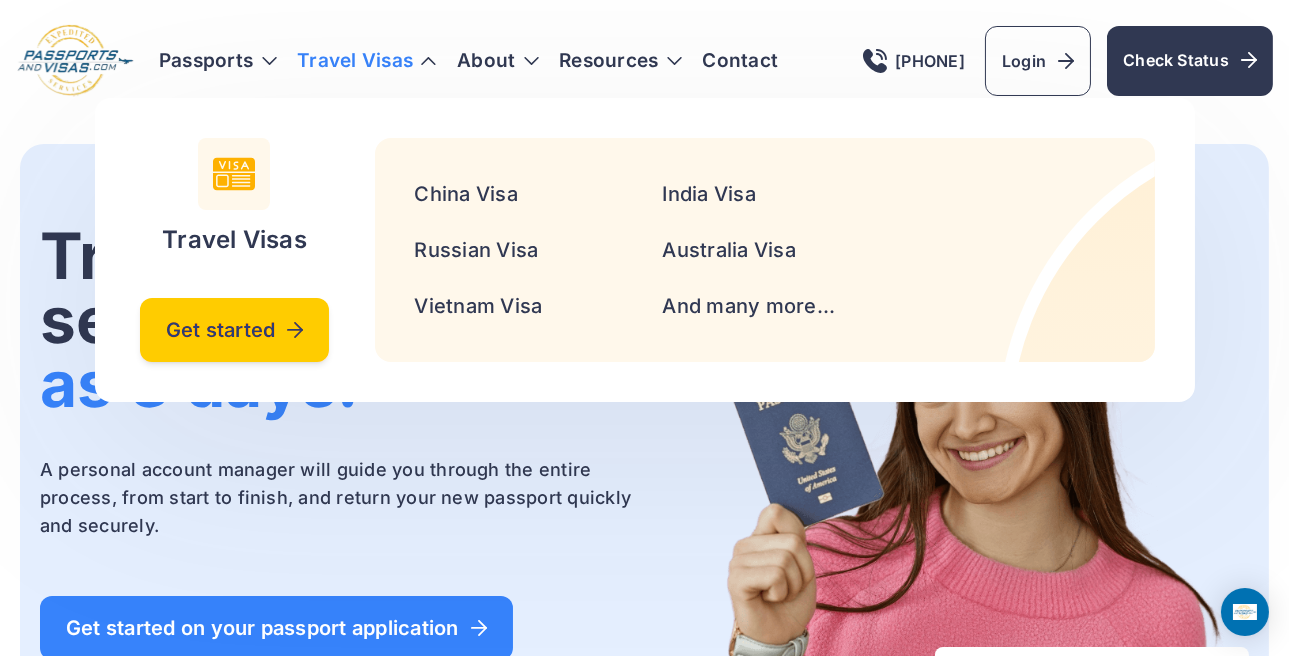 click on "Get started" at bounding box center [235, 330] 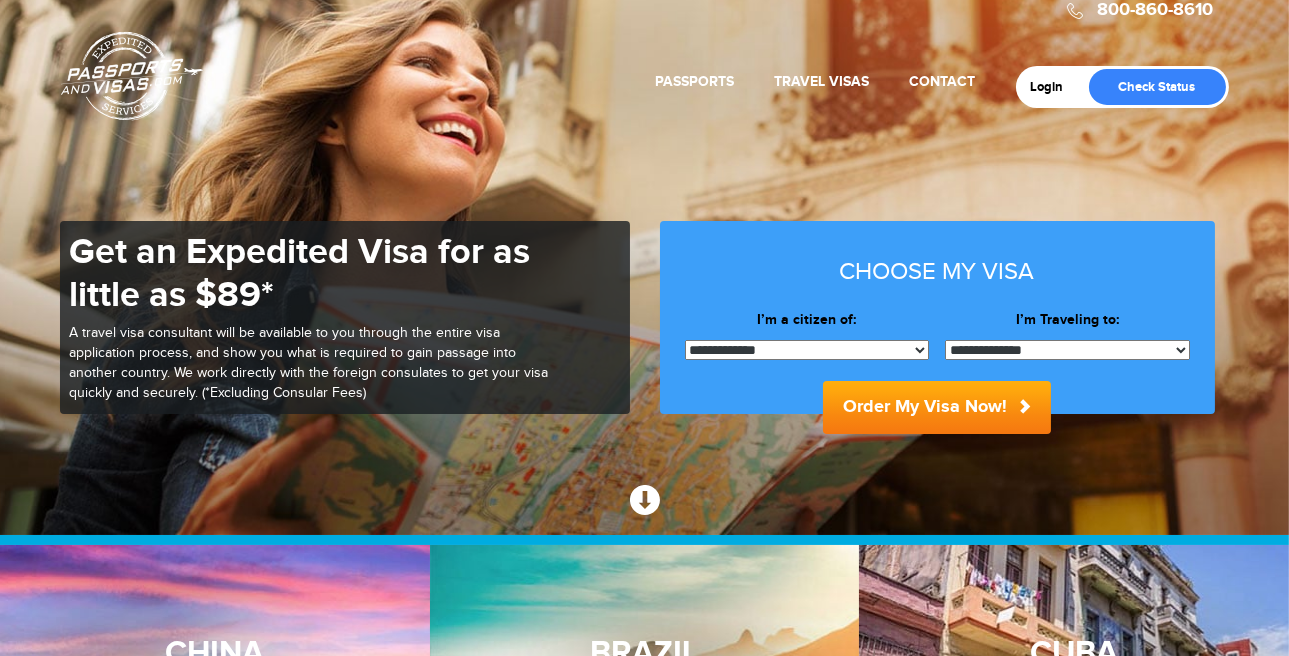 scroll, scrollTop: 35, scrollLeft: 0, axis: vertical 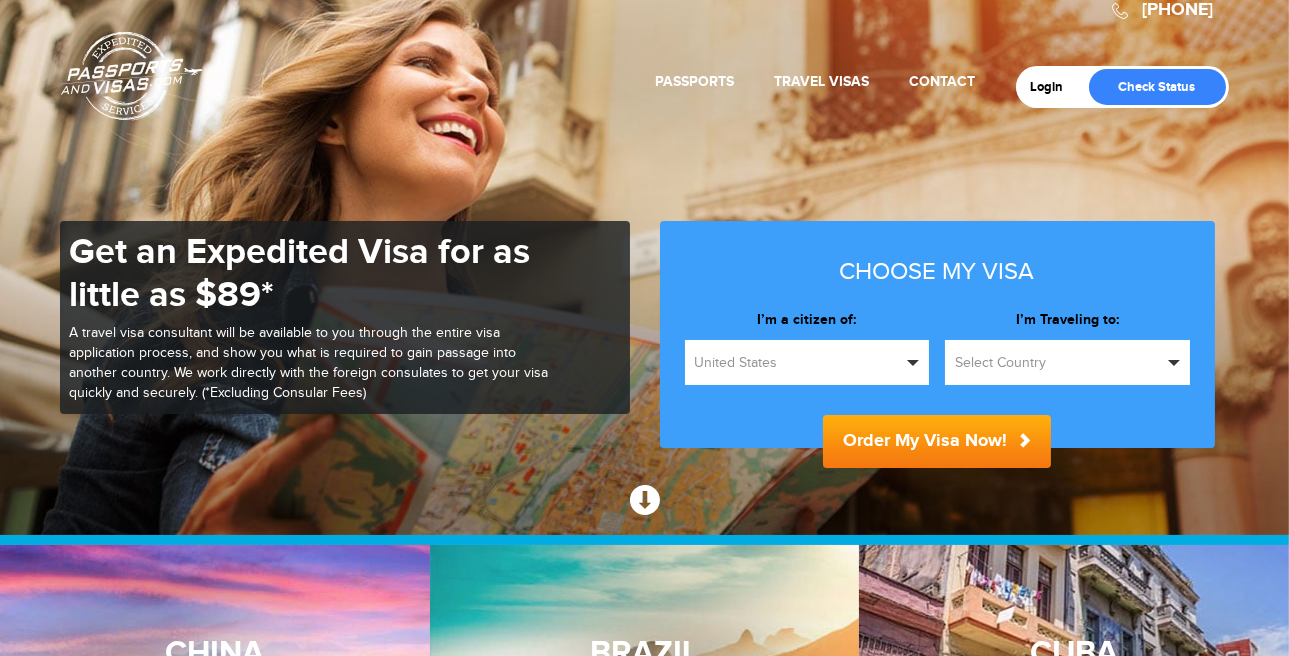 click on "Select Country" at bounding box center (1067, 362) 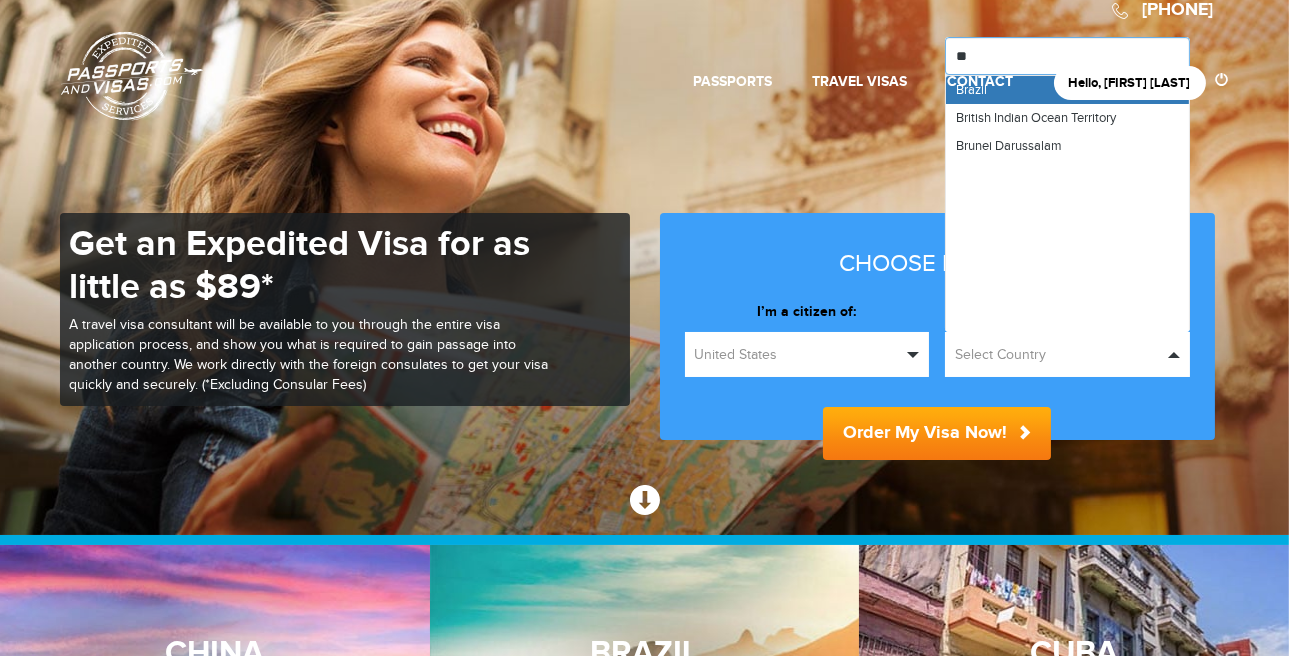 type on "***" 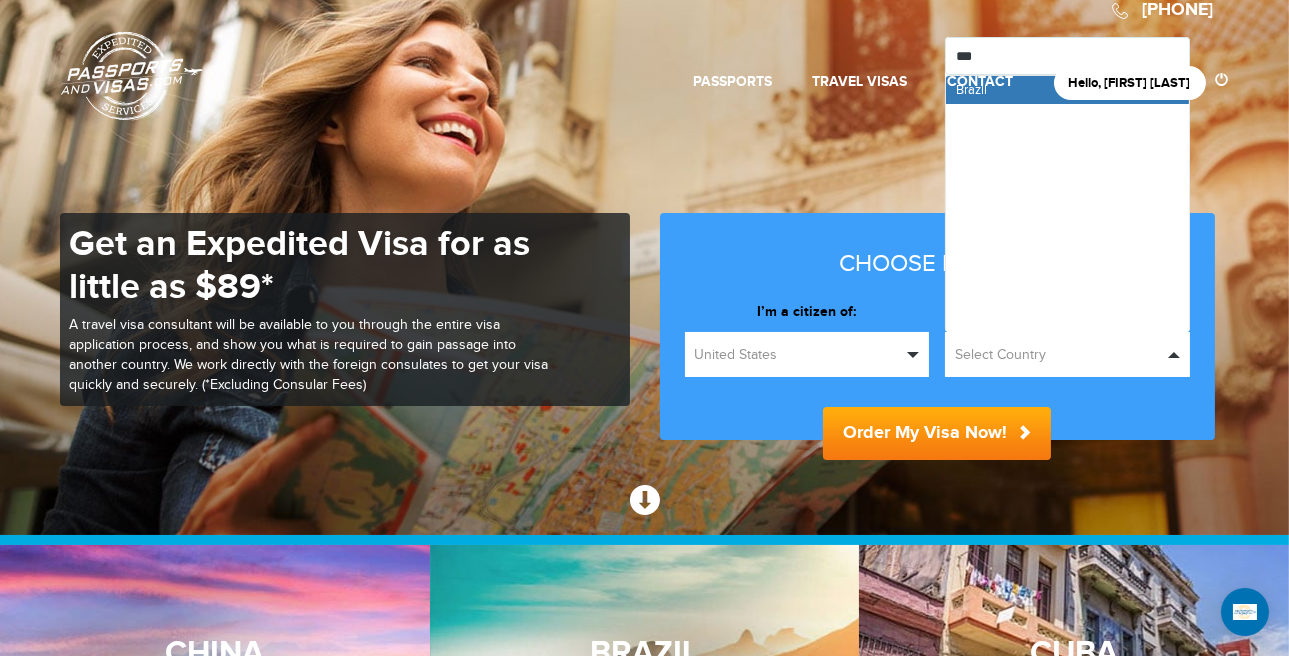 type 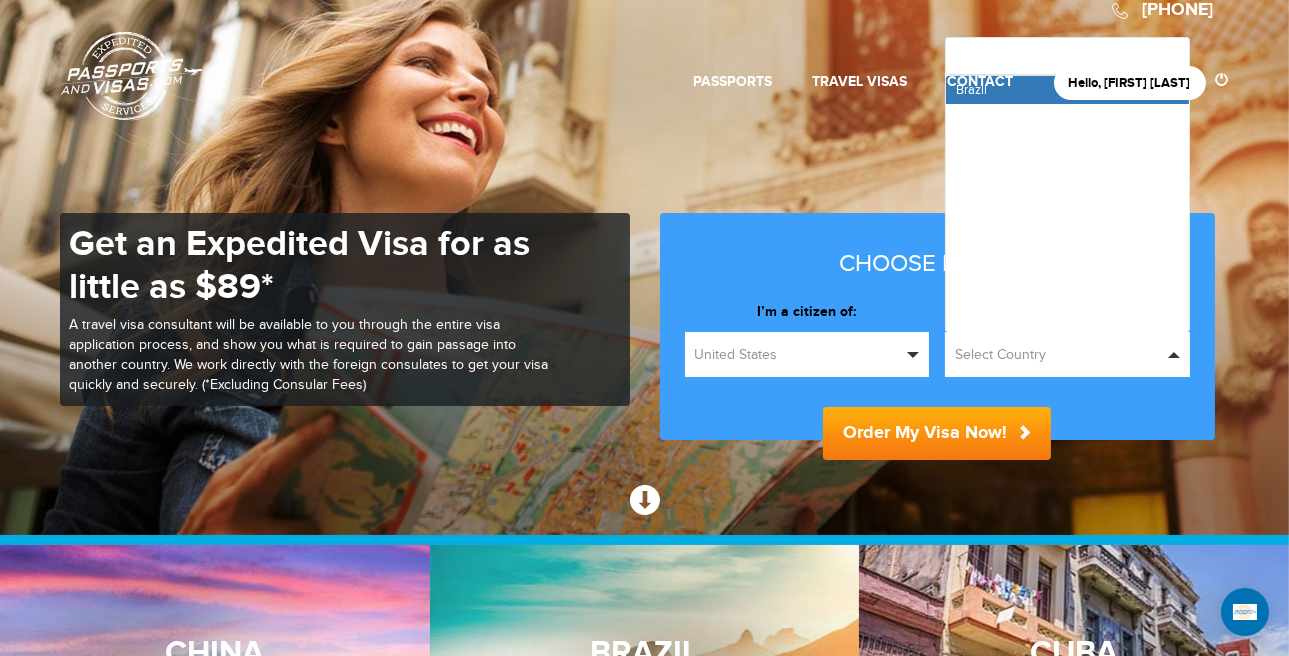type 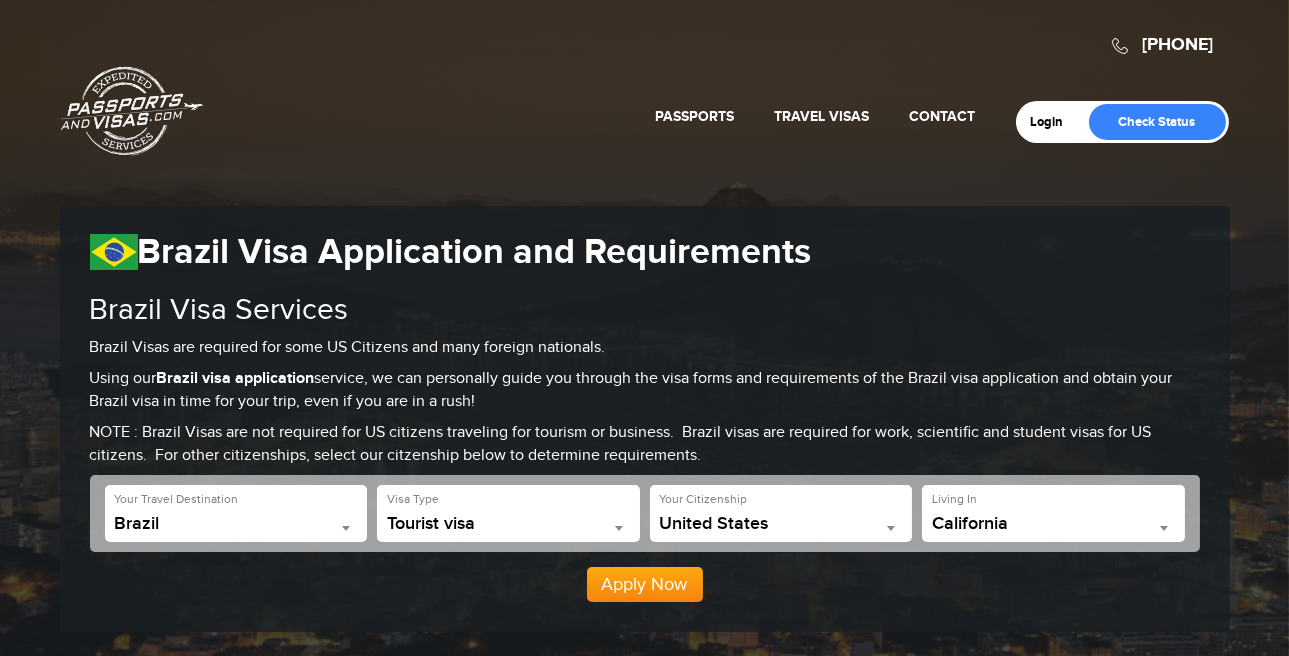 scroll, scrollTop: 36, scrollLeft: 0, axis: vertical 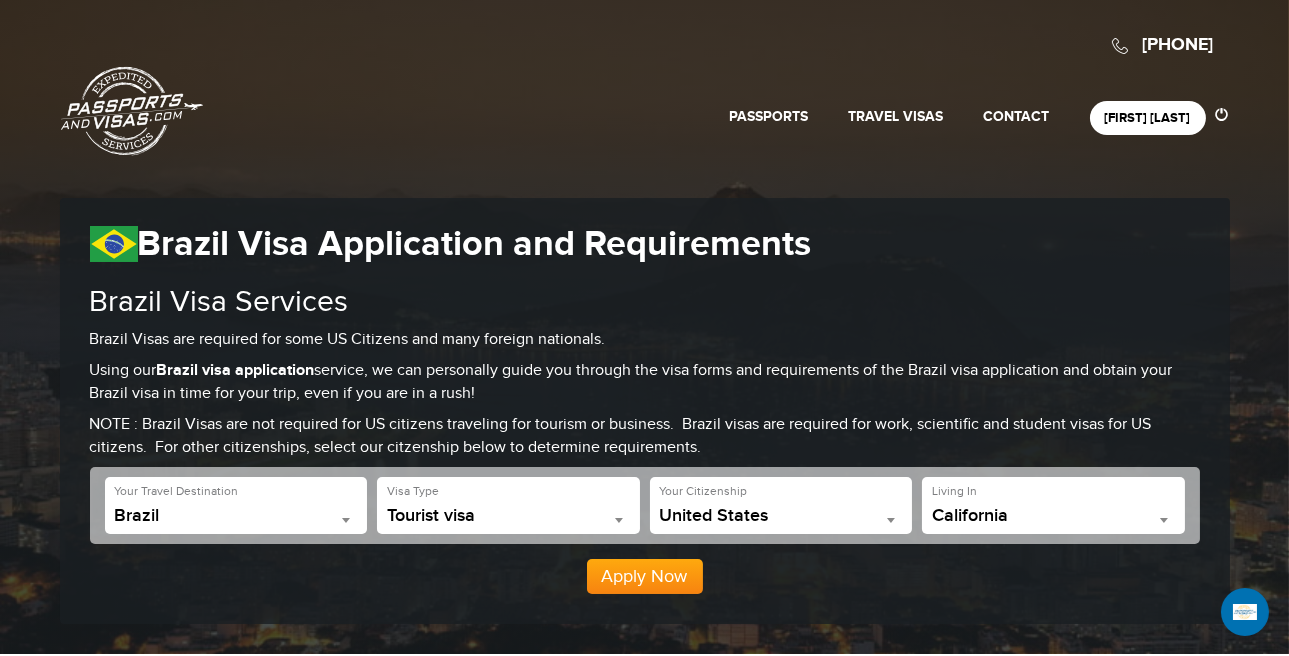 click on "Passports & Visas.com" at bounding box center [132, 111] 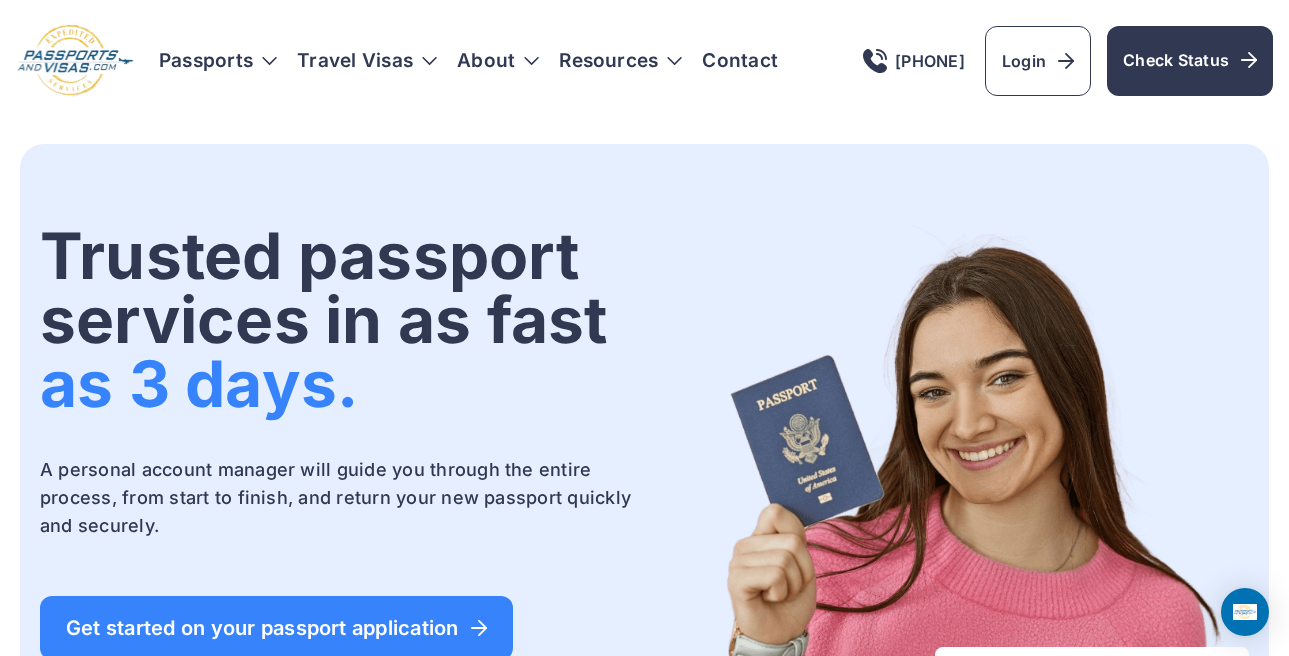 scroll, scrollTop: 0, scrollLeft: 0, axis: both 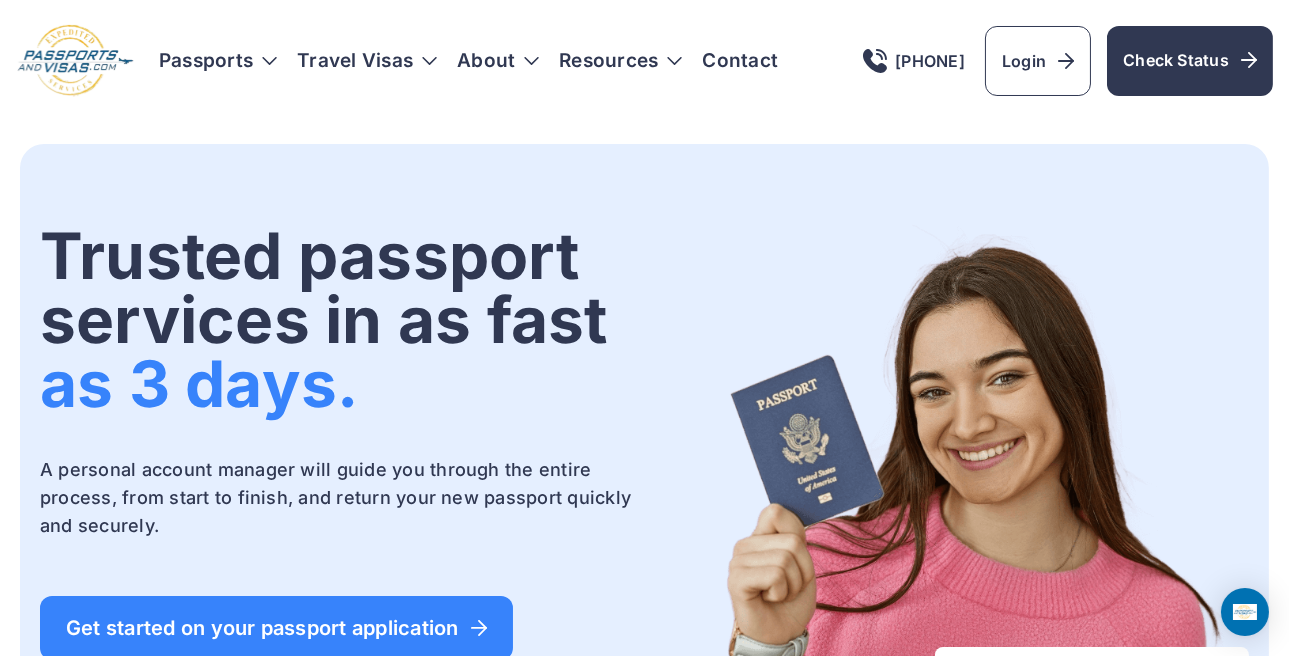 click on "Trusted passport
services in as fast
as 3 days.
A personal account manager will guide you through the entire
process, from start to finish, and return your new passport
quickly and securely.
Get started on your passport application
Update" at bounding box center (644, 7018) 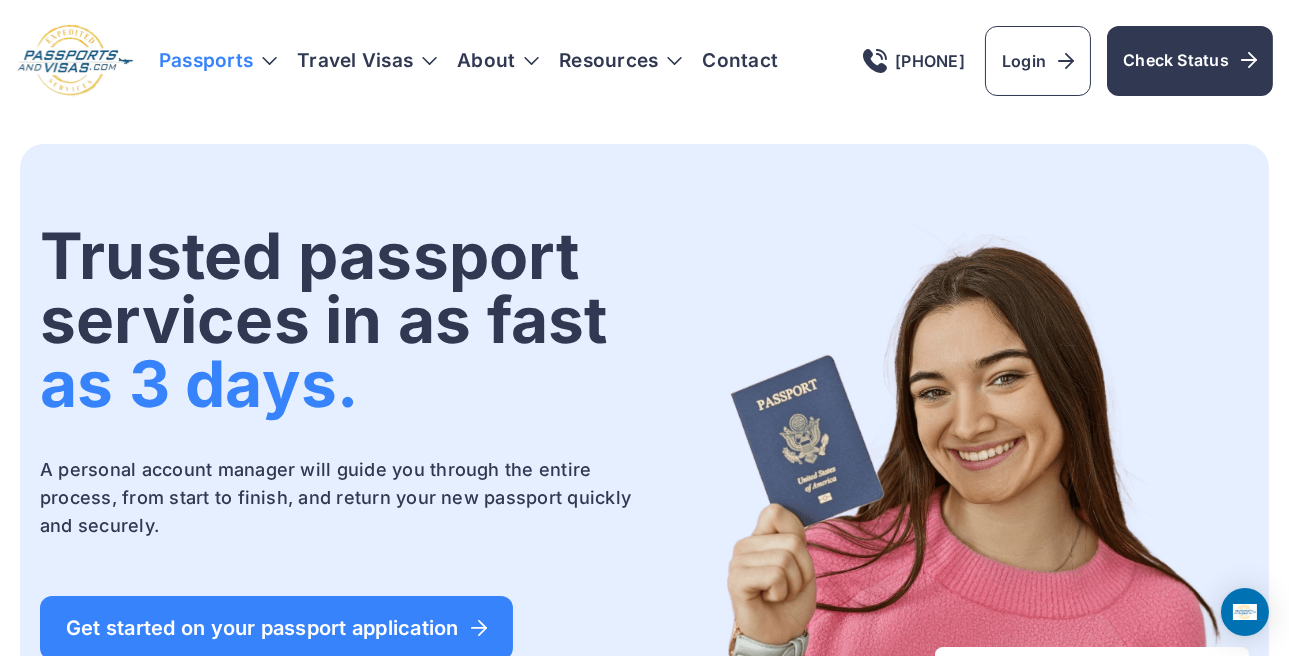 click on "Passports" at bounding box center (218, 61) 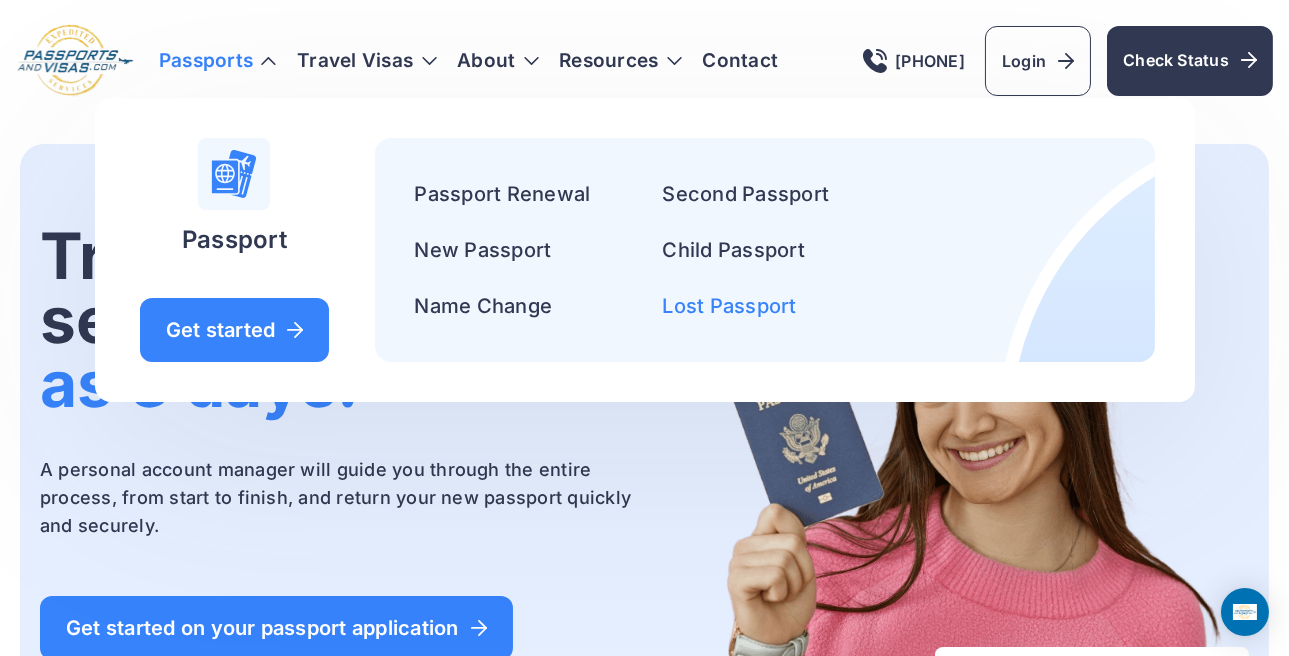 click on "Lost Passport" at bounding box center [730, 306] 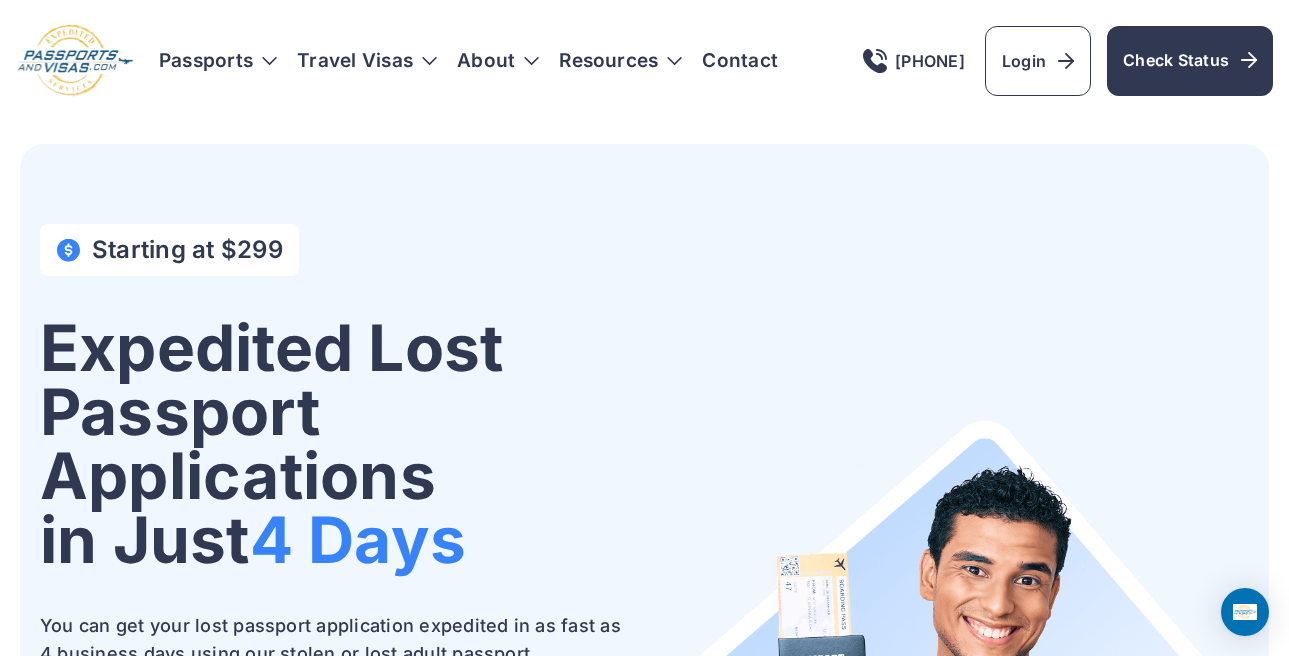 scroll, scrollTop: 0, scrollLeft: 0, axis: both 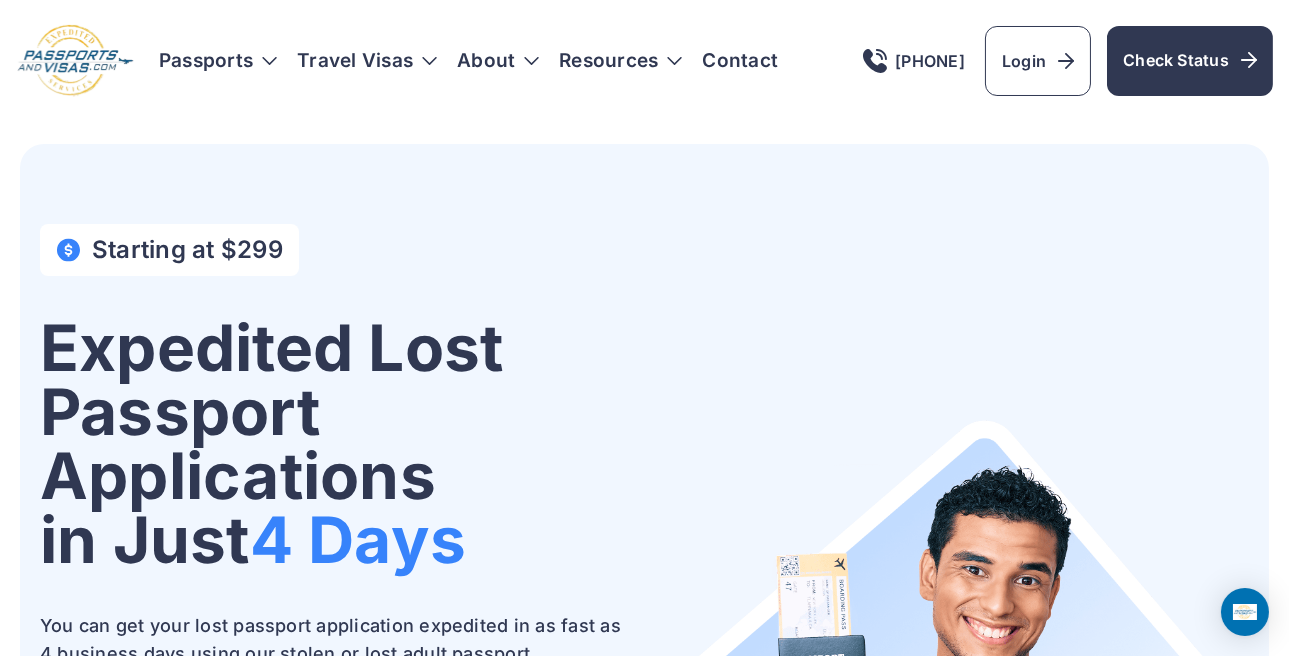 click on "Starting at $299
Expedited Lost Passport Applications   in Just  4 Days
You can get your lost passport application expedited in as fast as 4 business days using our stolen or lost adult passport application services.
Get started on your passport application" at bounding box center [644, 5085] 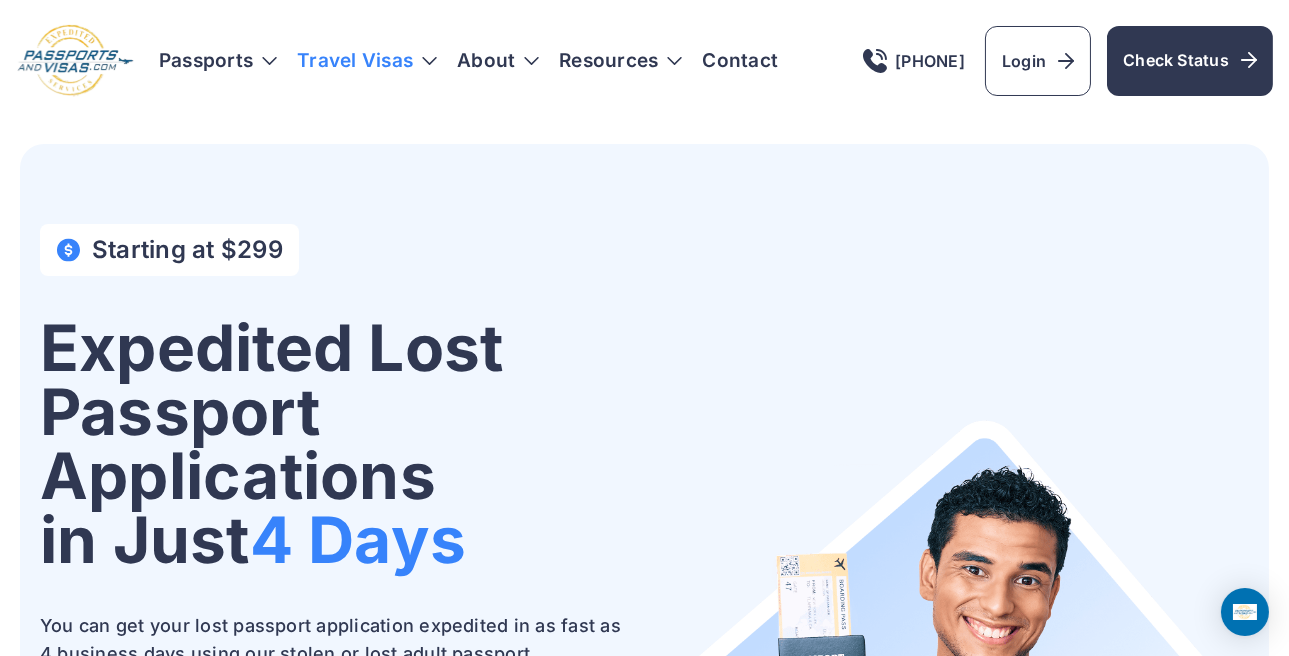 click on "Travel Visas" at bounding box center (367, 61) 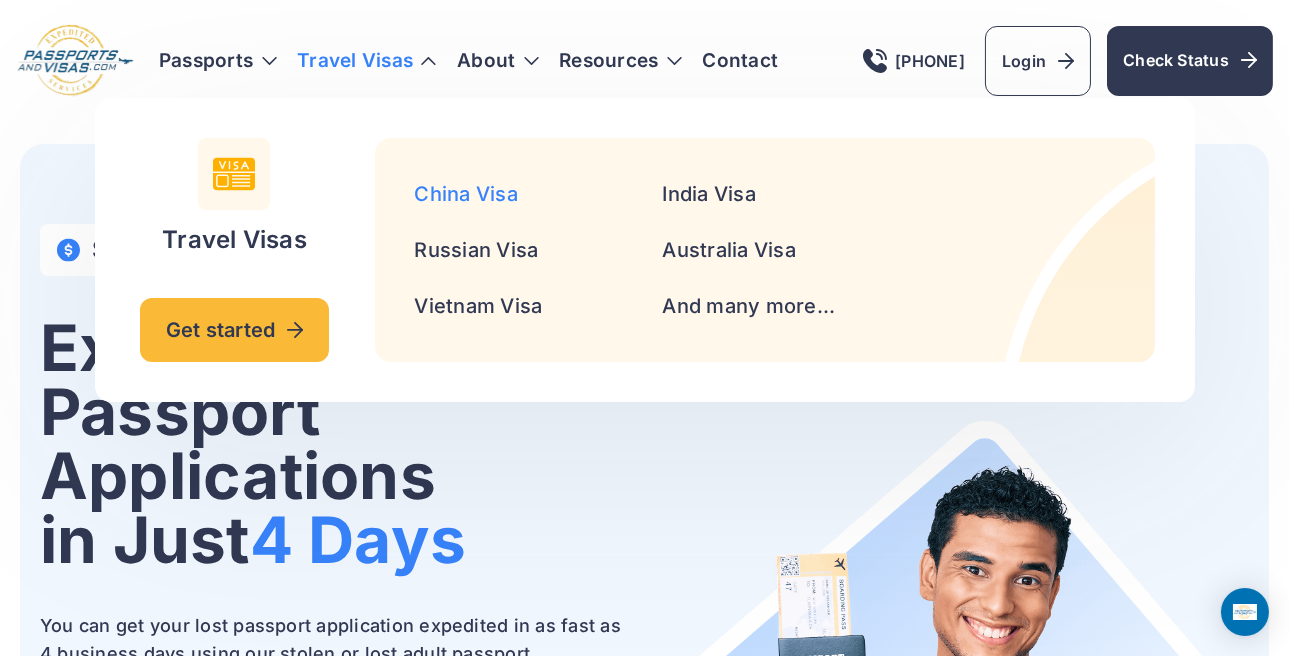 click on "China Visa" at bounding box center (466, 194) 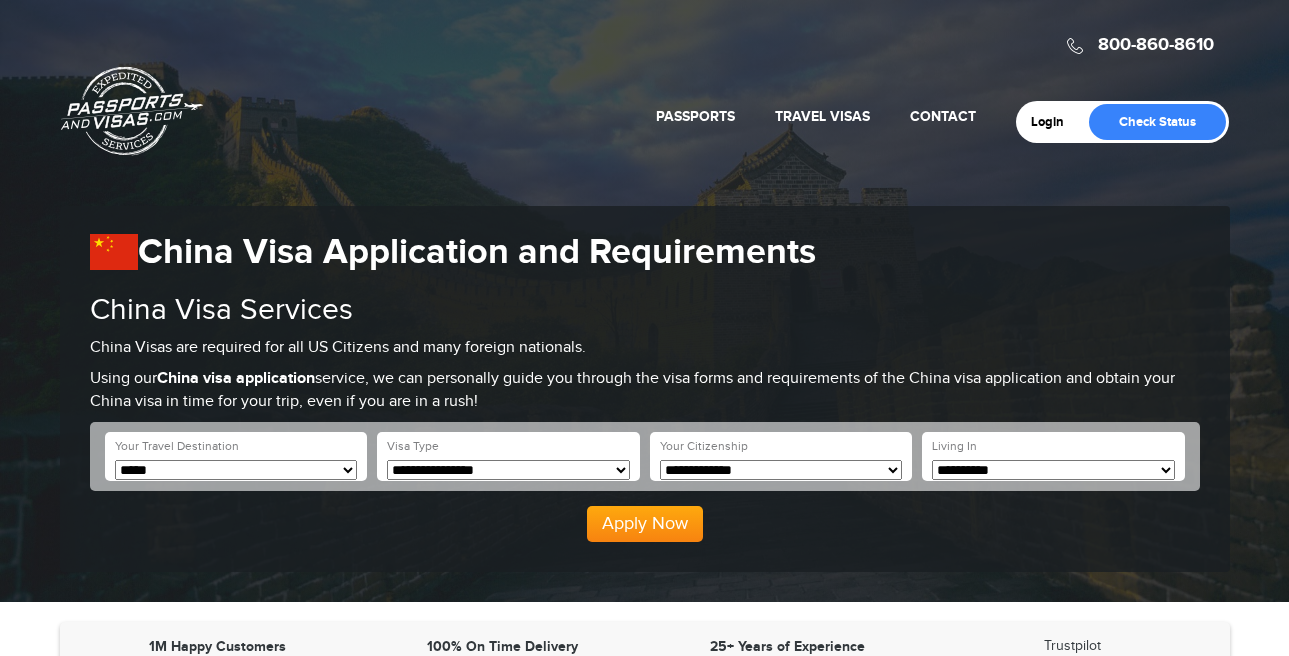 scroll, scrollTop: 0, scrollLeft: 0, axis: both 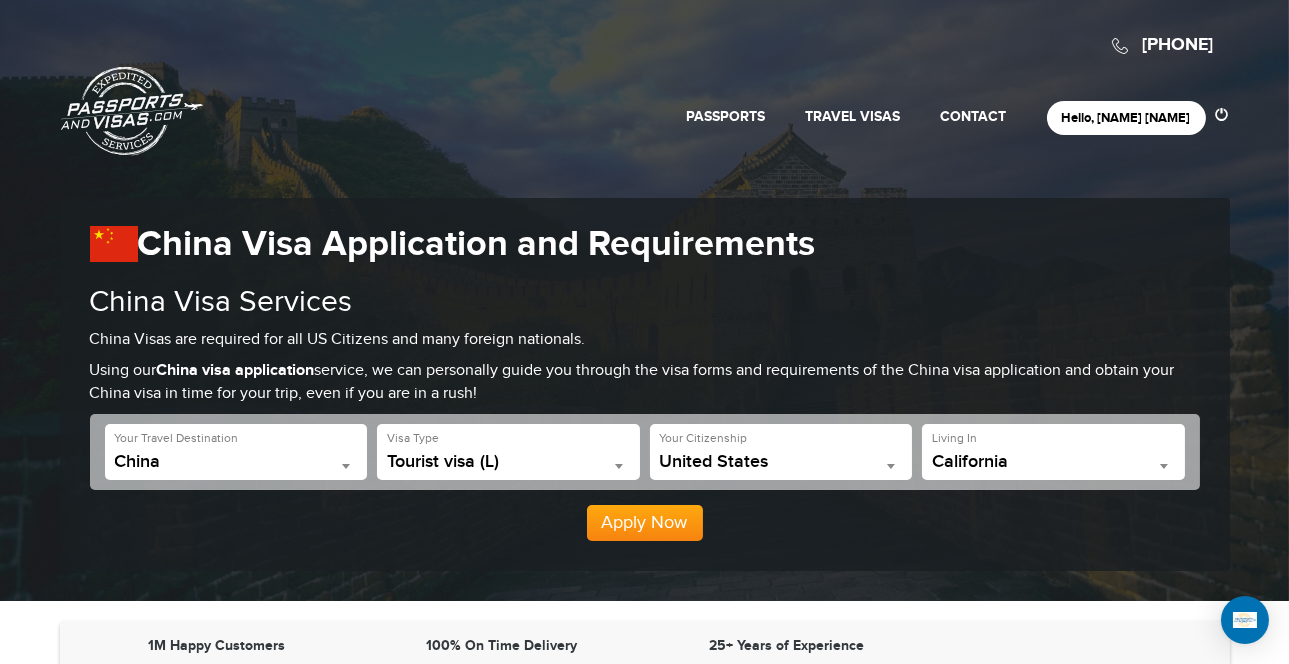 click on "Passports & Visas.com" at bounding box center (132, 111) 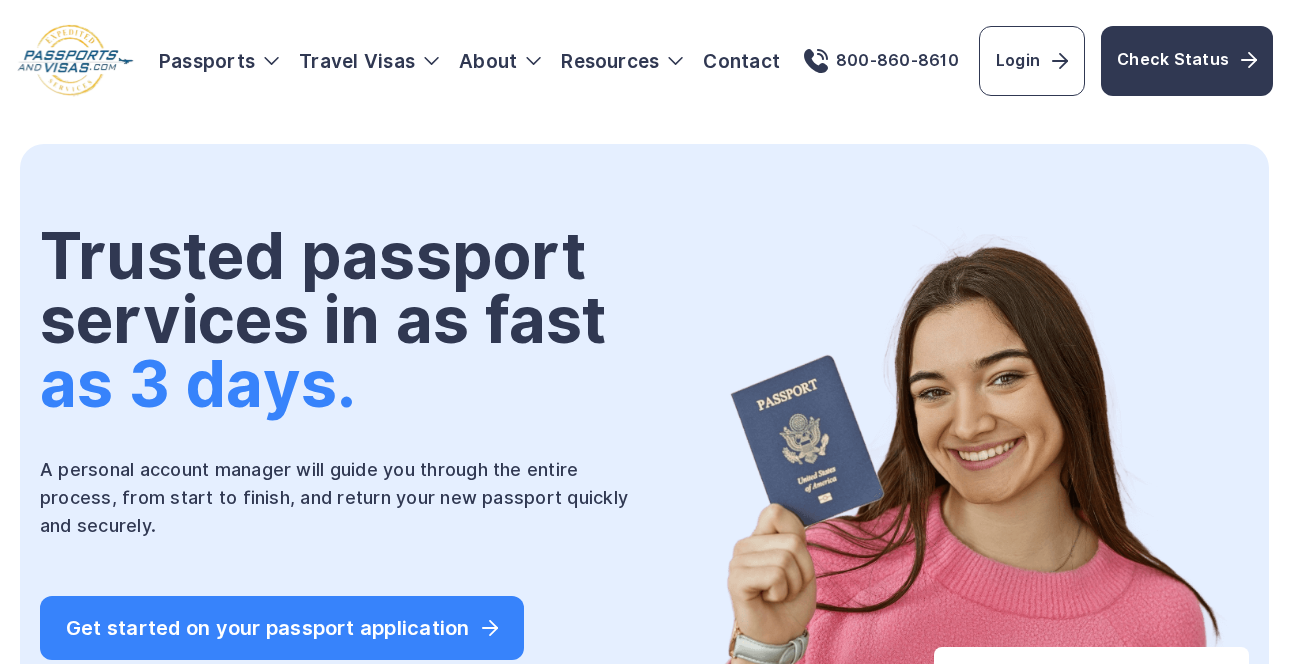 scroll, scrollTop: 0, scrollLeft: 0, axis: both 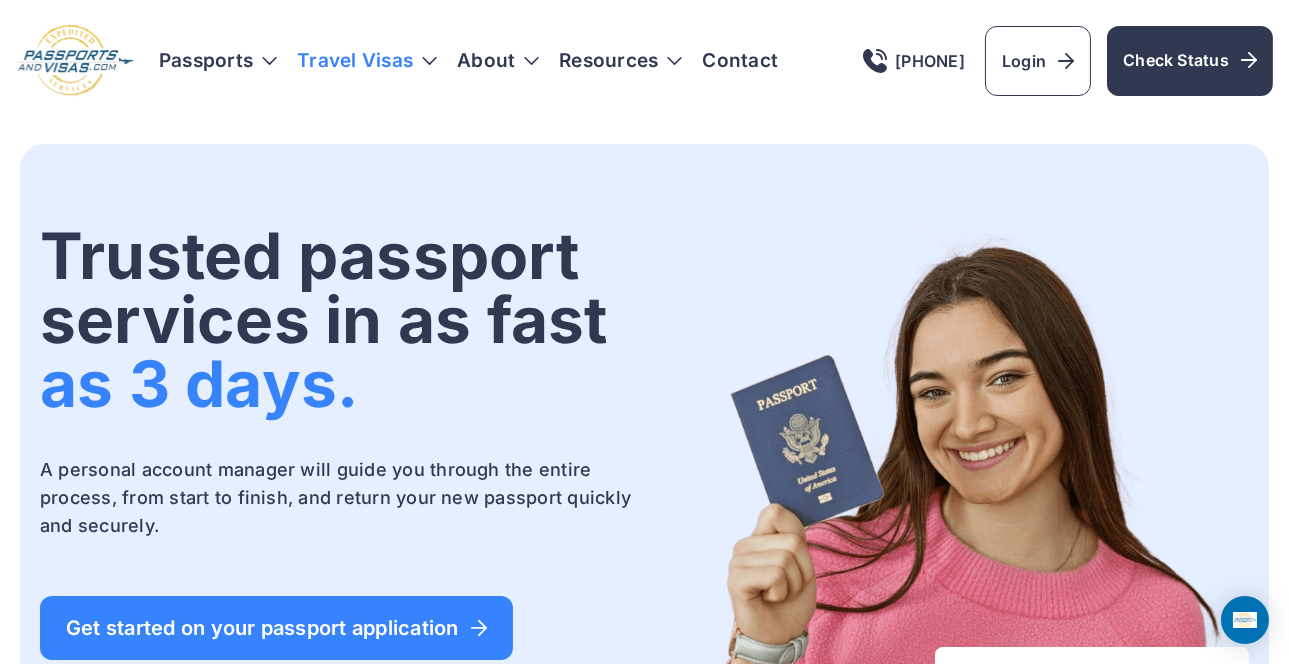 click on "Travel Visas" at bounding box center [367, 61] 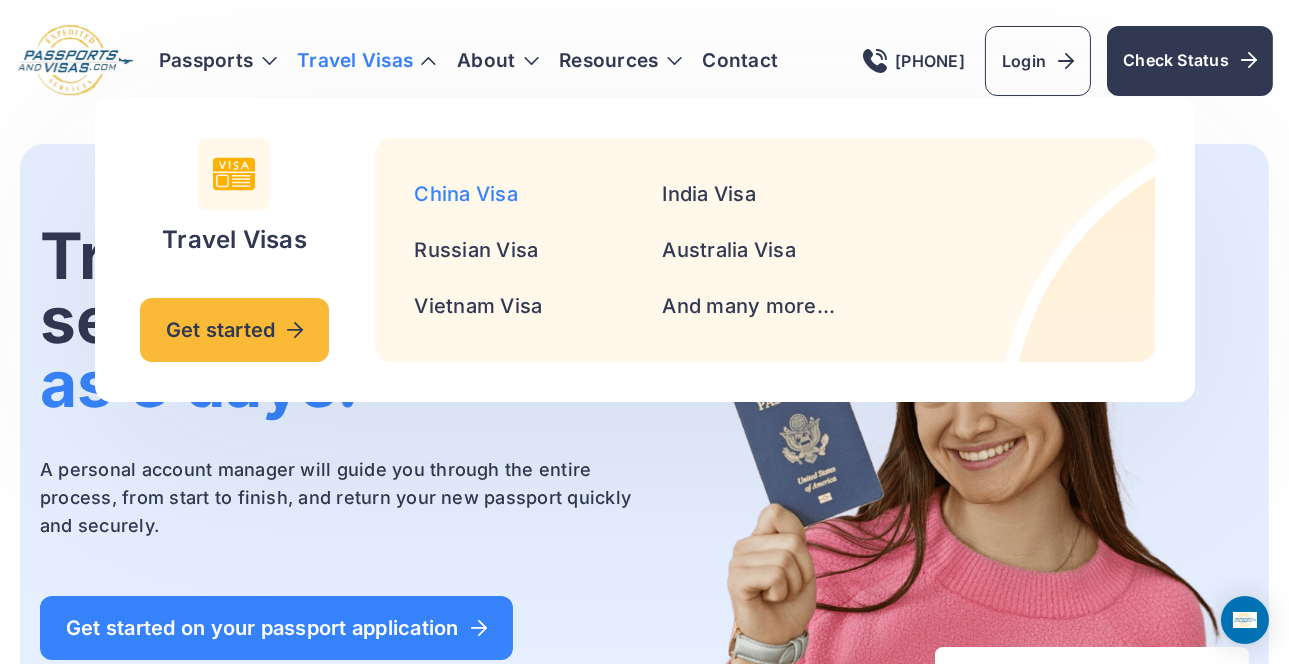 click on "China Visa" at bounding box center [466, 194] 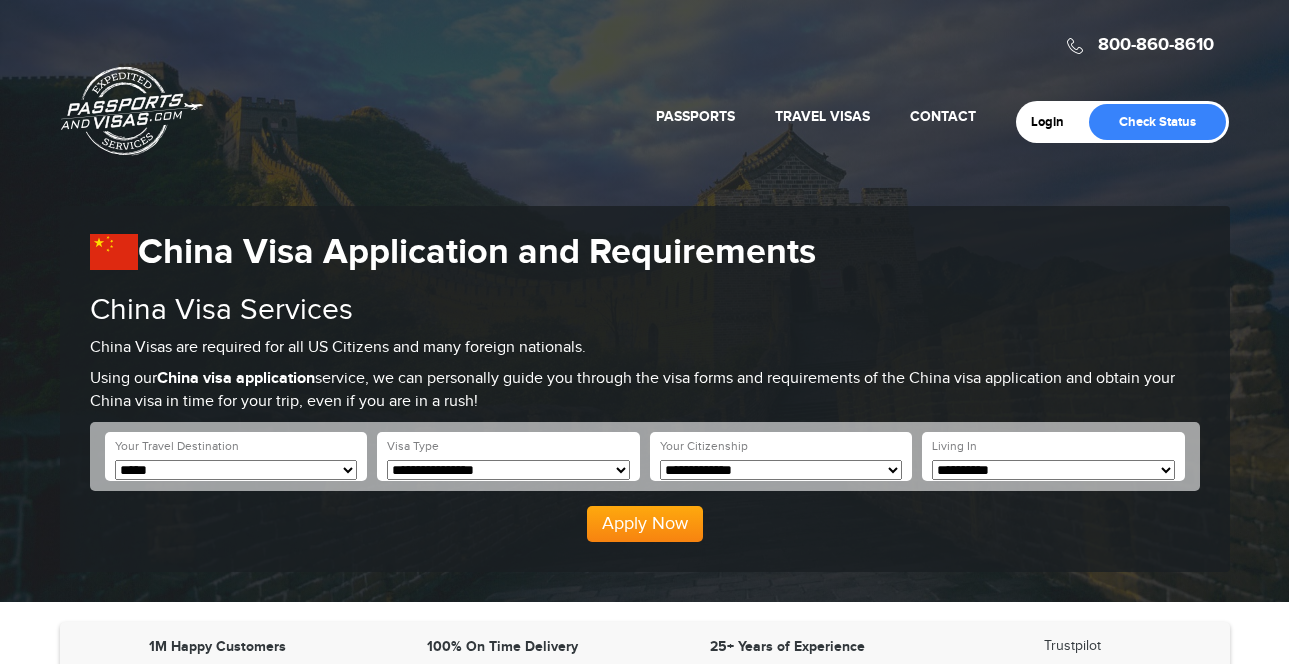 scroll, scrollTop: 36, scrollLeft: 0, axis: vertical 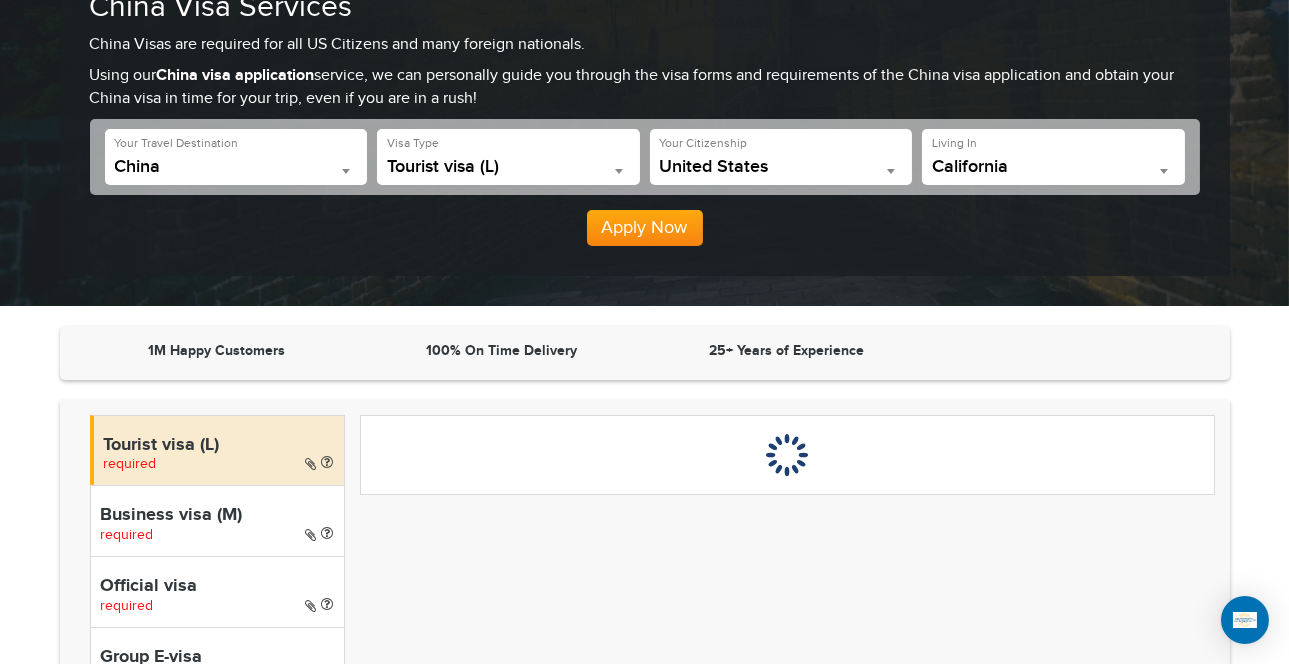 click on "Business visa (M)
required" at bounding box center [217, 520] 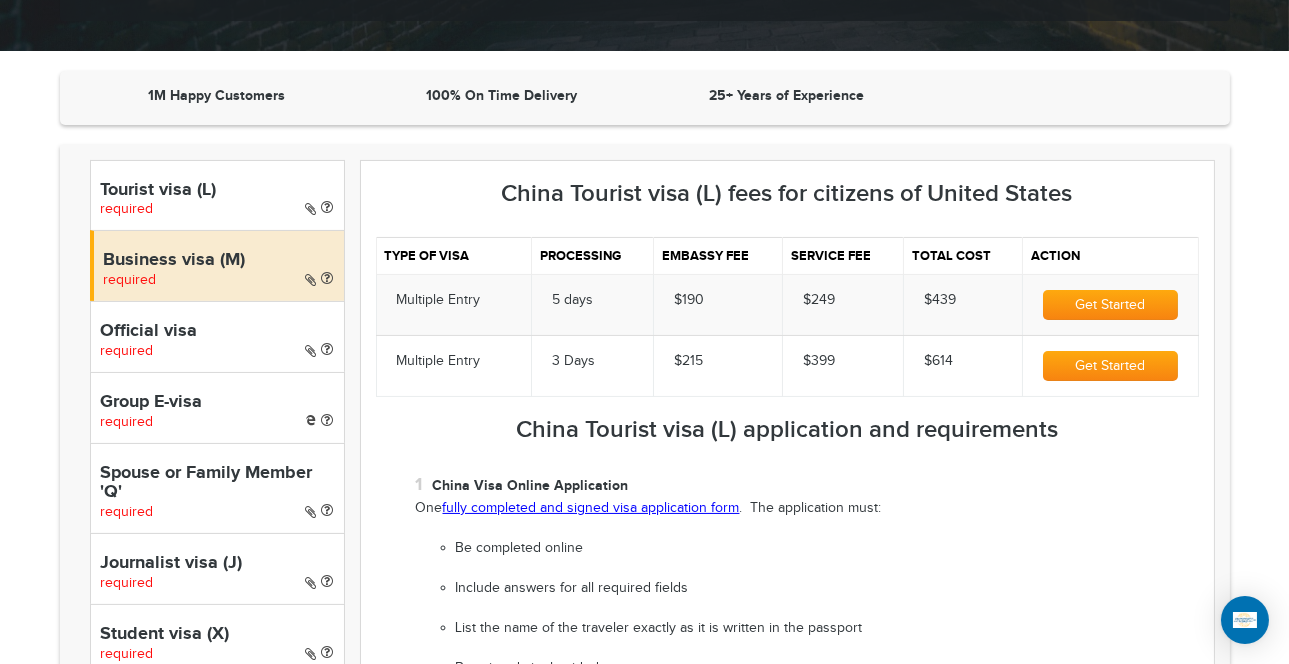 scroll, scrollTop: 586, scrollLeft: 0, axis: vertical 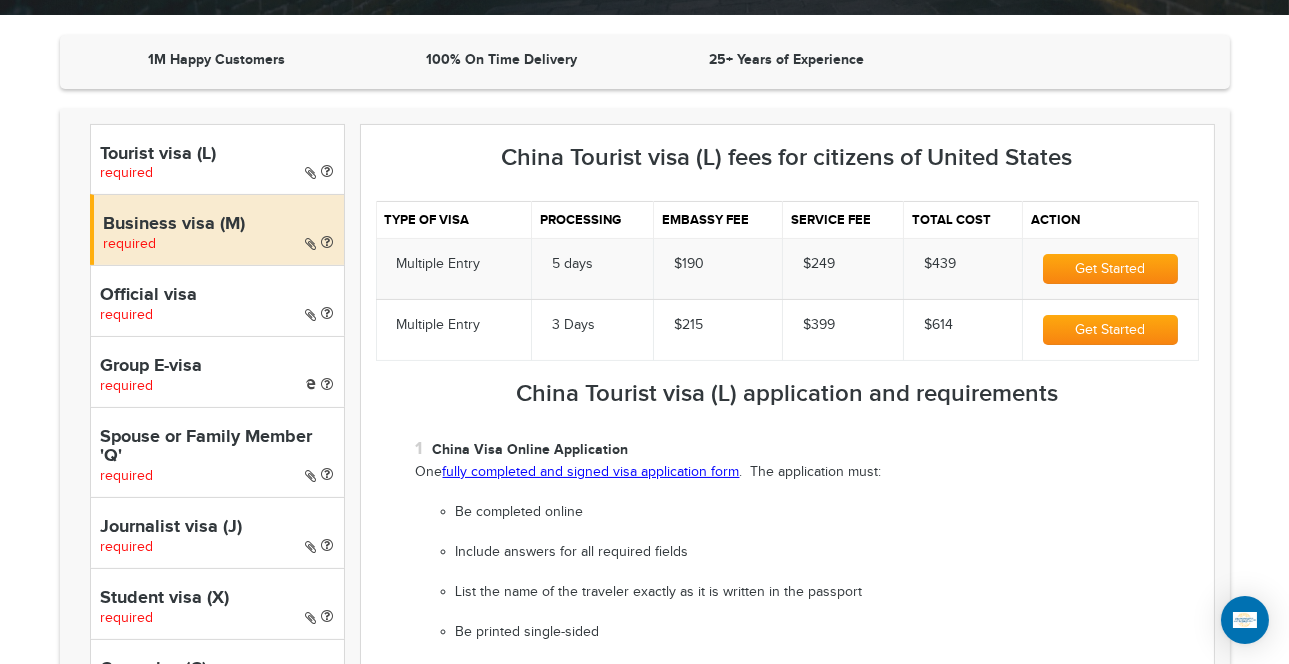 click on "China Visa Online Application  One  fully completed and signed visa application form .  The application must:
Be completed online
Include answers for all required fields
List the name of the traveler exactly as it is written in the passport
Be printed single-sided
Be dated and signed in blue or black ink" at bounding box center (807, 560) 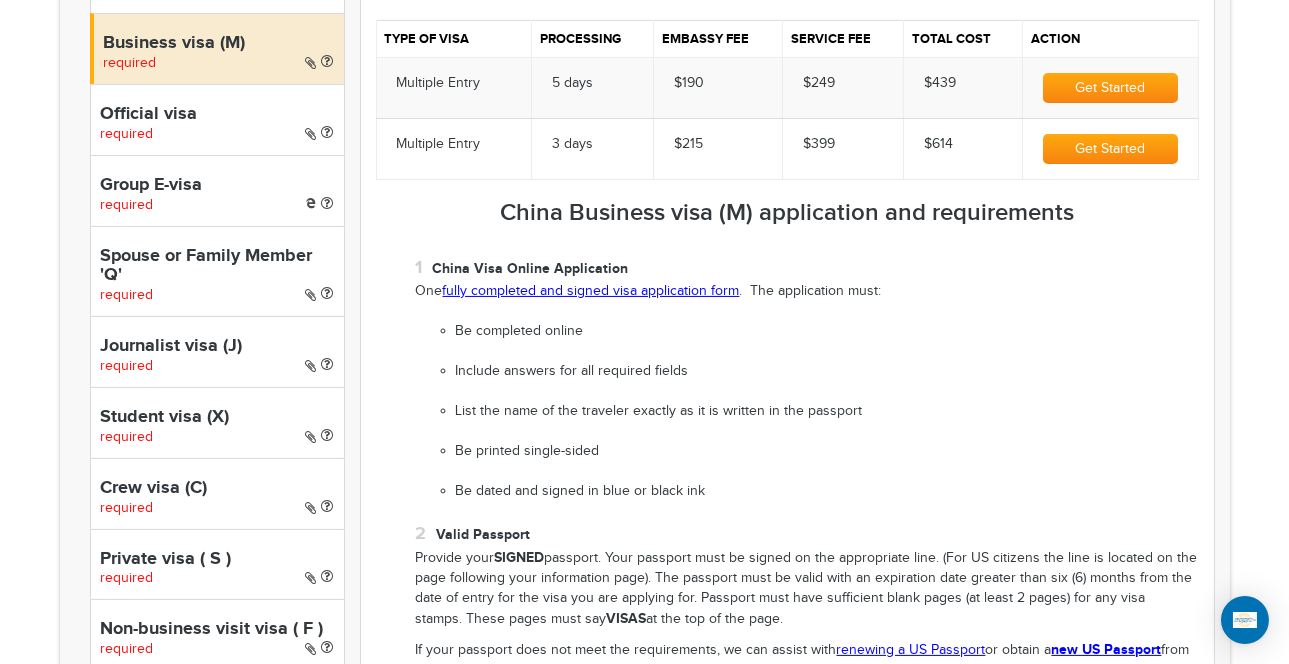 scroll, scrollTop: 768, scrollLeft: 0, axis: vertical 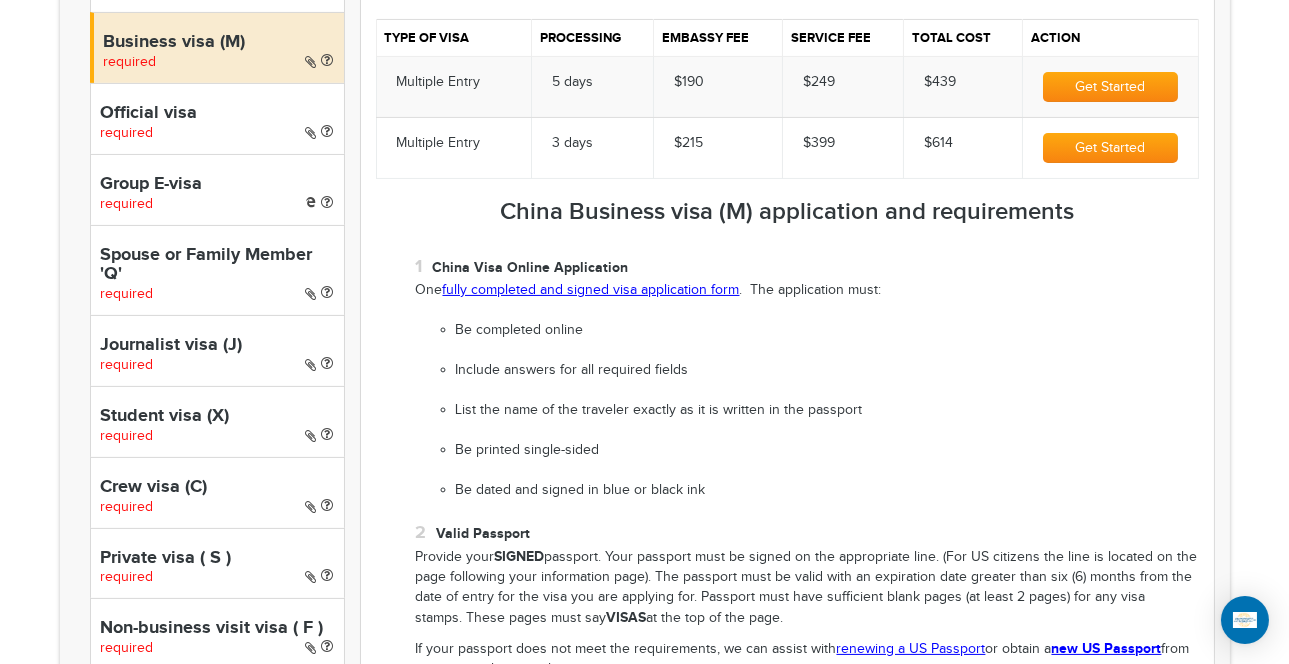 click on "China Visa Online Application  One  fully completed and signed visa application form .  The application must:
Be completed online
Include answers for all required fields
List the name of the traveler exactly as it is written in the passport
Be printed single-sided
Be dated and signed in blue or black ink" at bounding box center (807, 378) 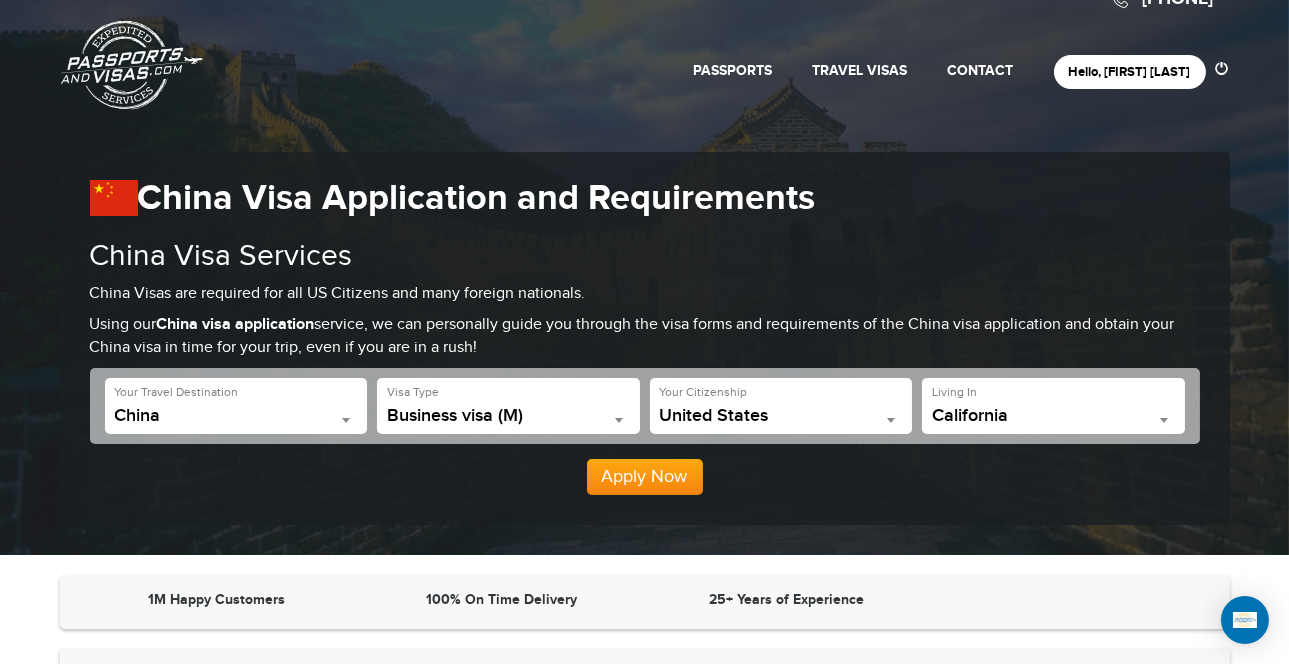scroll, scrollTop: 40, scrollLeft: 0, axis: vertical 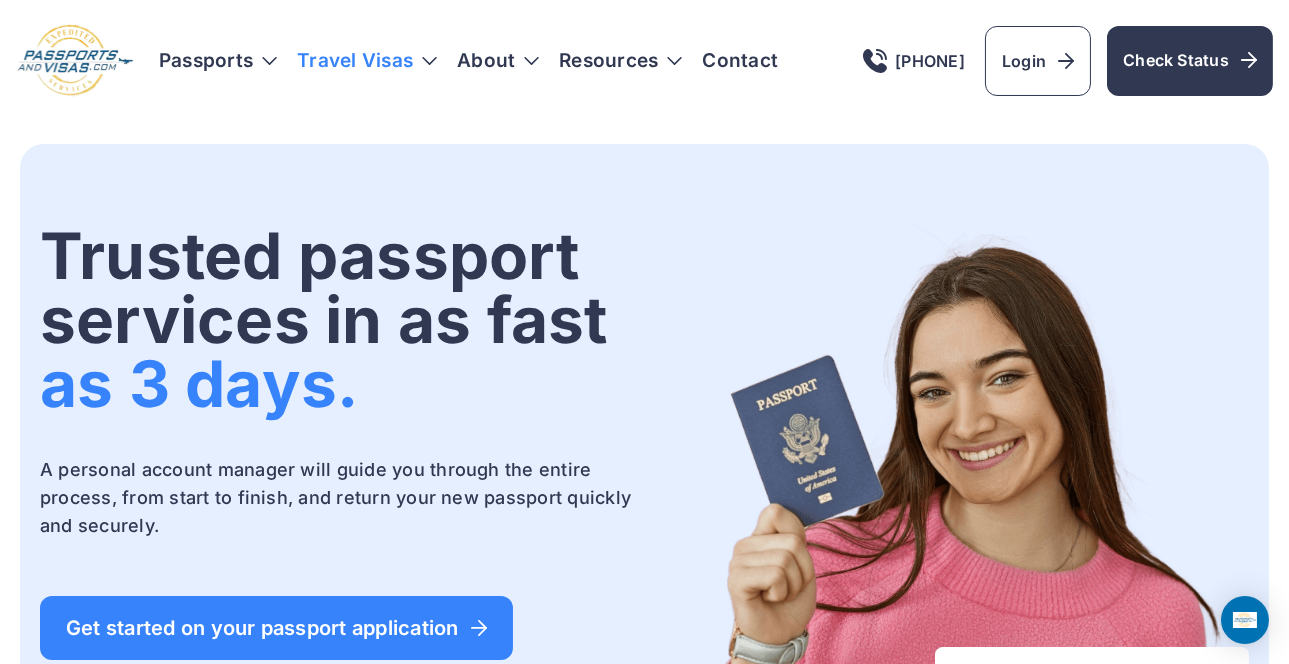 click on "Travel Visas" at bounding box center [367, 61] 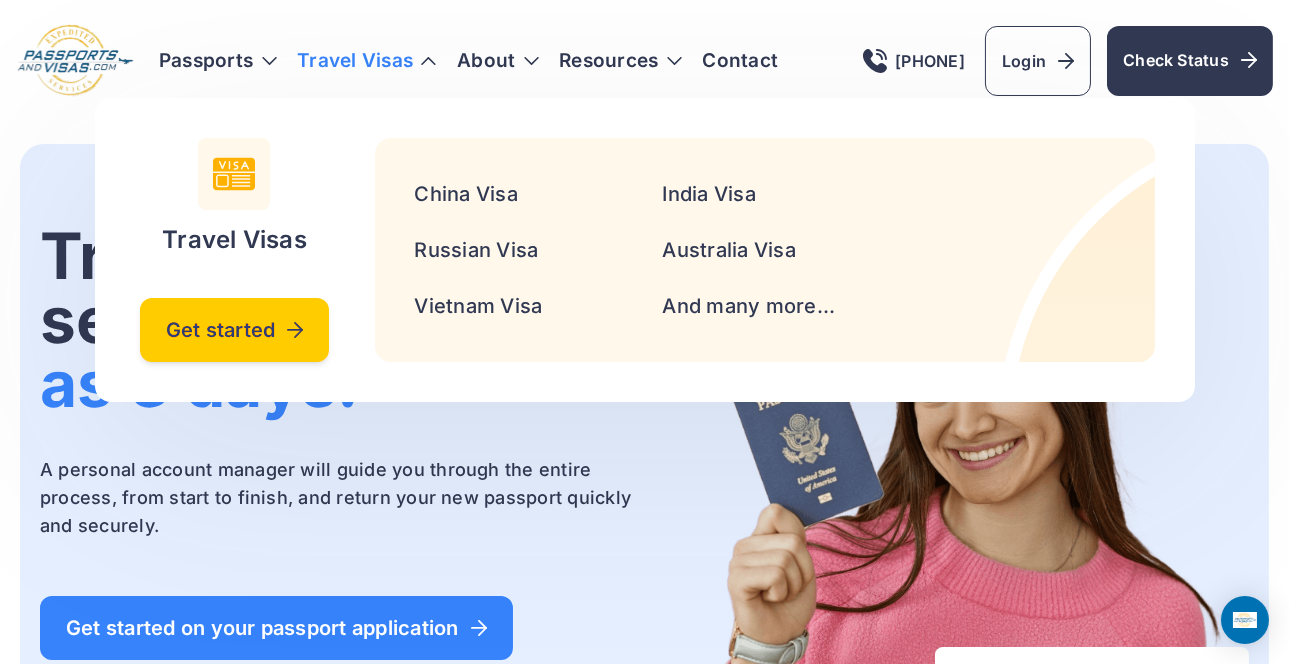 click on "Get started" at bounding box center (235, 330) 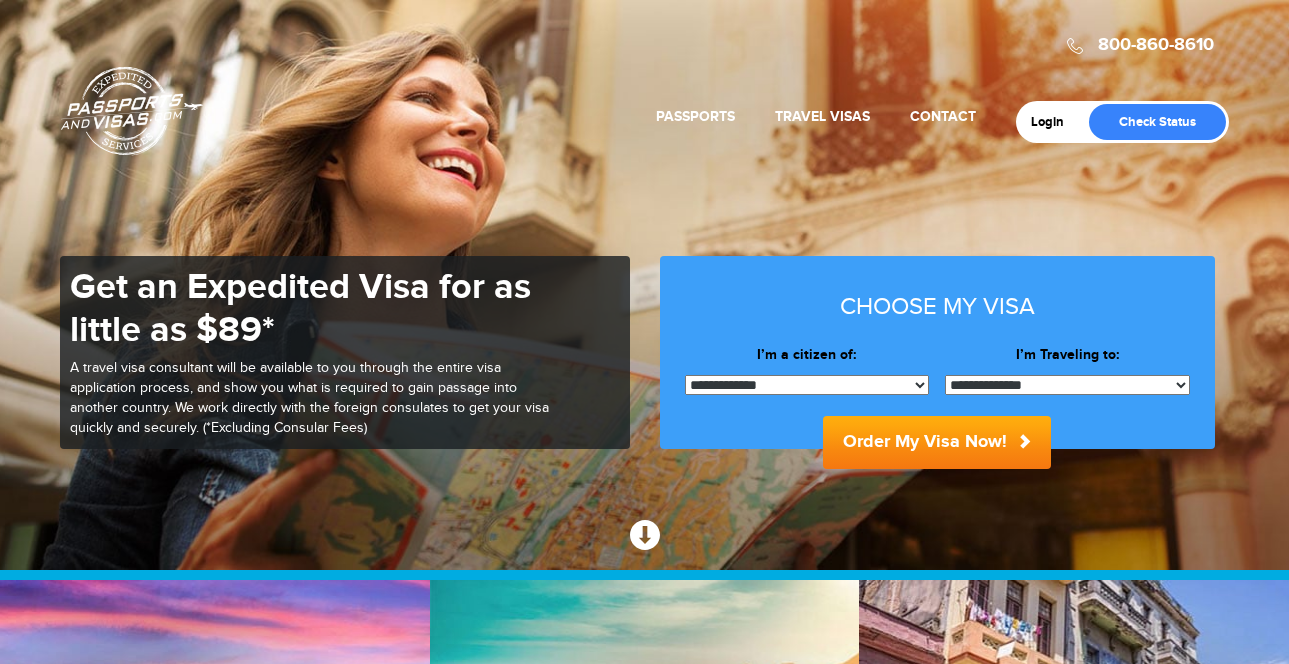 scroll, scrollTop: 0, scrollLeft: 0, axis: both 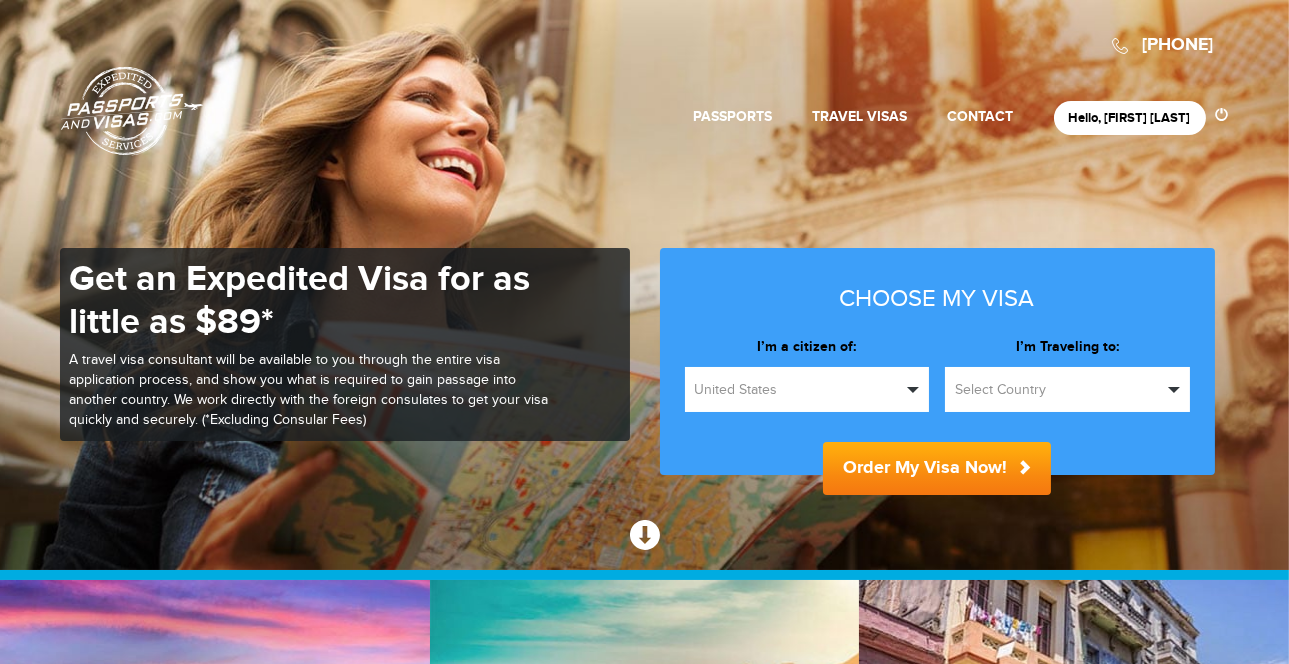 click on "Select Country" at bounding box center (1058, 390) 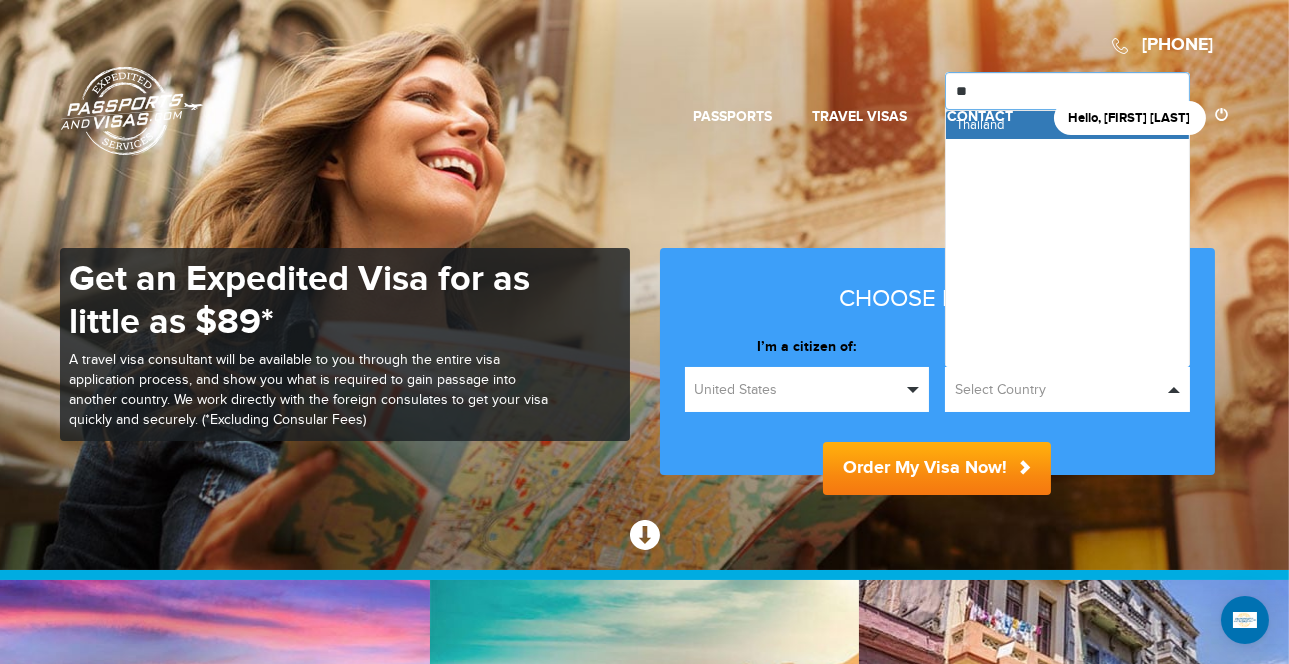 type on "***" 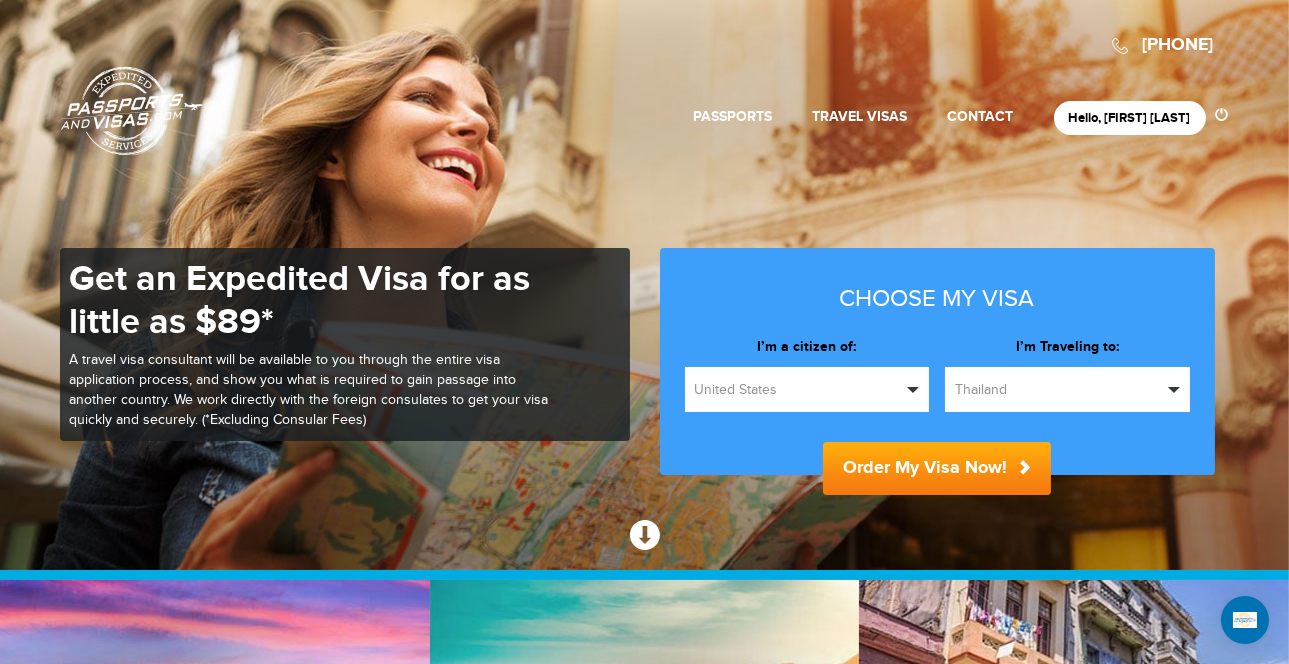 type 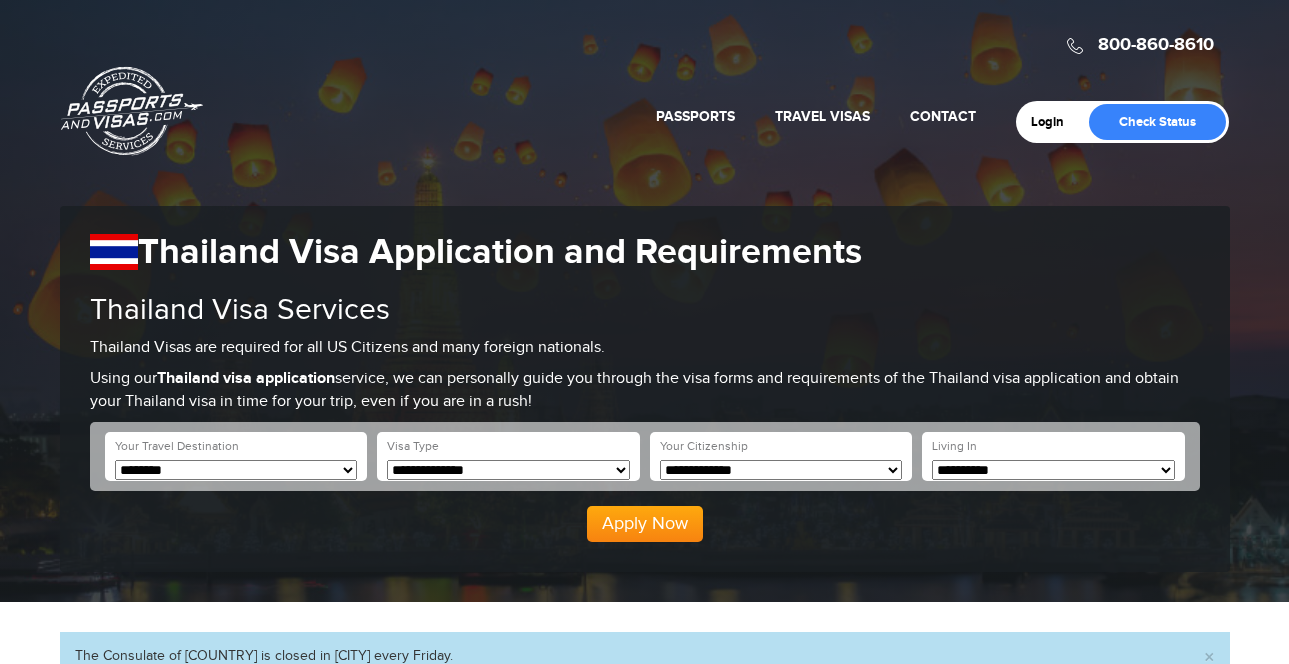 scroll, scrollTop: 0, scrollLeft: 0, axis: both 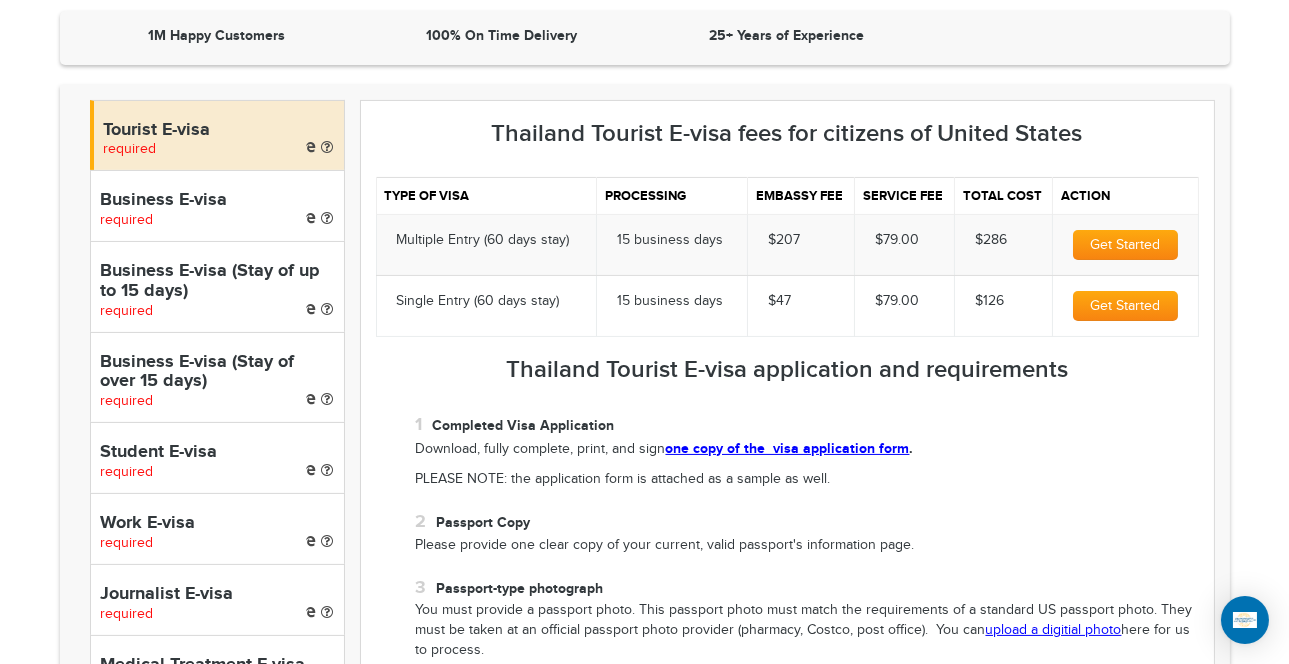 click on "Completed  Visa Application  Download, fully complete, print, and sign  one copy of the  visa application form .
PLEASE NOTE: the application form is attached as a sample as well.
Passport Copy  Please provide one clear copy of your current, valid passport's information page.
Passport-type photograph  You must provide a passport photo. This passport photo must match the requirements of a standard [COUNTRY] passport photo. They must be taken at an official passport photo provider (pharmacy, Costco, post office).  You can  upload a digitial photo  here for us to process.
Photo Requirements:
- Your head must face the camera directly with full face in view.
- You must have a neutral facial expression or a natural smile, with both eyes open.
- Taken in clothing normally worn on a daily basis
- Taken in the last 6 months
- Use a plain white or off-white background
Photo of Passport
Proof of Immigration Status" at bounding box center [787, 943] 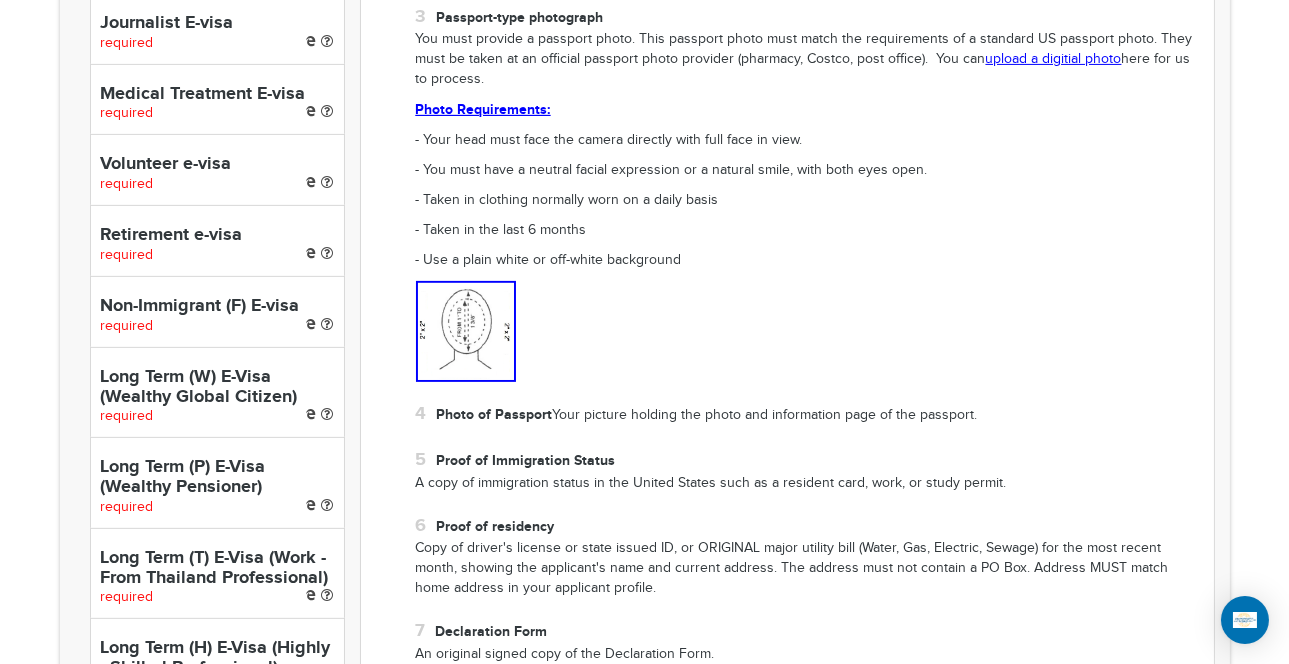 scroll, scrollTop: 1309, scrollLeft: 0, axis: vertical 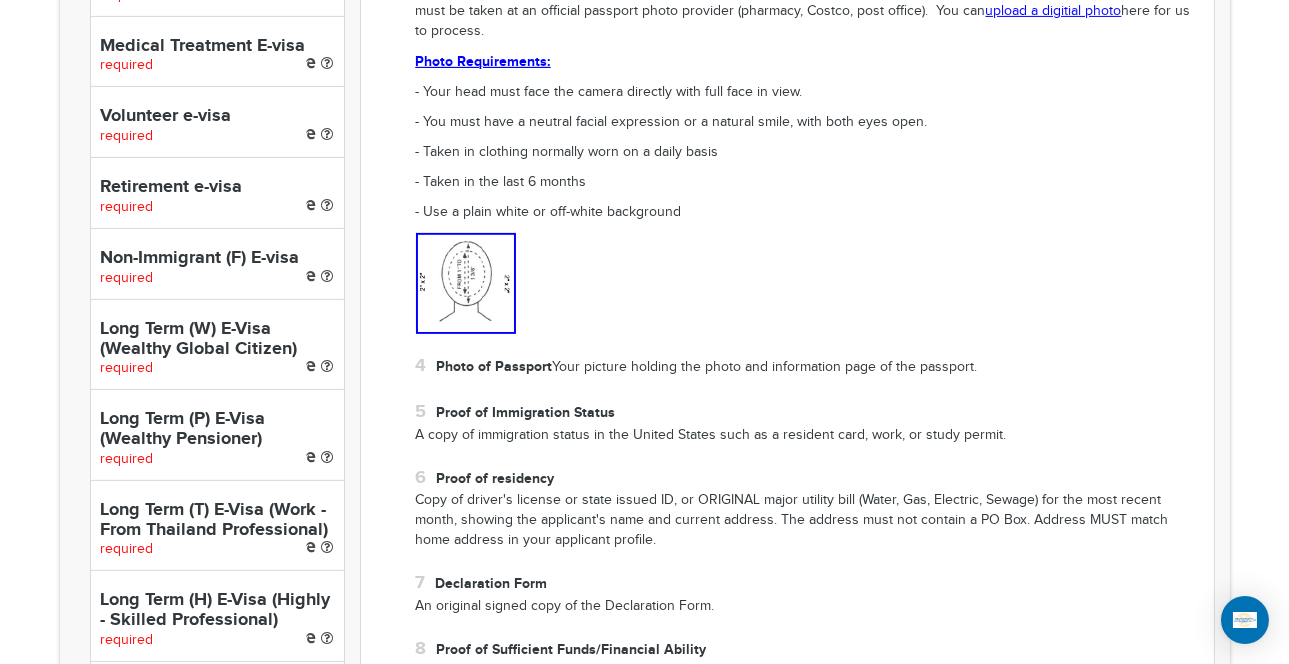 click on "Long Term (W) E-Visa (Wealthy Global Citizen)" at bounding box center (217, 340) 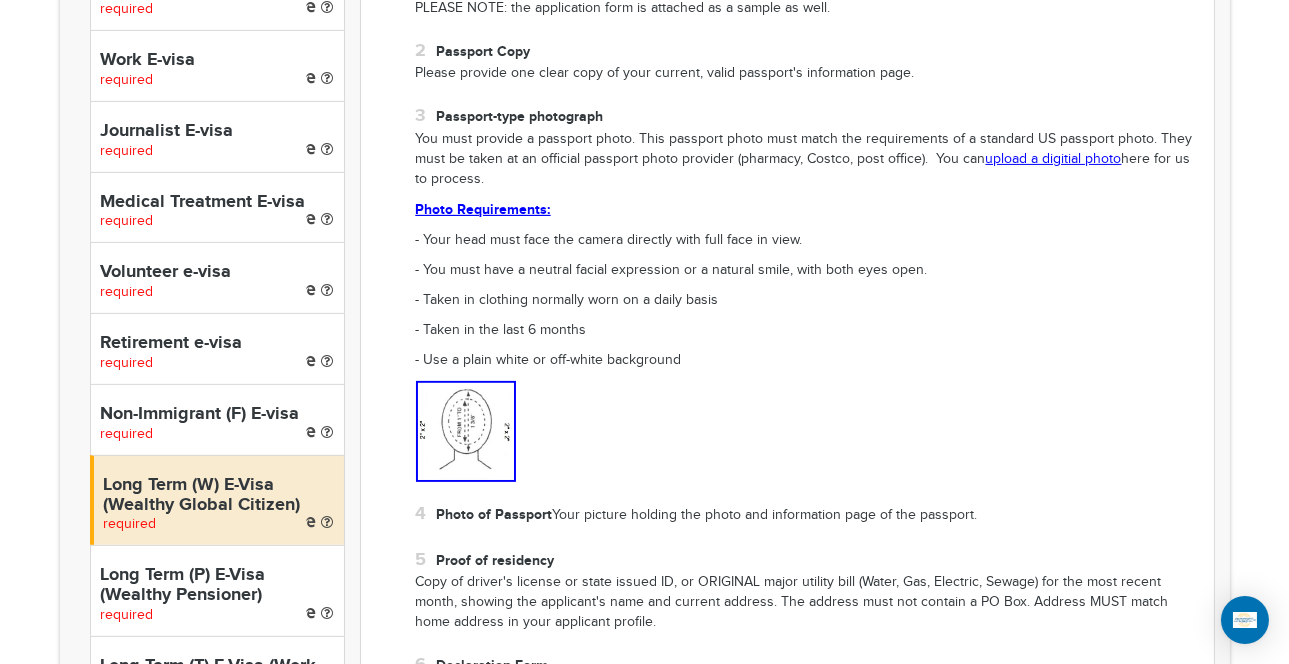 scroll, scrollTop: 1090, scrollLeft: 0, axis: vertical 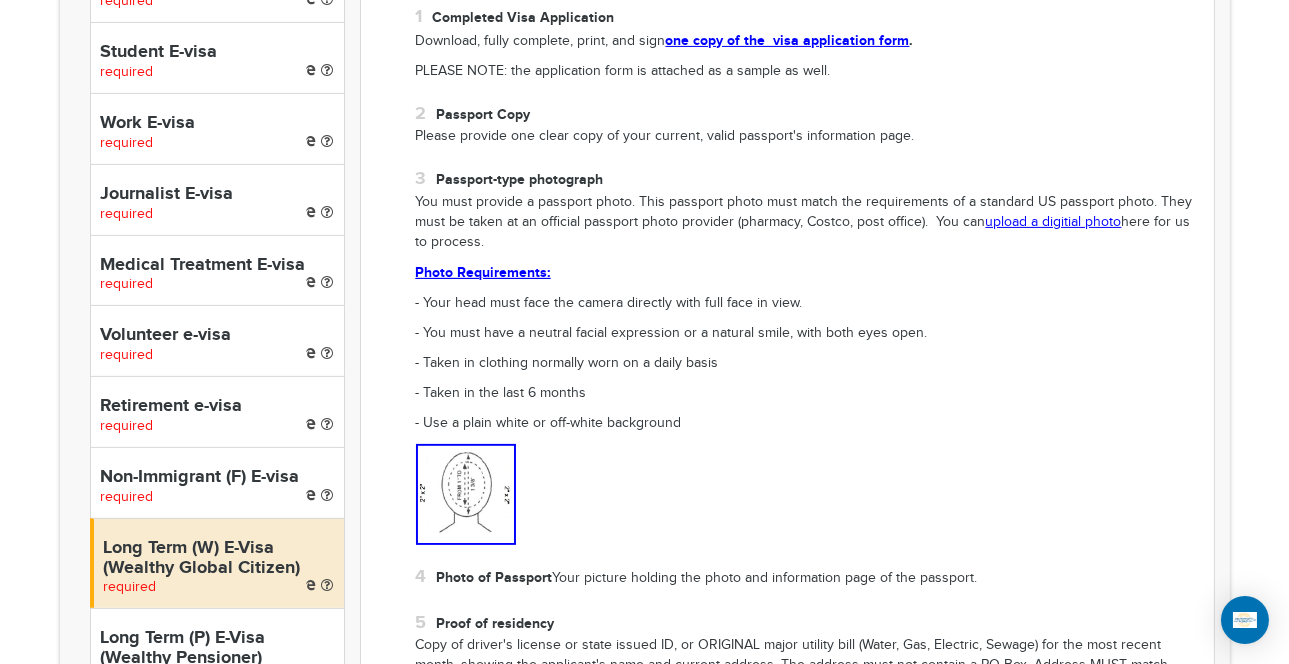 click on "Retirement e-visa
required" at bounding box center (217, 411) 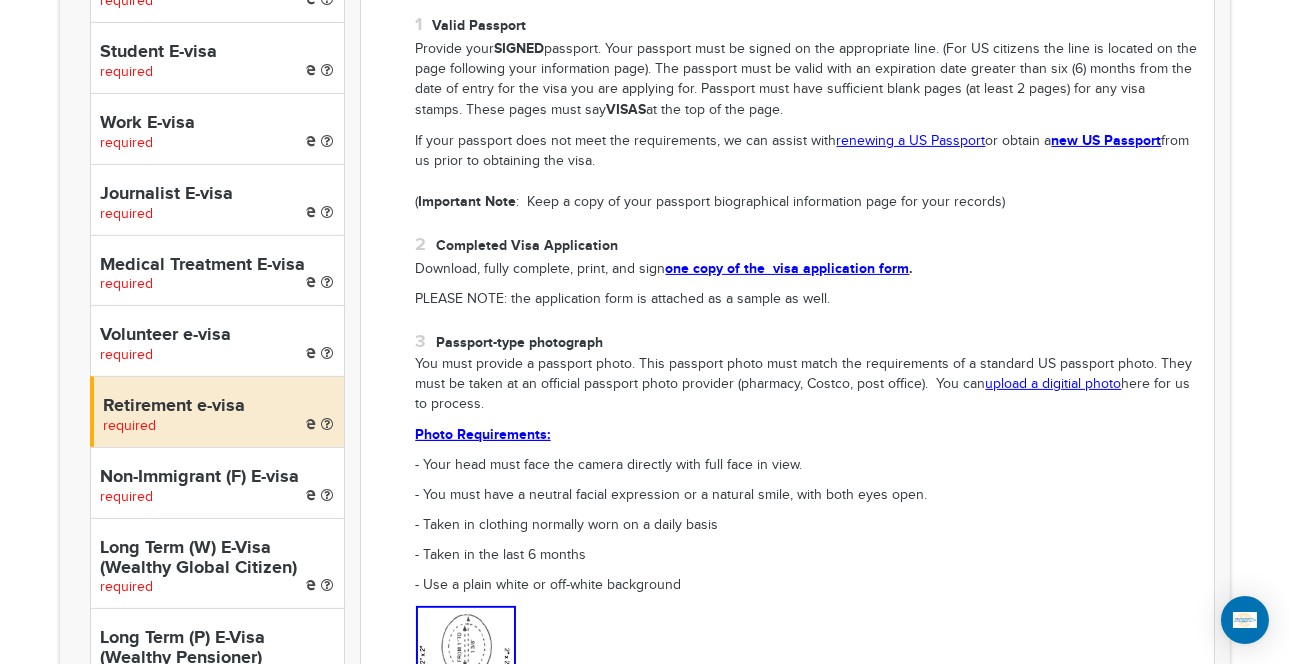 click on "You must provide a passport photo. This passport photo must match the requirements of a standard [COUNTRY] passport photo. They must be taken at an official passport photo provider (pharmacy, Costco, post office).  You can  upload a digitial photo  here for us to process." at bounding box center (807, 385) 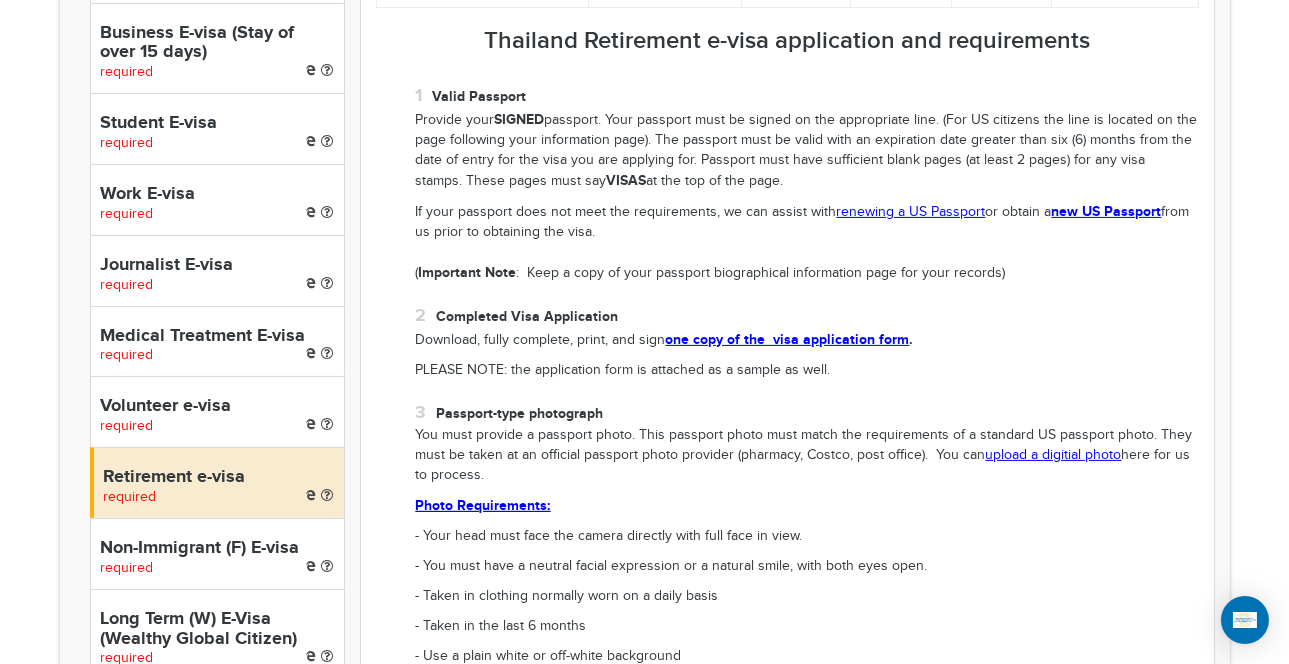scroll, scrollTop: 1018, scrollLeft: 0, axis: vertical 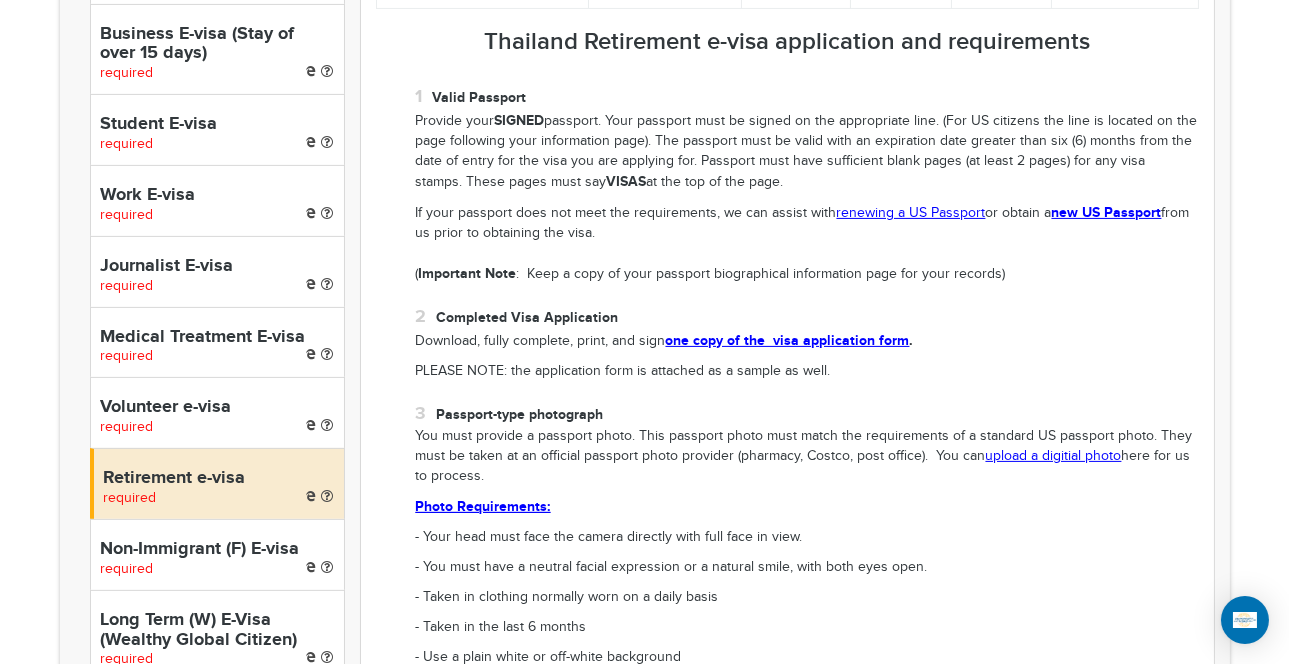 click on "Photo Requirements:" at bounding box center [807, 507] 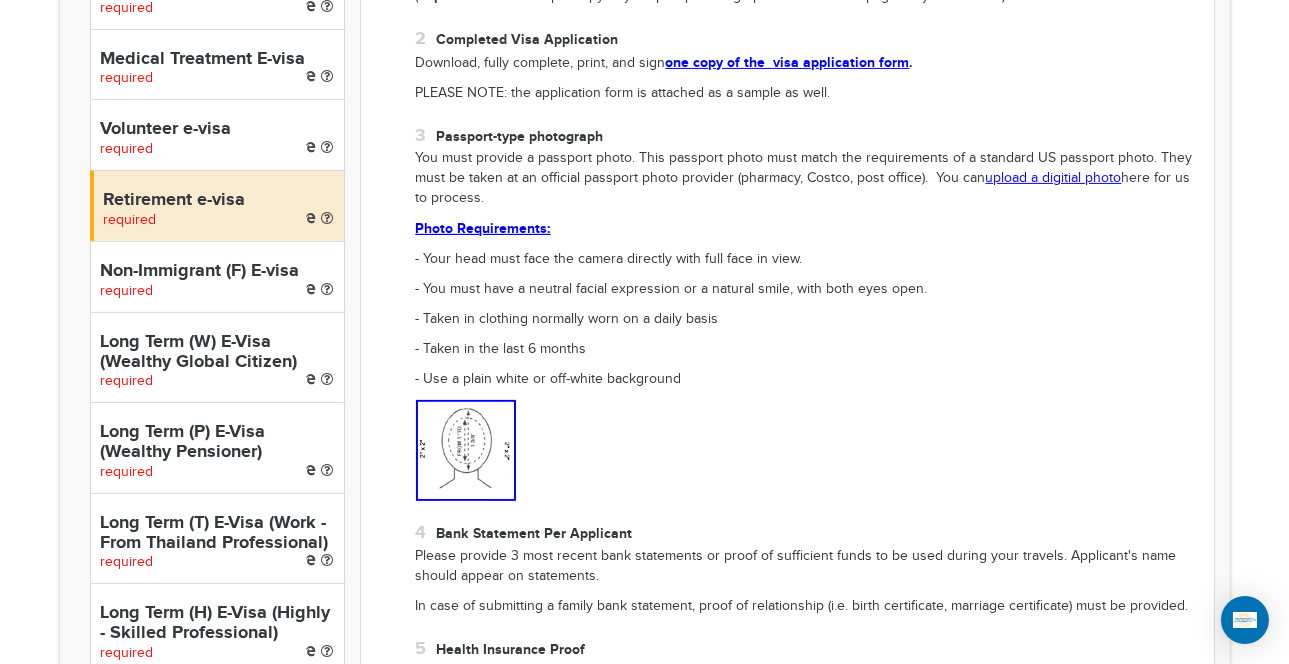 scroll, scrollTop: 1345, scrollLeft: 0, axis: vertical 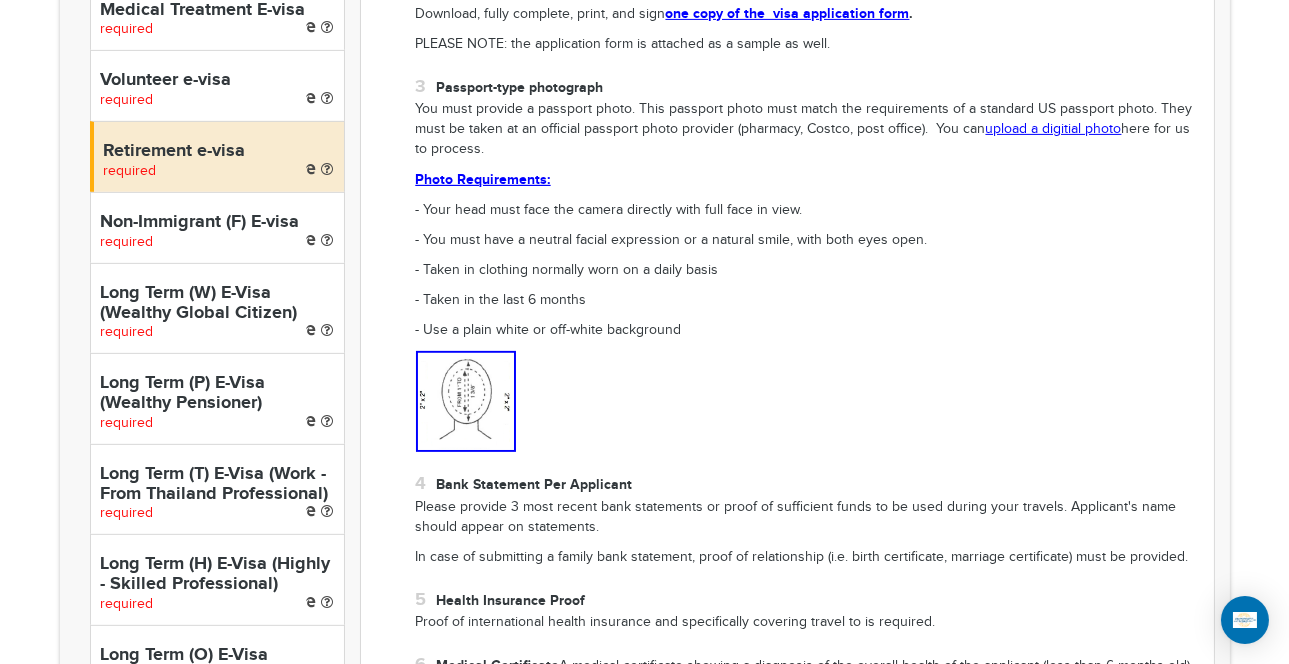 click at bounding box center (807, 401) 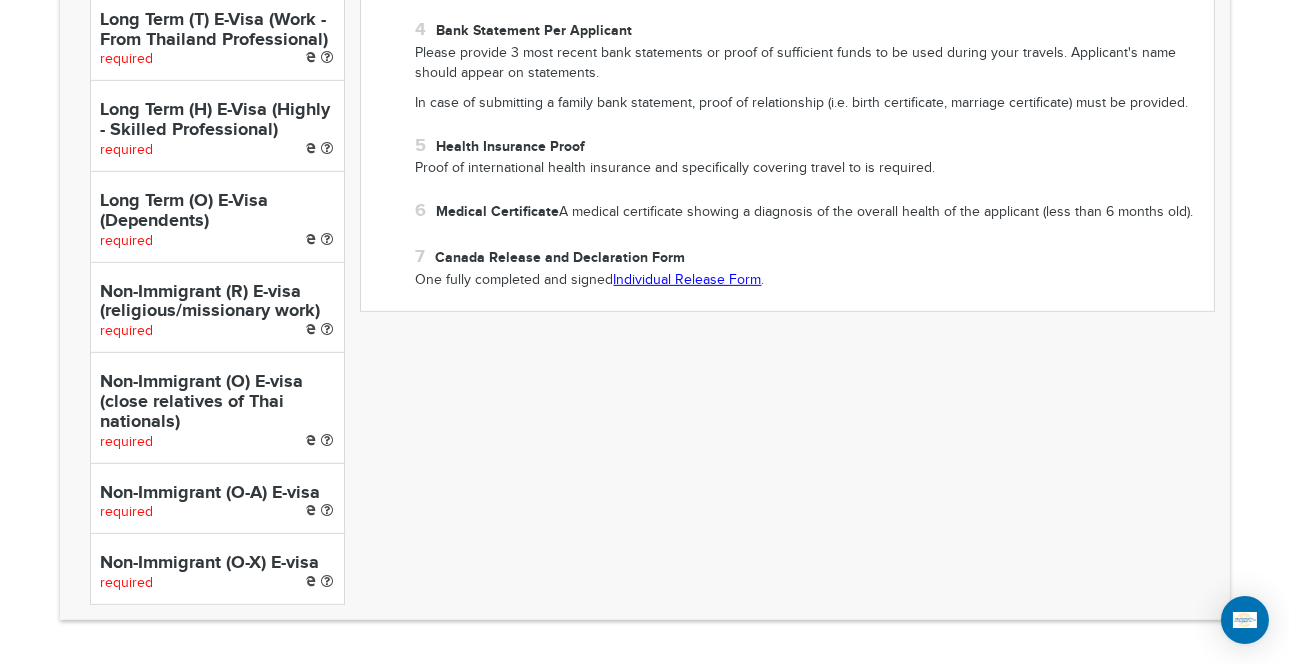 scroll, scrollTop: 1804, scrollLeft: 0, axis: vertical 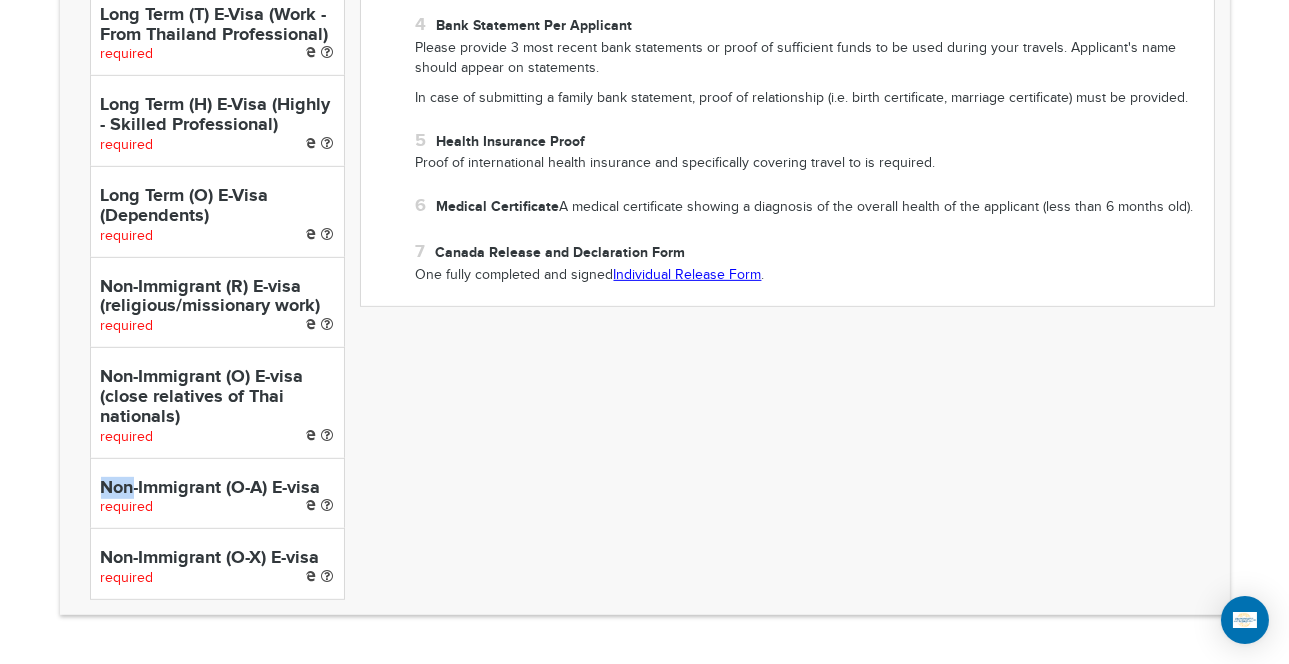 click on "Tourist E-visa
required
Business E-visa
required
Business E-visa (Stay of up to 15 days)
required
Business E-visa (Stay of over 15 days)
required
required" at bounding box center [645, -207] 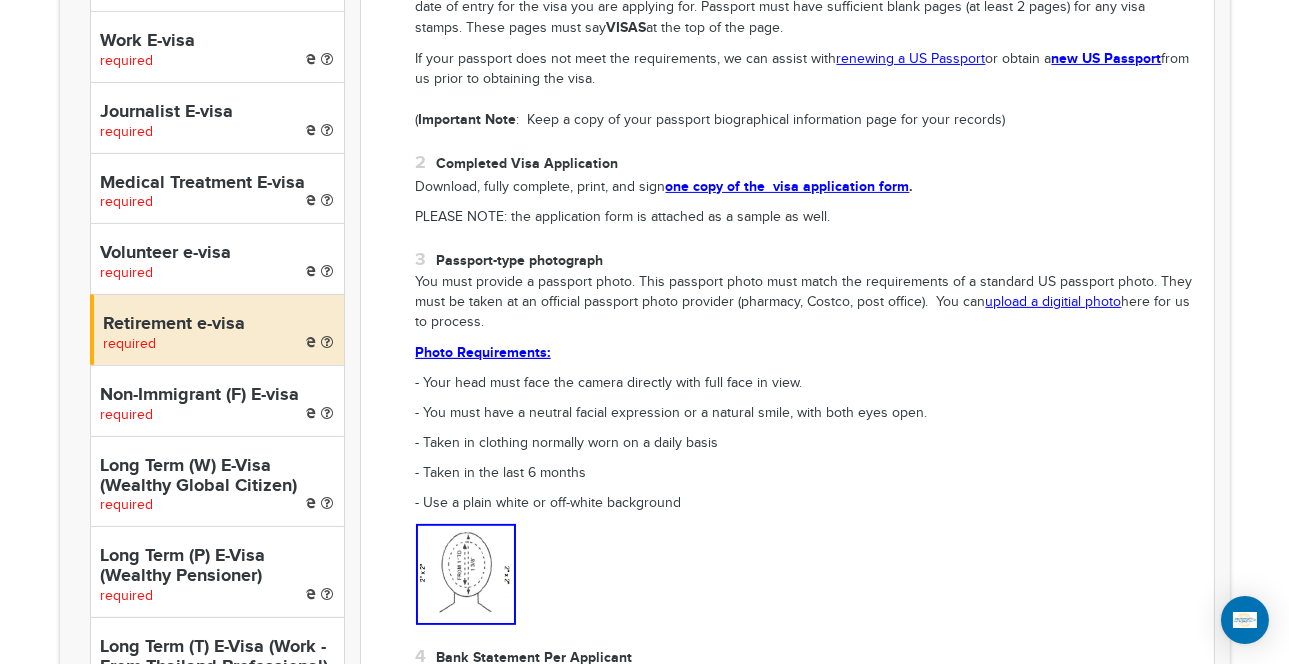 scroll, scrollTop: 1200, scrollLeft: 0, axis: vertical 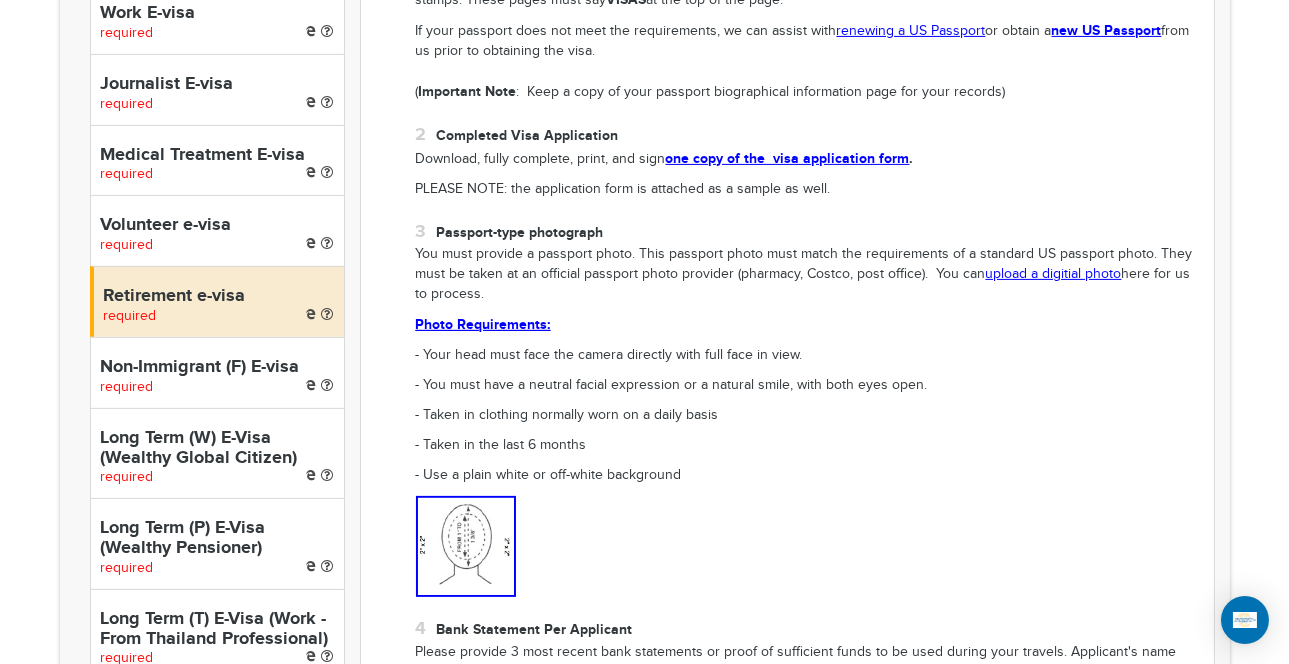 click on "- Taken in clothing normally worn on a daily basis" at bounding box center (807, 416) 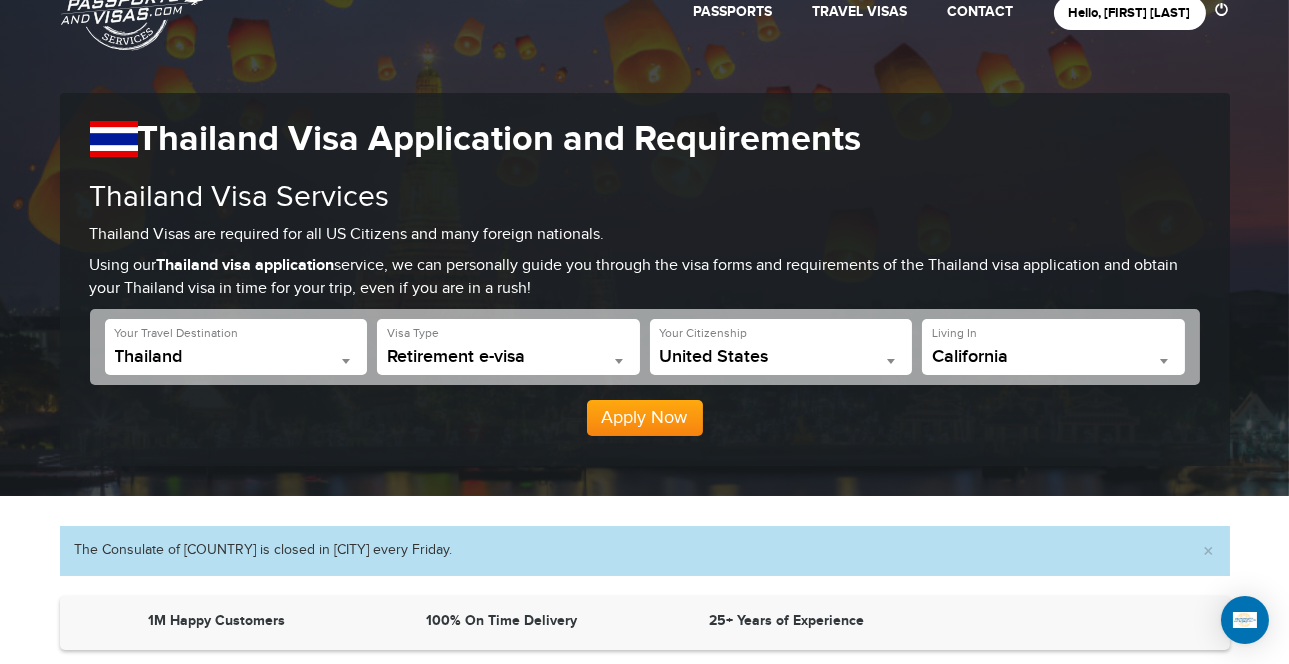 scroll, scrollTop: 0, scrollLeft: 0, axis: both 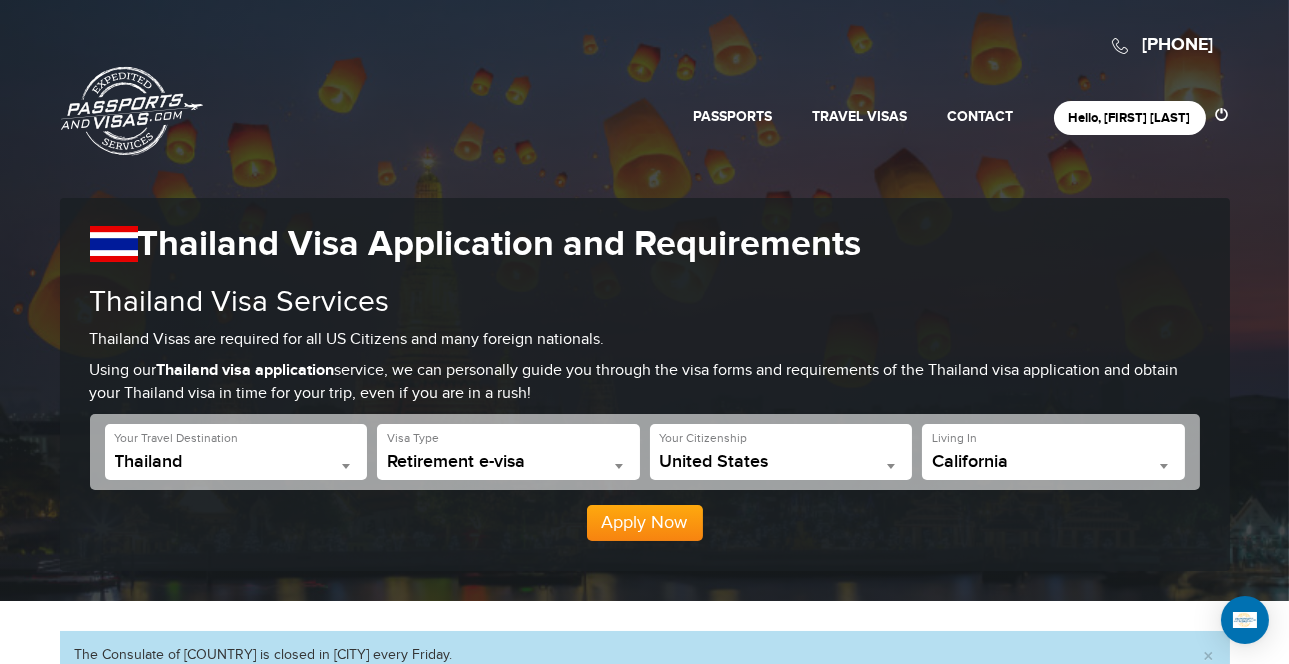 click on "Passports & Visas.com" at bounding box center (132, 111) 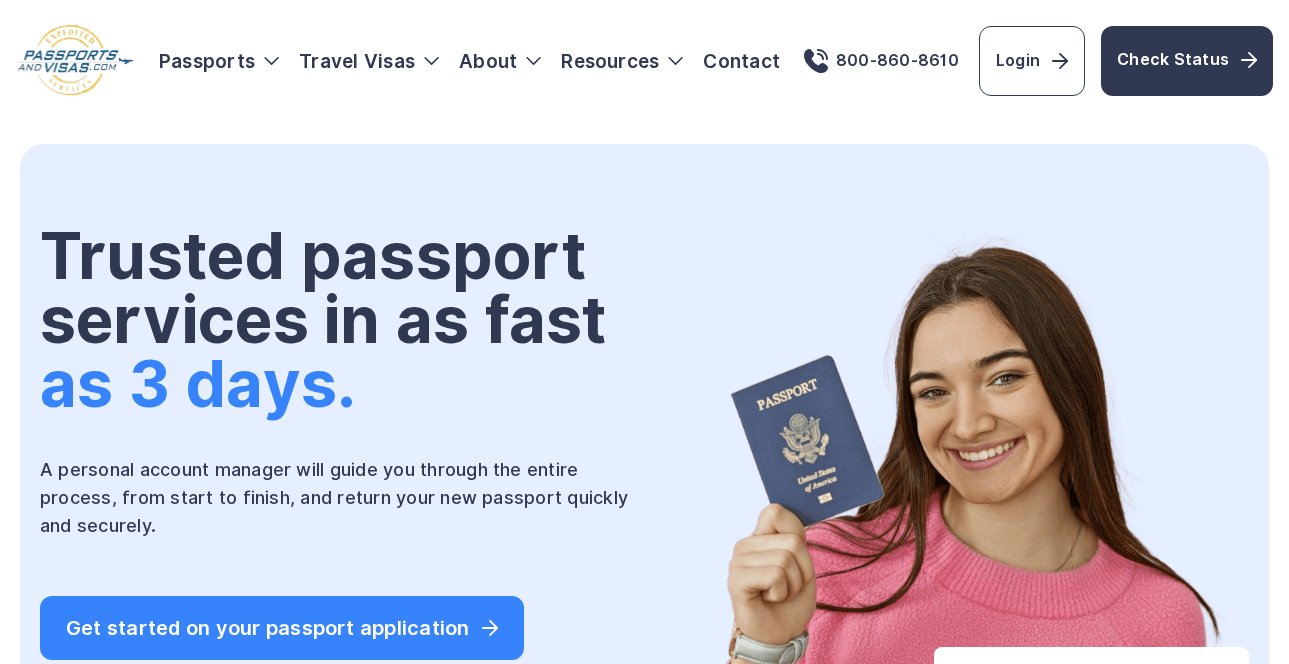scroll, scrollTop: 0, scrollLeft: 0, axis: both 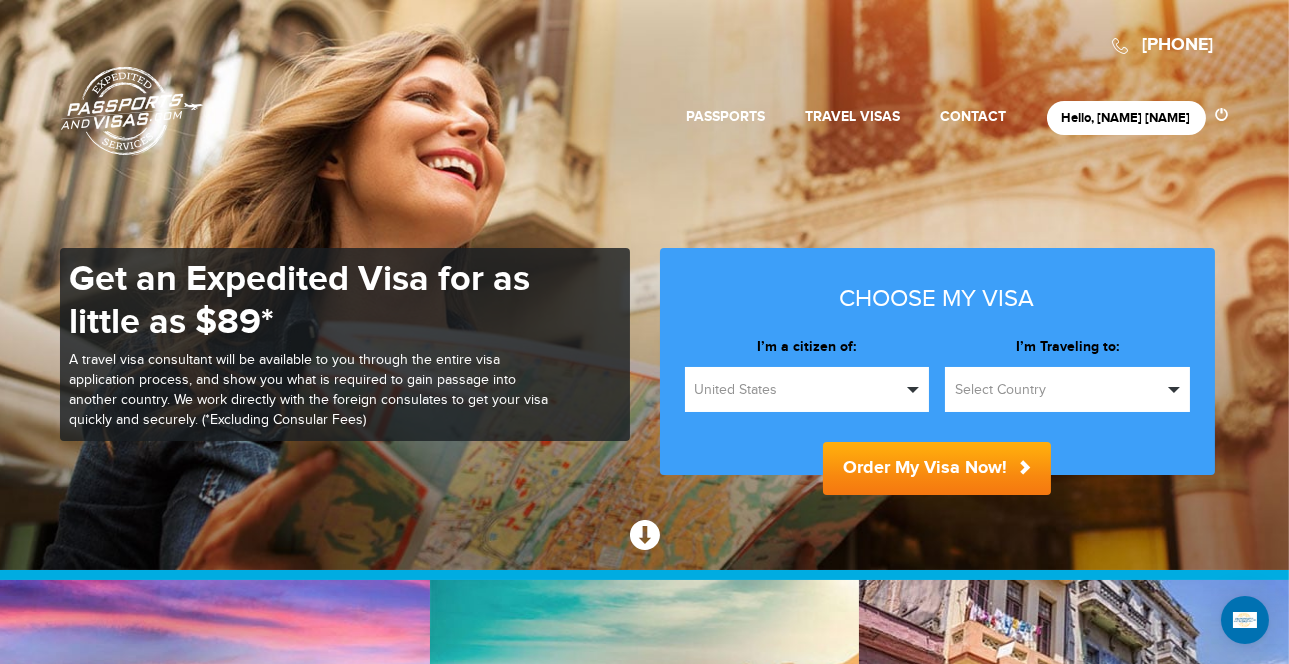 click on "Passports & Visas.com" at bounding box center [132, 111] 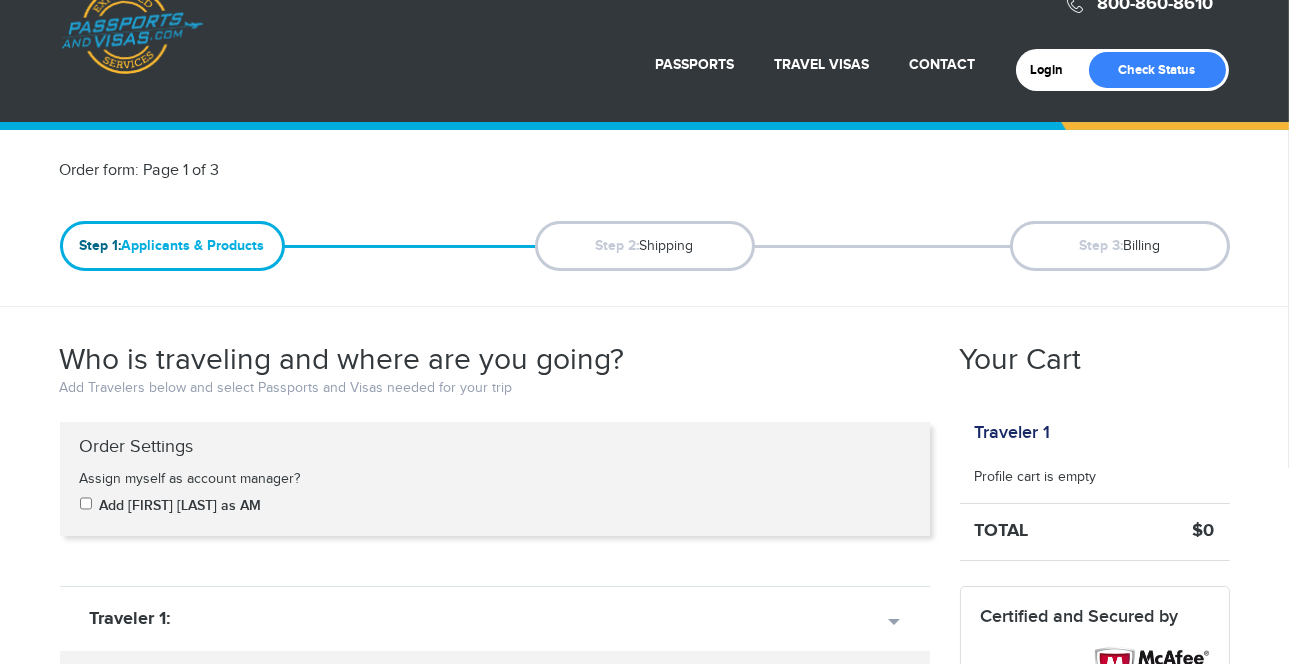 scroll, scrollTop: 0, scrollLeft: 0, axis: both 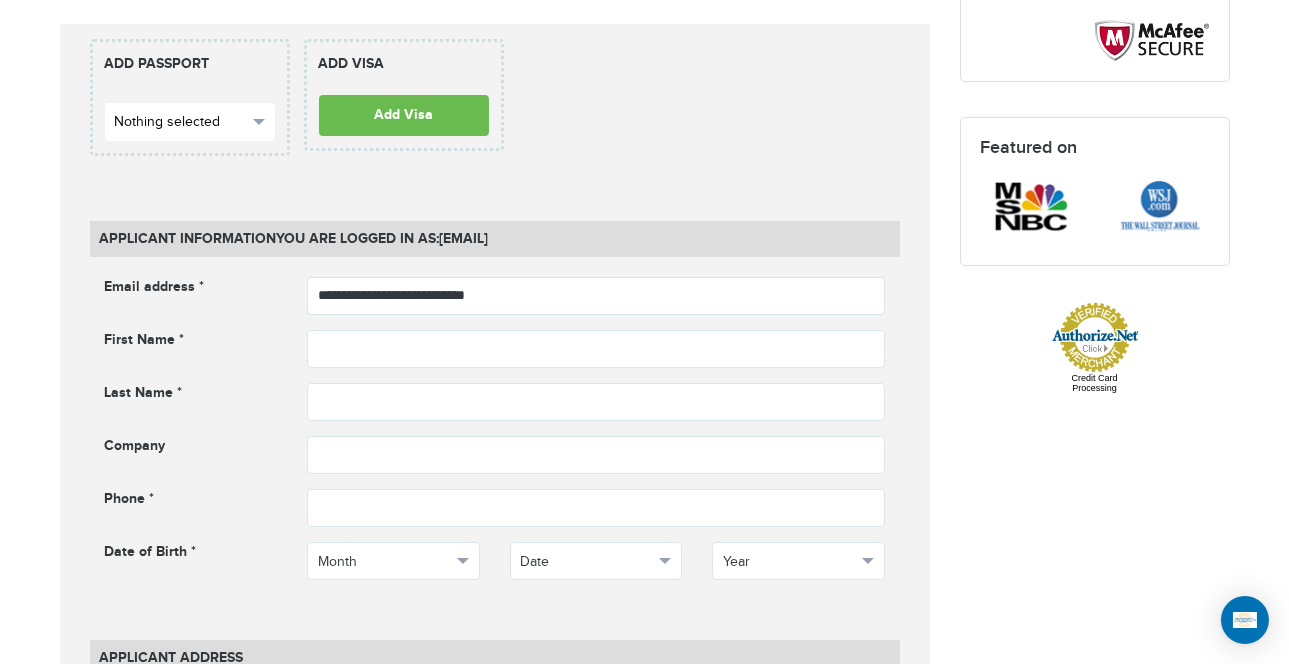 click on "Nothing selected" at bounding box center (181, 122) 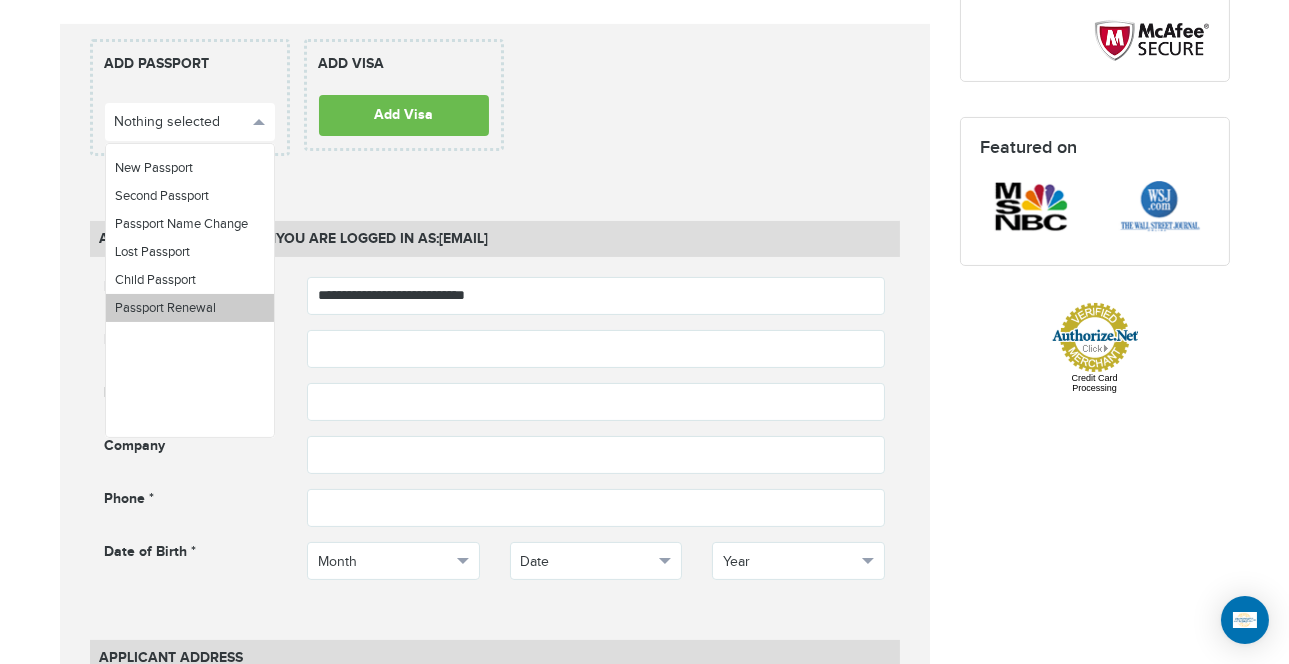 click on "Passport Renewal" at bounding box center (166, 308) 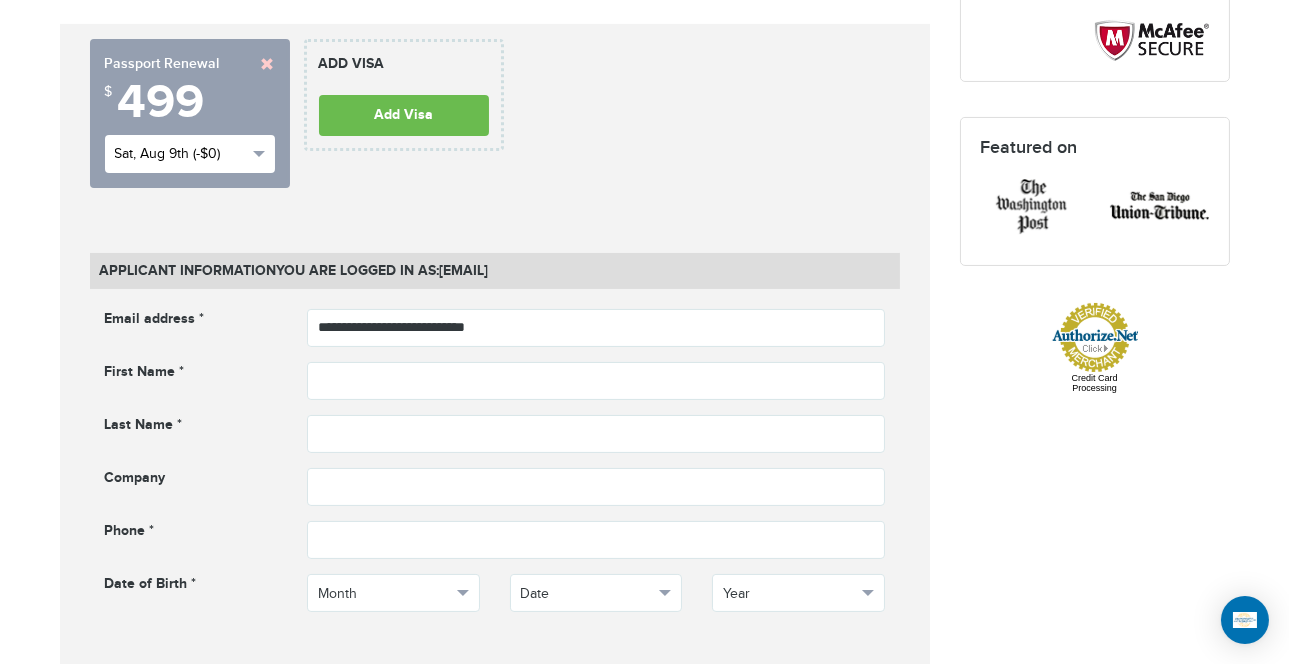 click on "Sat, Aug 9th (-$0)" at bounding box center [181, 154] 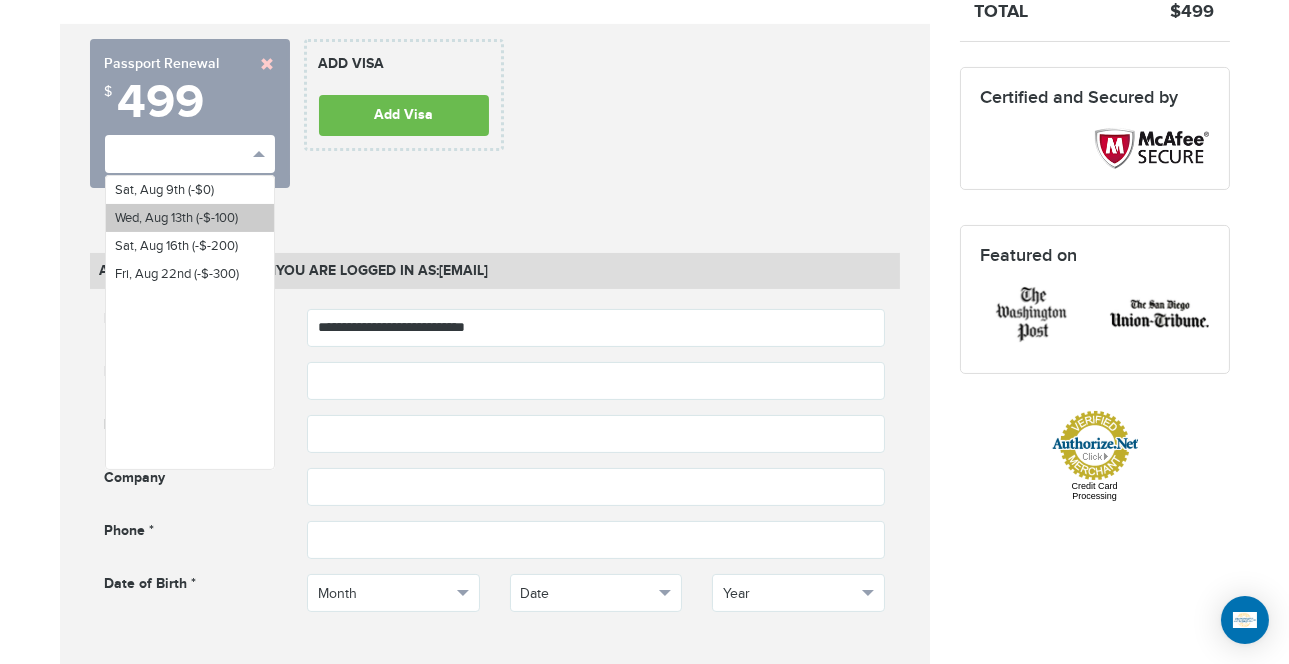 click on "Wed, Aug 13th (-$-100)" at bounding box center [177, 218] 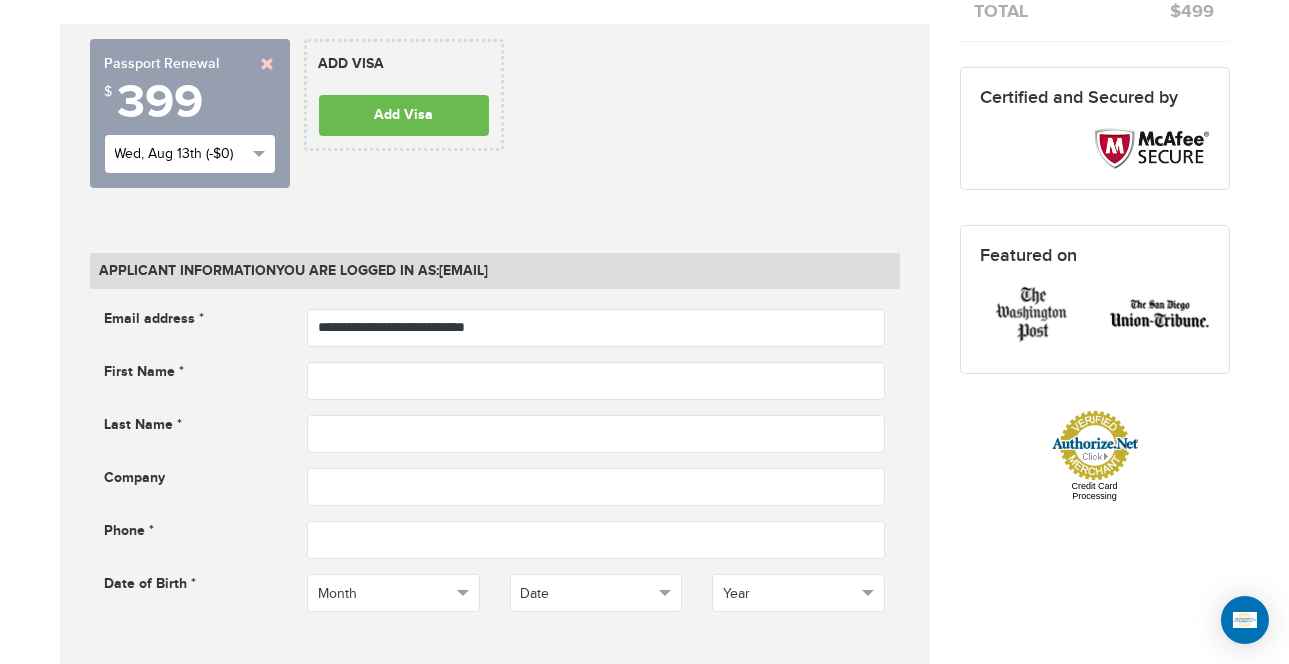 type 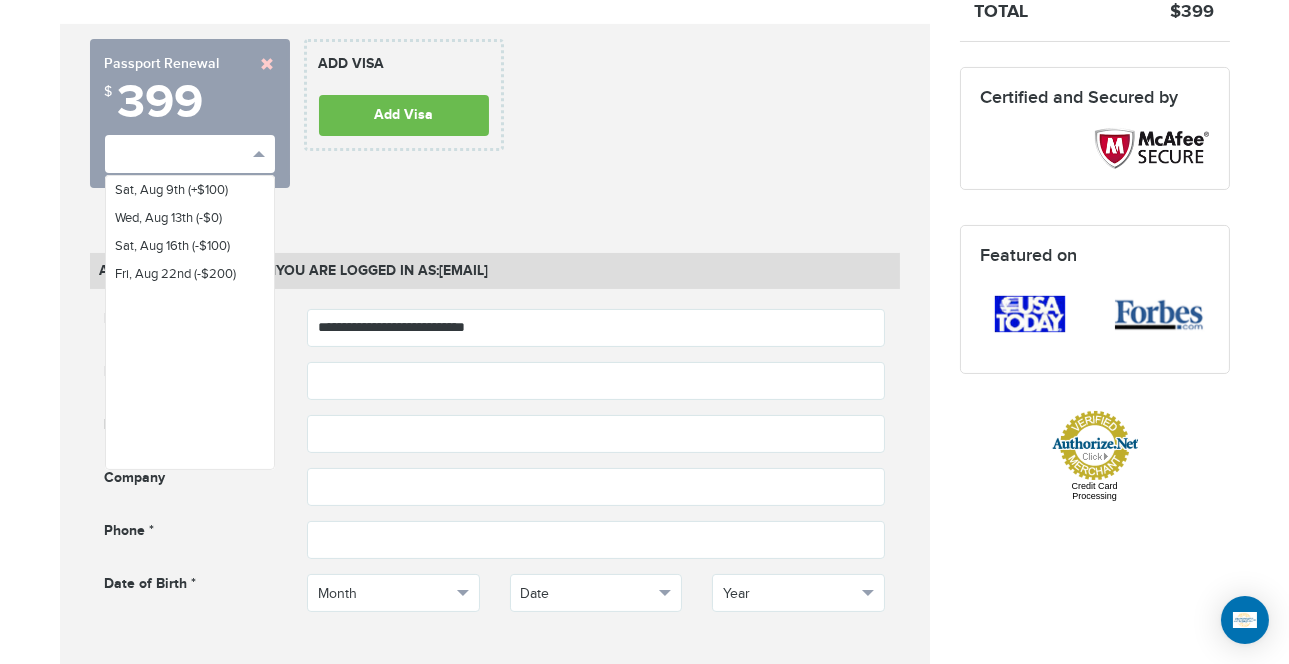 click at bounding box center [268, 64] 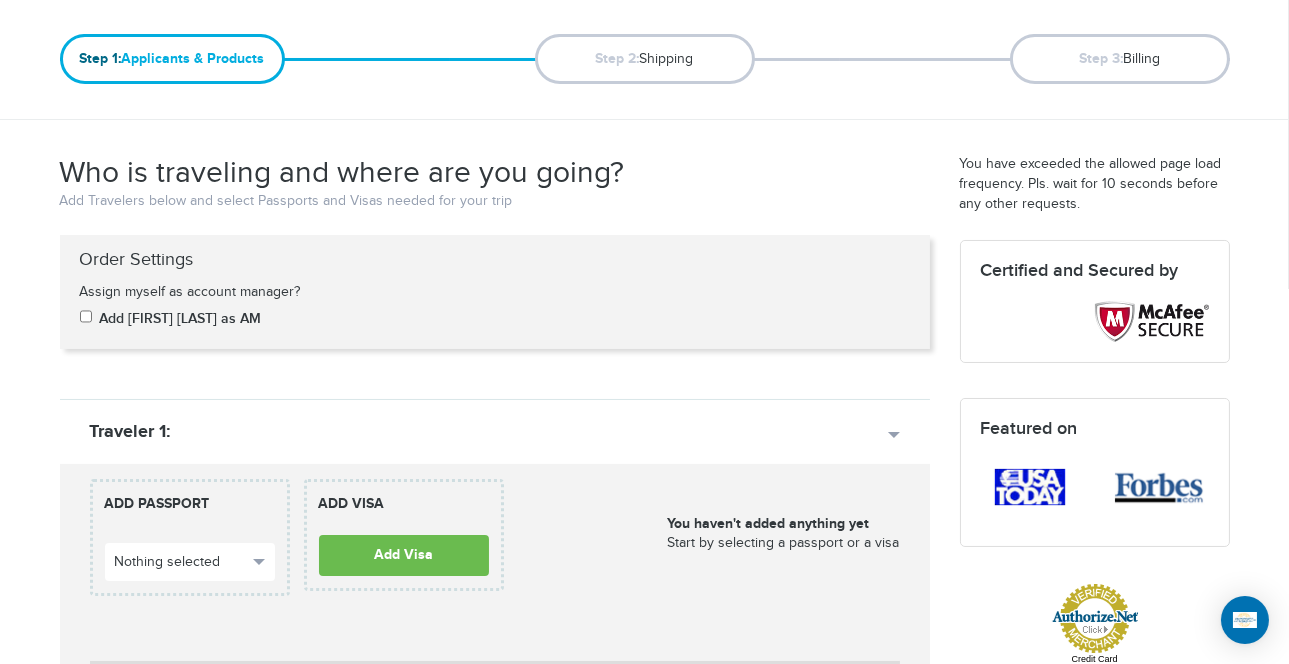 scroll, scrollTop: 0, scrollLeft: 0, axis: both 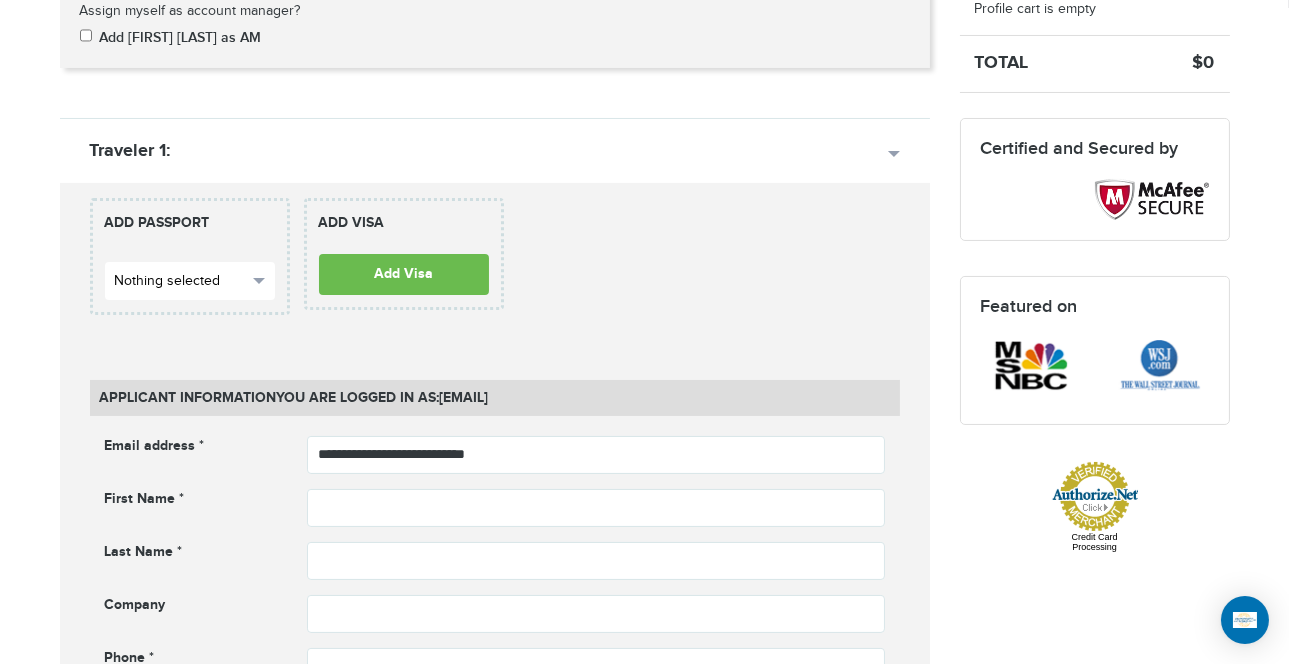 click on "Nothing selected" at bounding box center [190, 281] 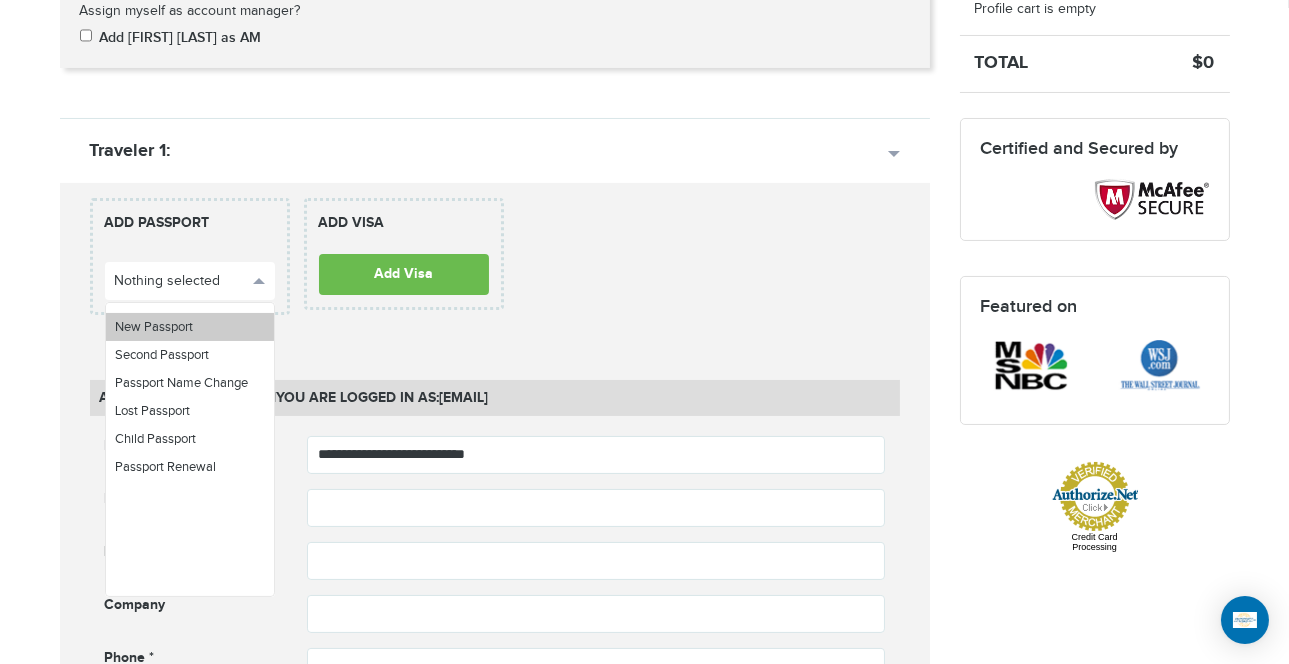 click on "New Passport" at bounding box center (190, 327) 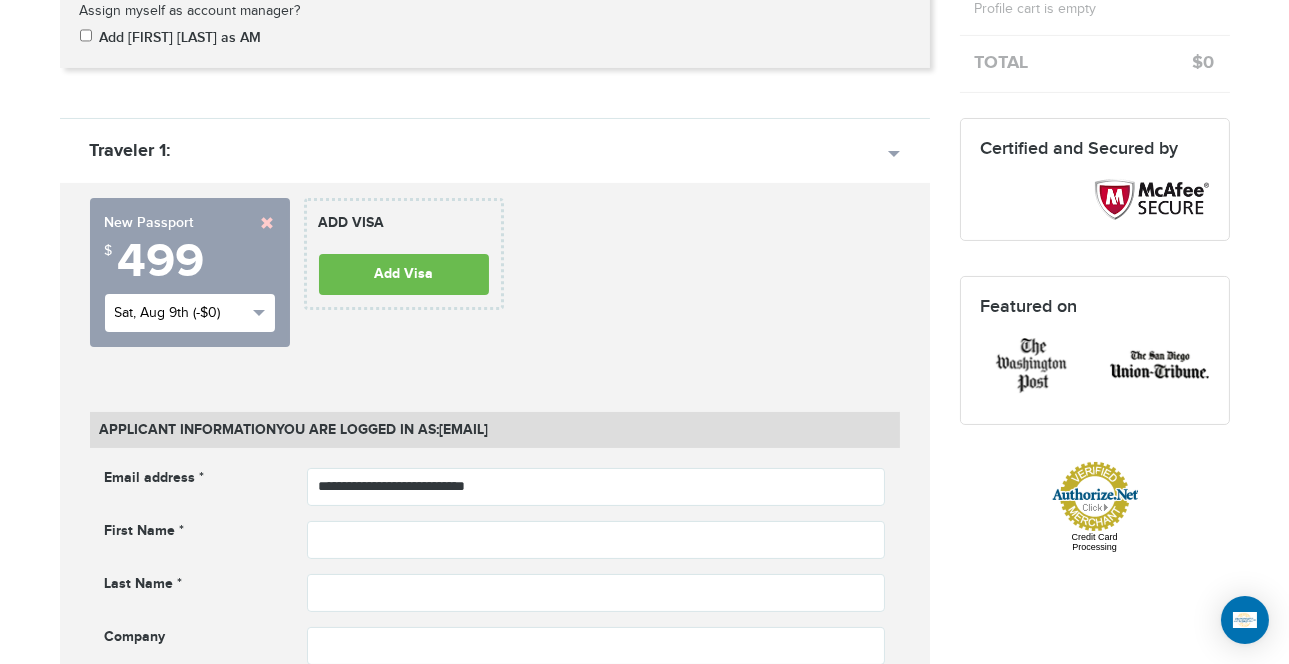 click on "Sat, Aug 9th (-$0)" at bounding box center [181, 313] 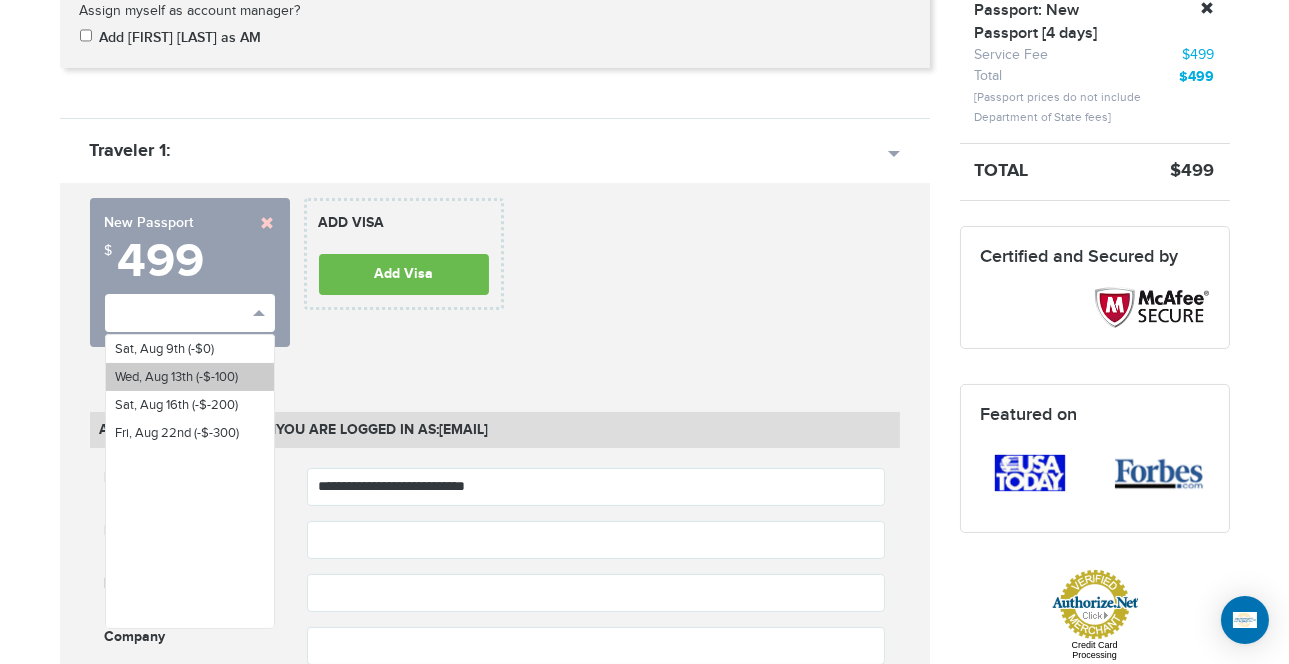 click on "Wed, Aug 13th (-$-100)" at bounding box center [177, 377] 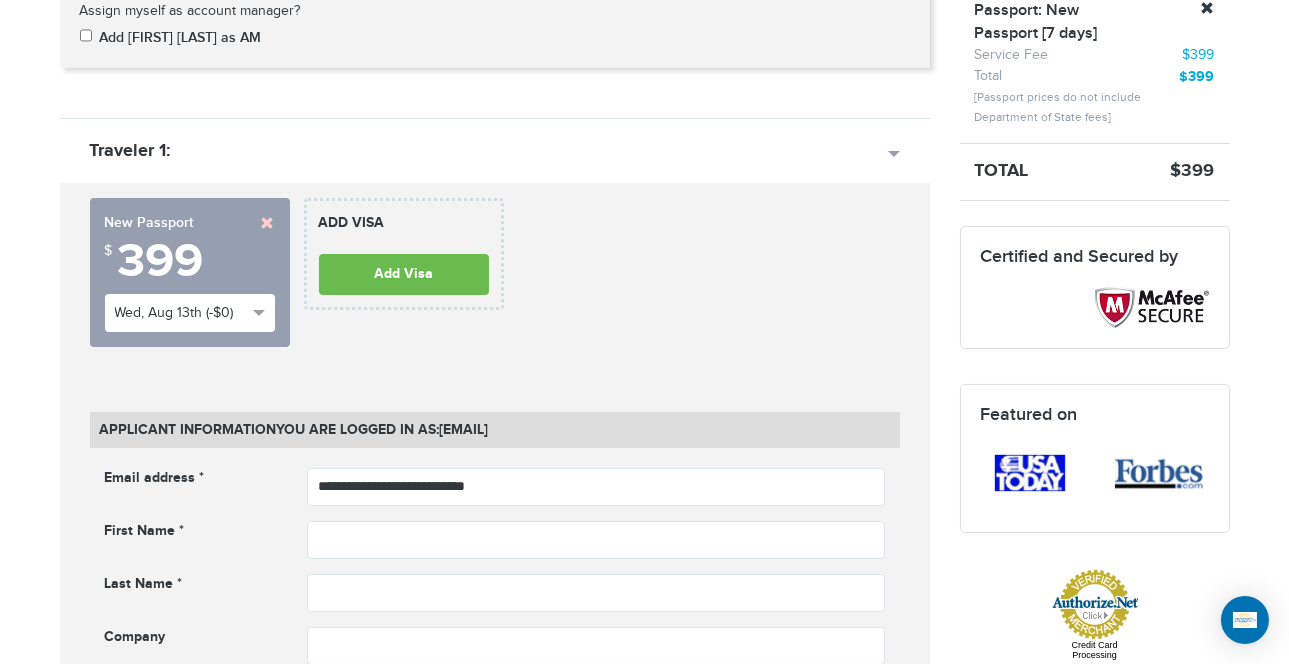 click at bounding box center [268, 223] 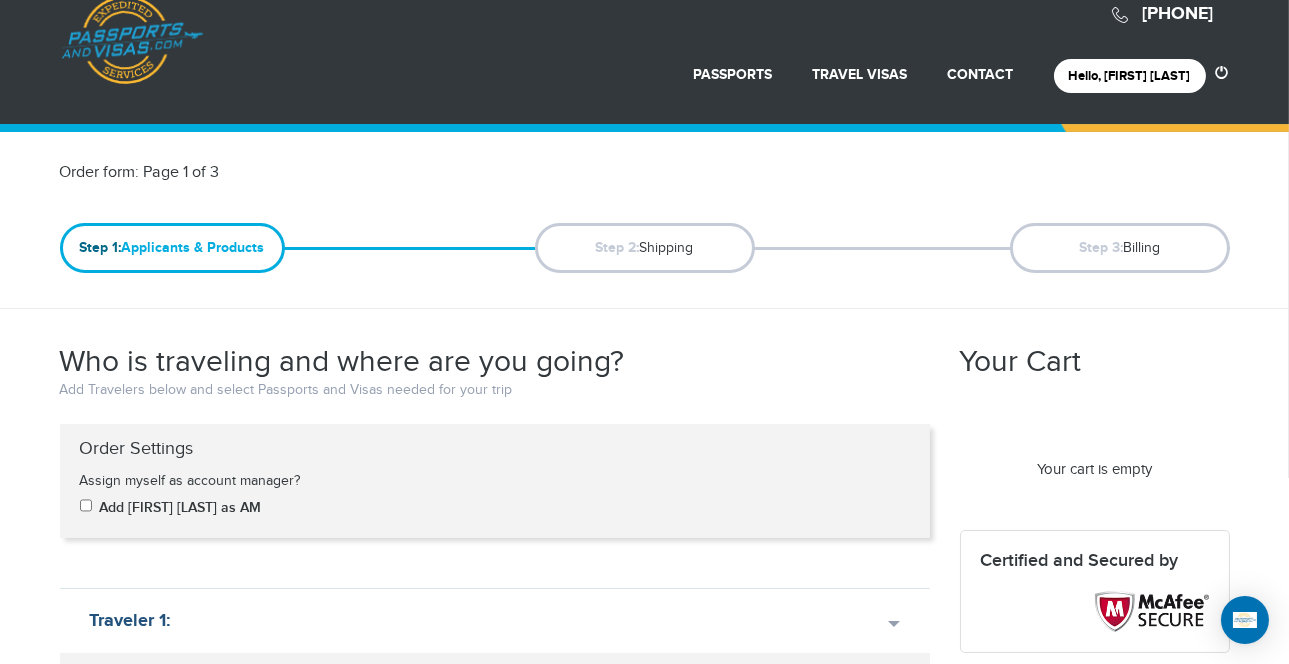 scroll, scrollTop: 0, scrollLeft: 0, axis: both 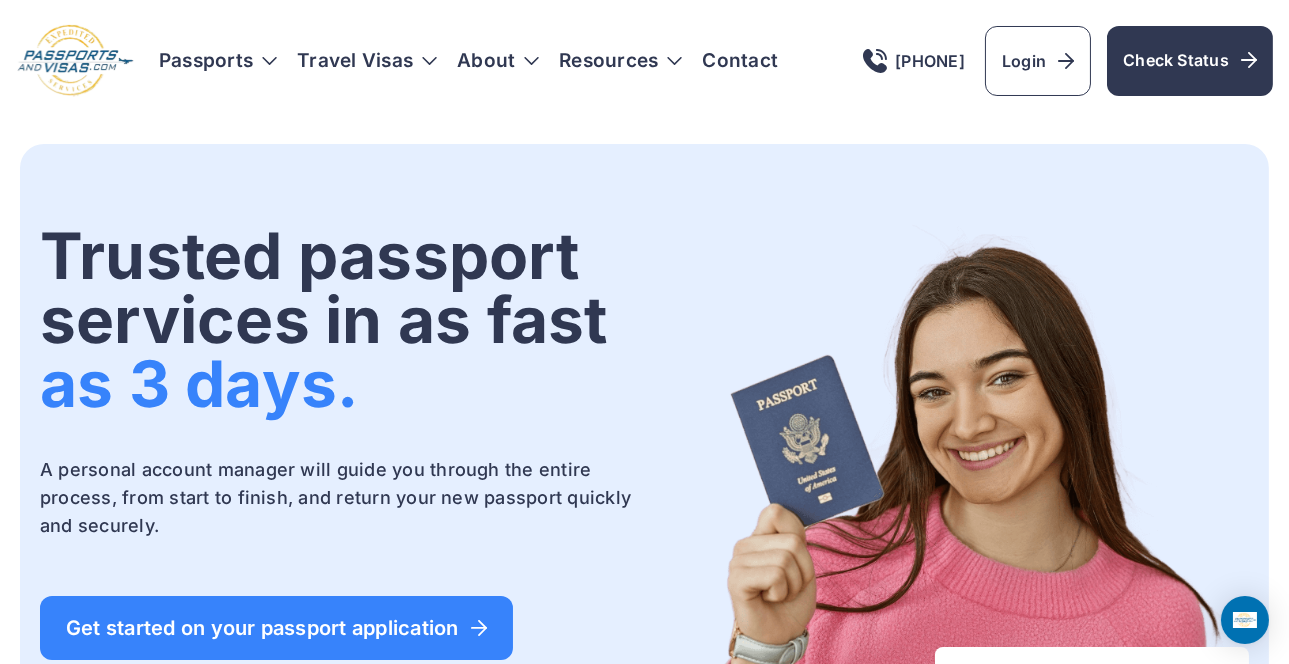 click at bounding box center (75, 61) 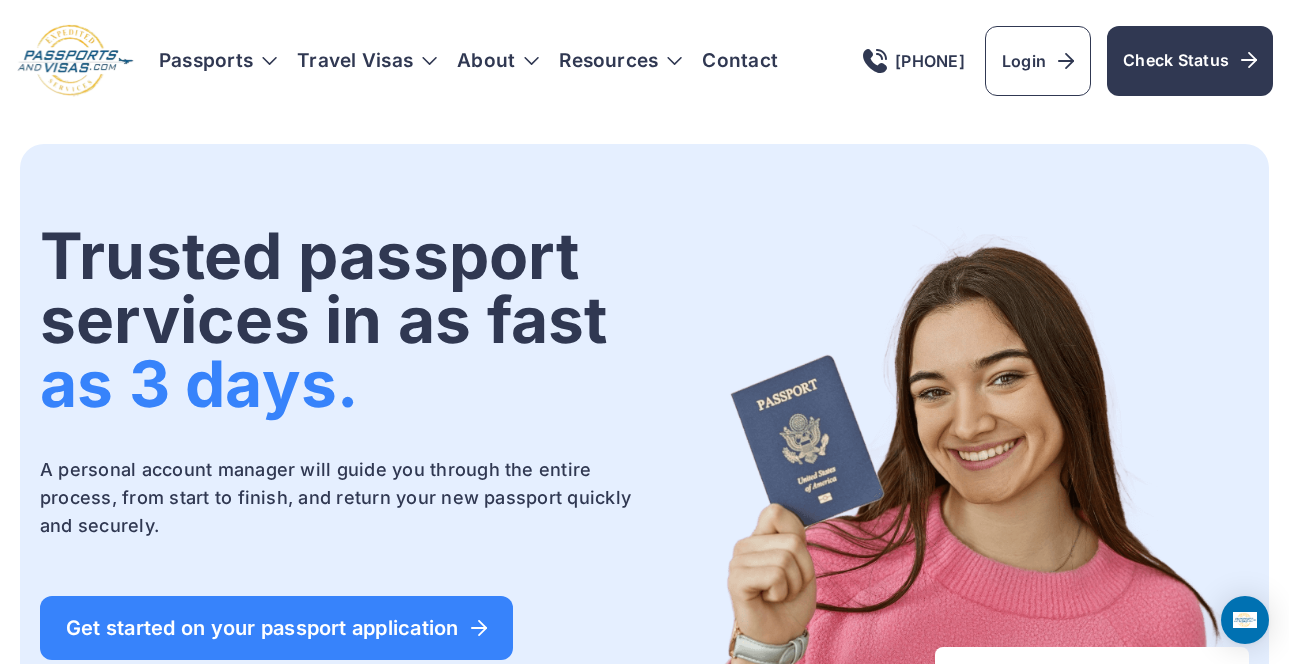 scroll, scrollTop: 0, scrollLeft: 0, axis: both 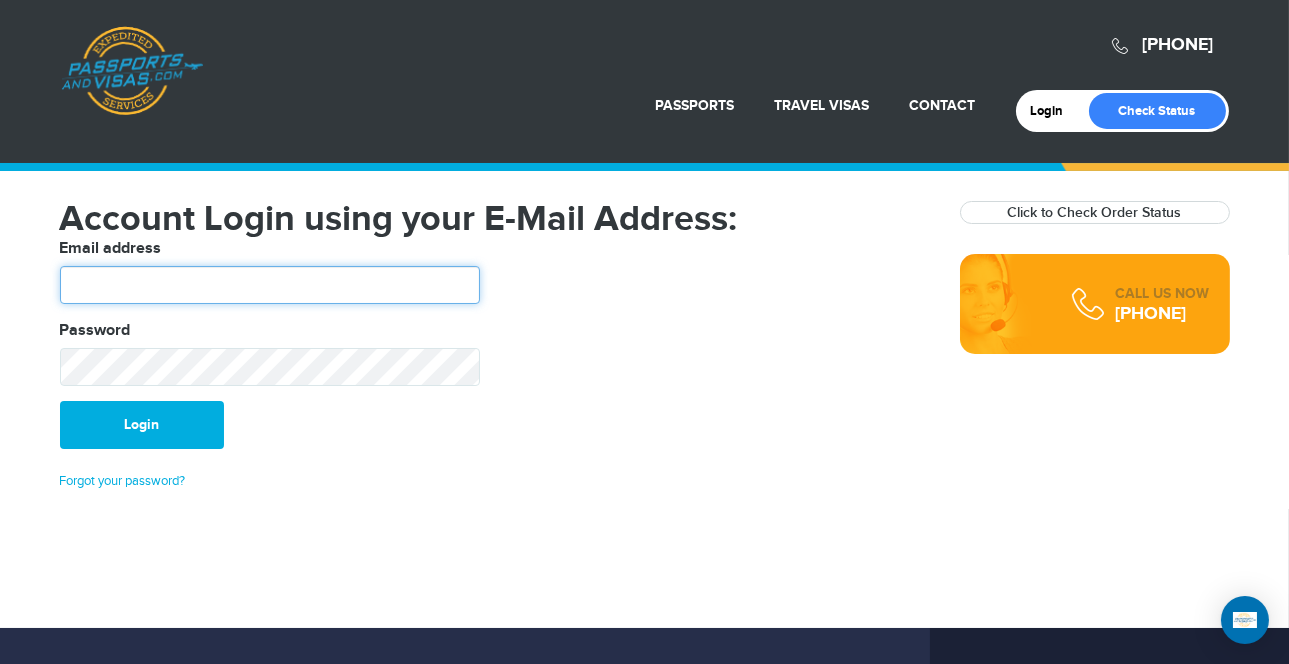 type on "********" 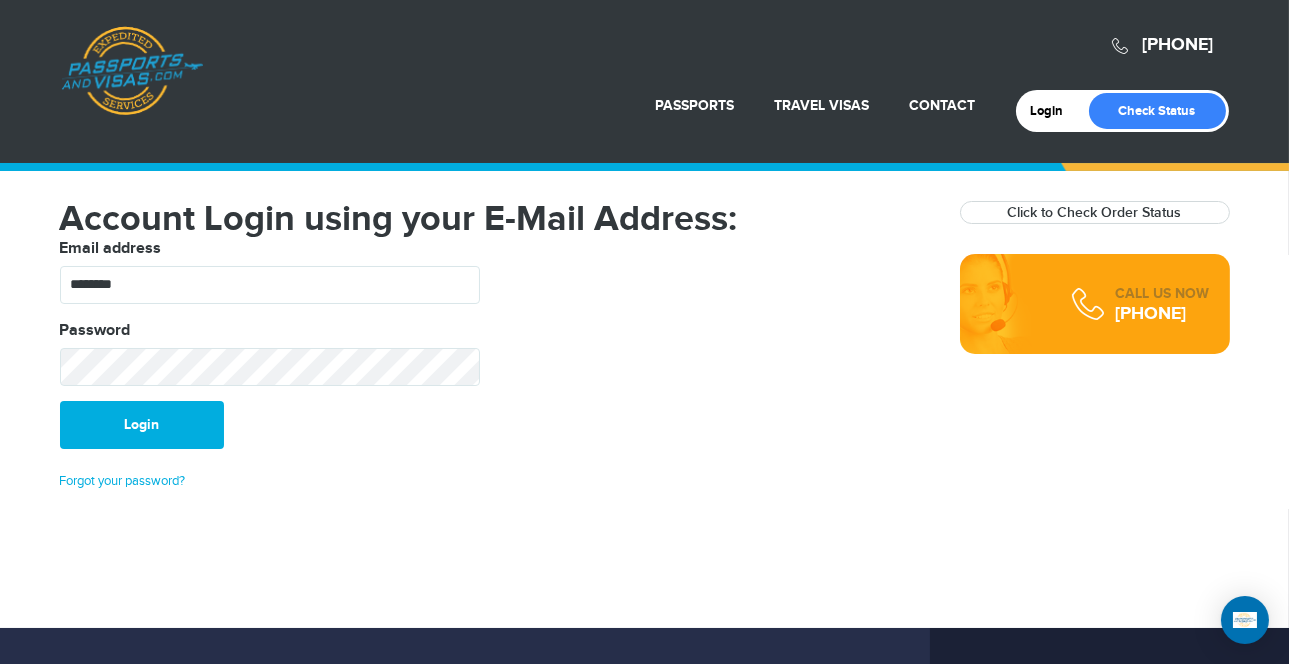 click on "Email address
[EMAIL]
Password
Login
Forgot your password?" at bounding box center (495, 365) 